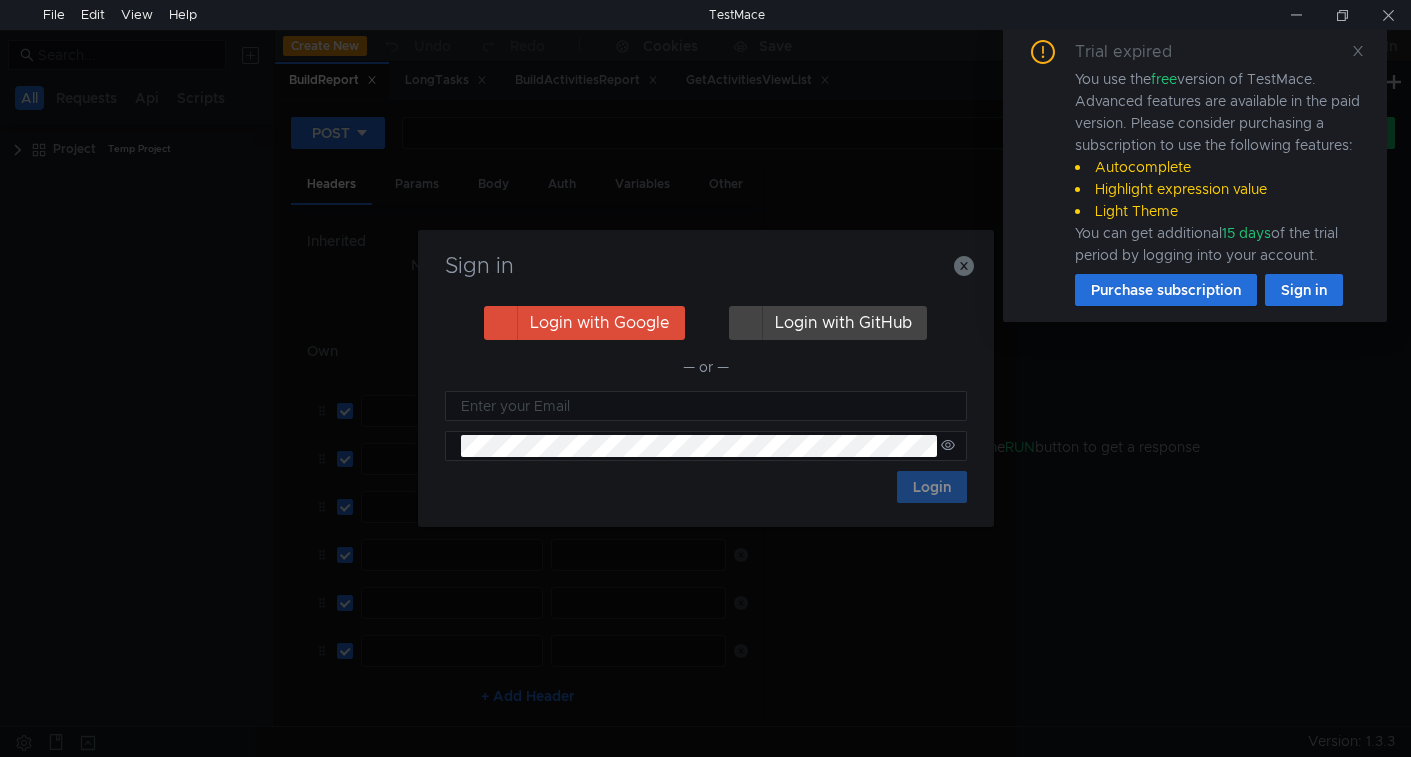 scroll, scrollTop: 0, scrollLeft: 0, axis: both 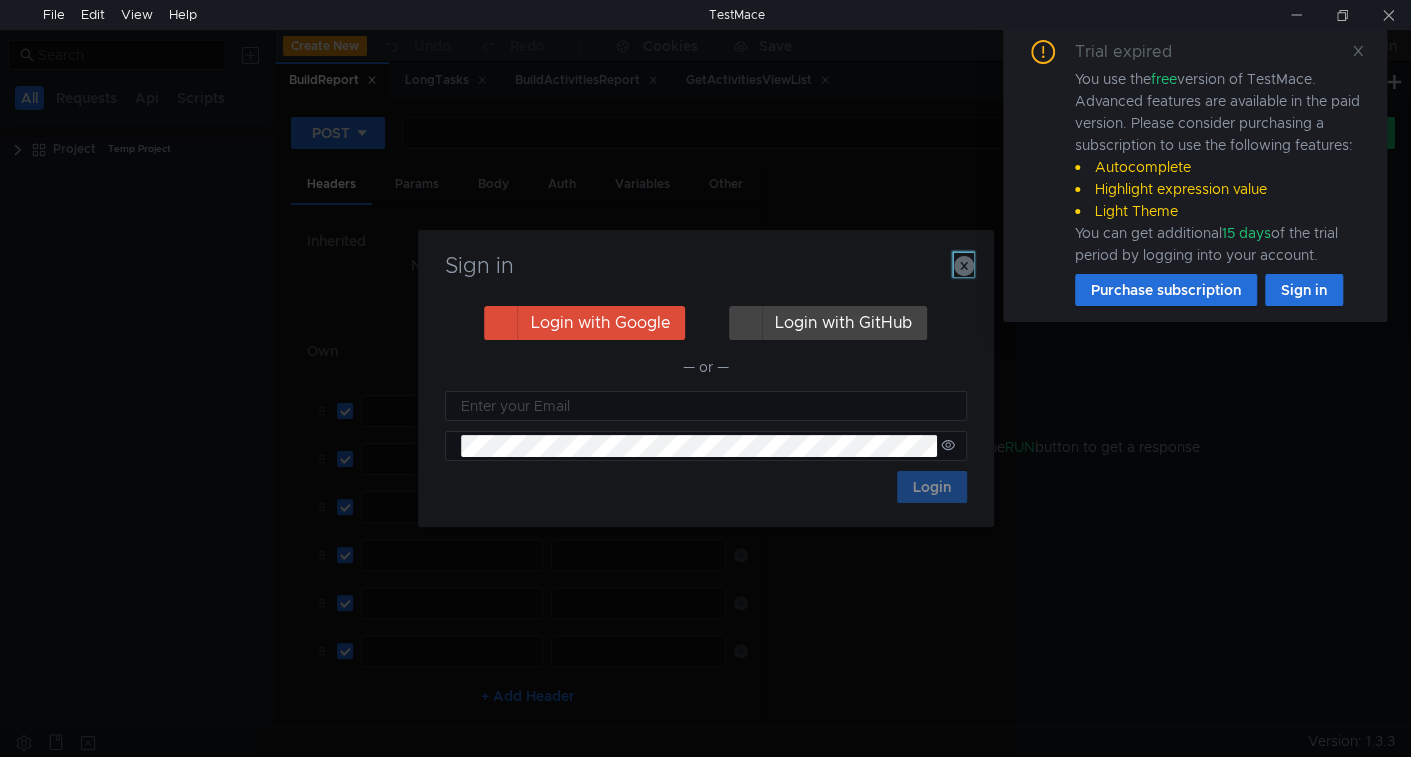 click at bounding box center [964, 266] 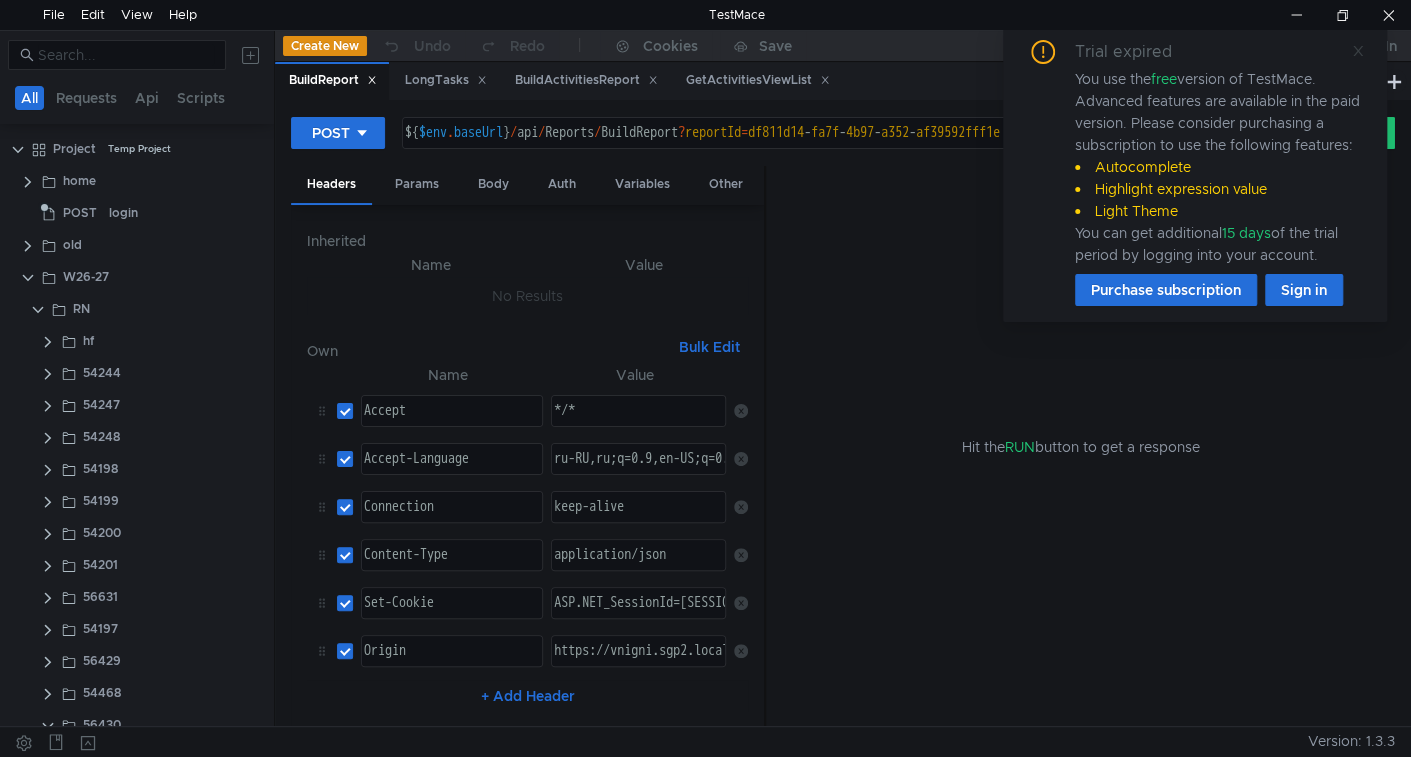 scroll, scrollTop: 0, scrollLeft: 0, axis: both 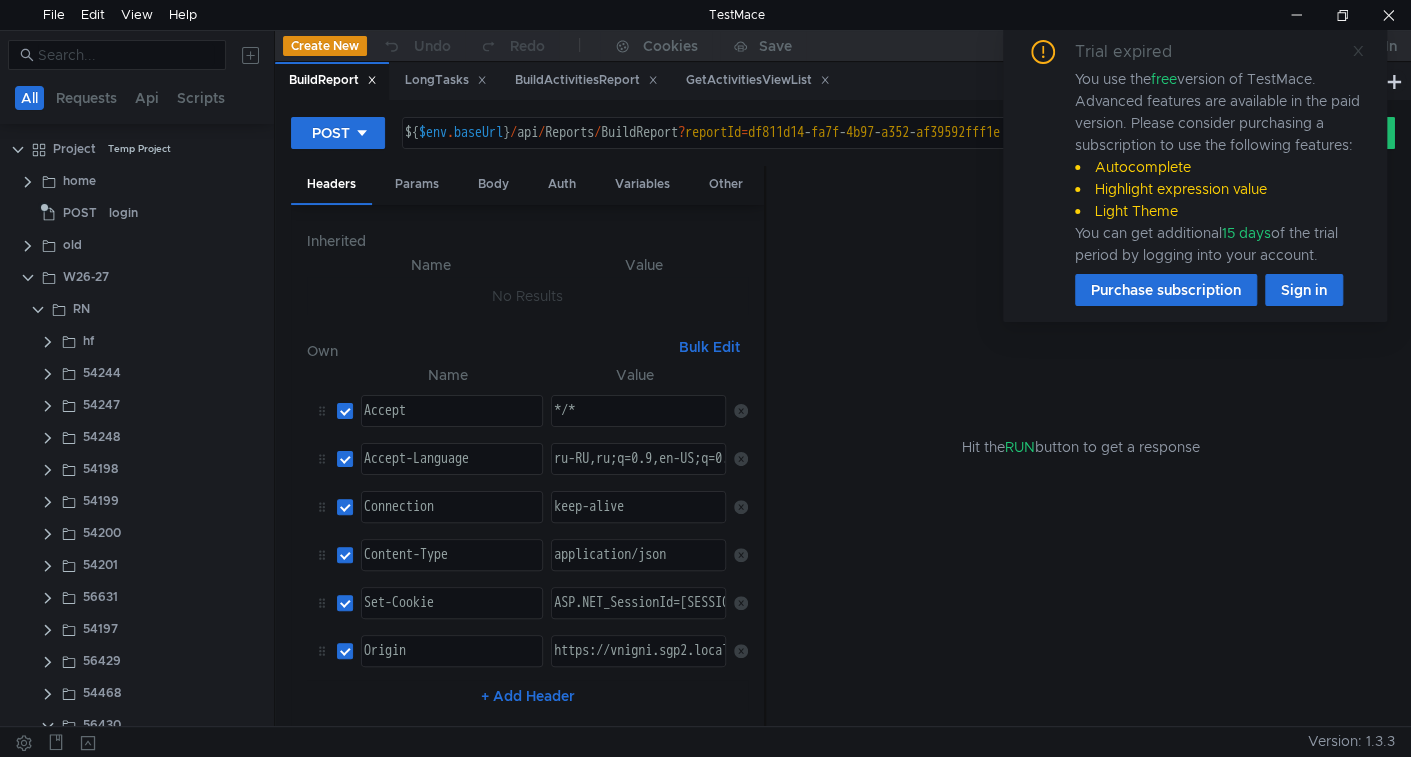 click at bounding box center [1358, 51] 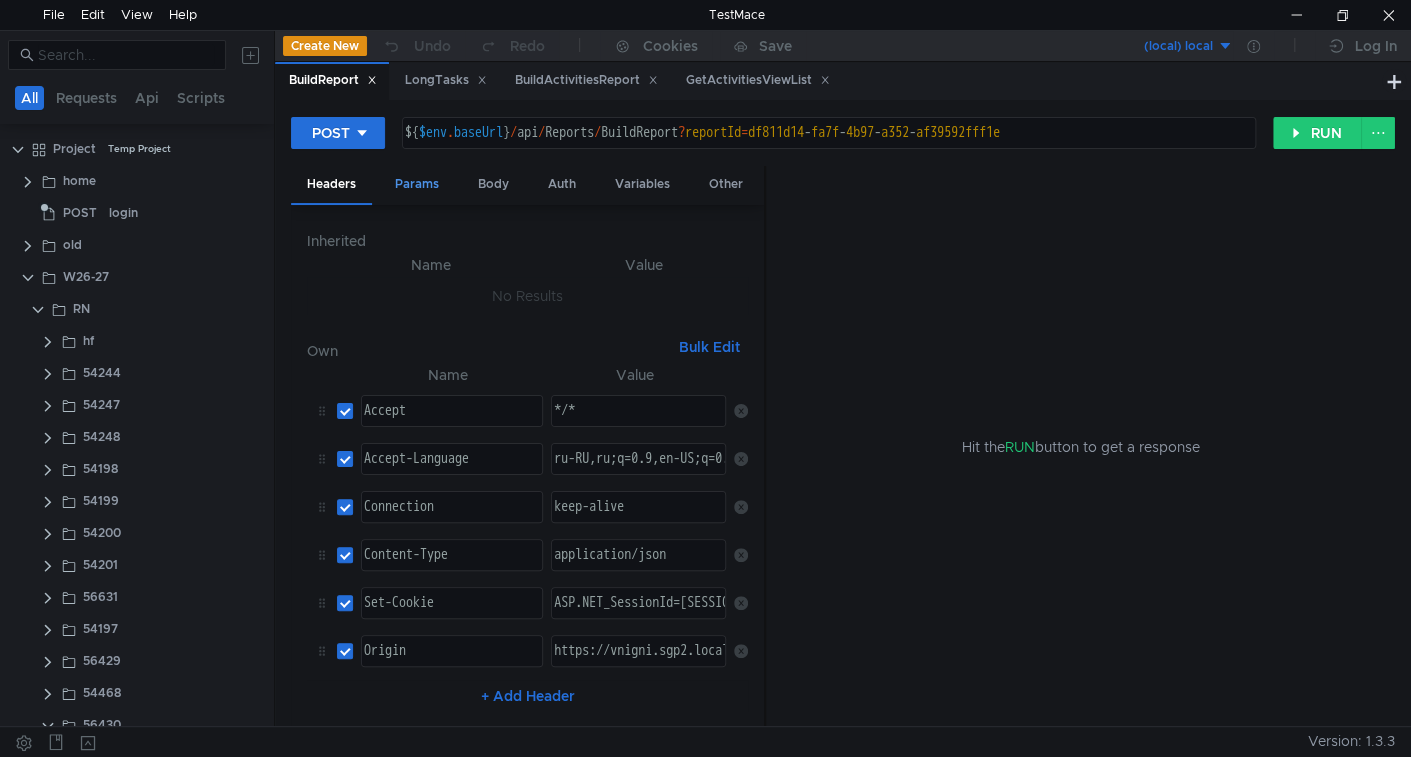 click on "Params" at bounding box center (417, 184) 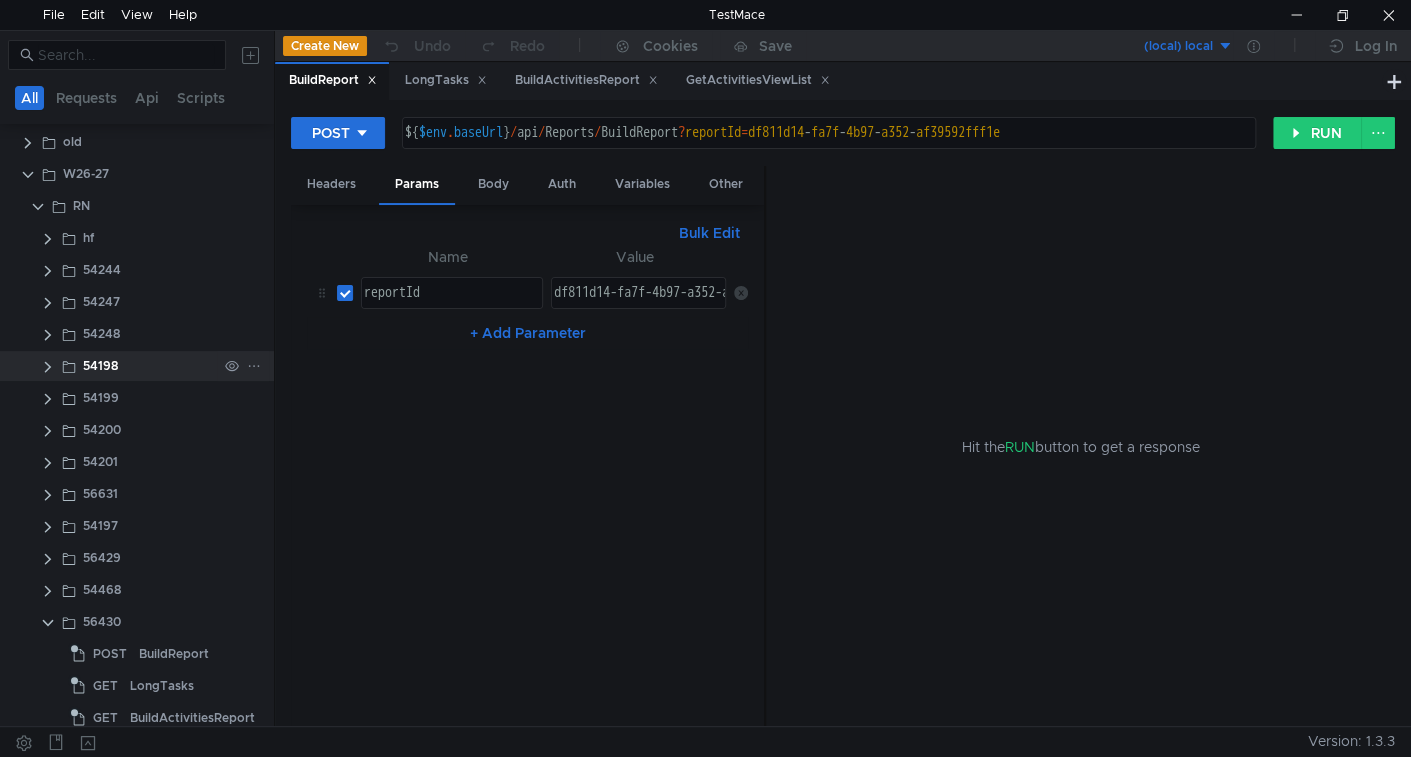 scroll, scrollTop: 151, scrollLeft: 0, axis: vertical 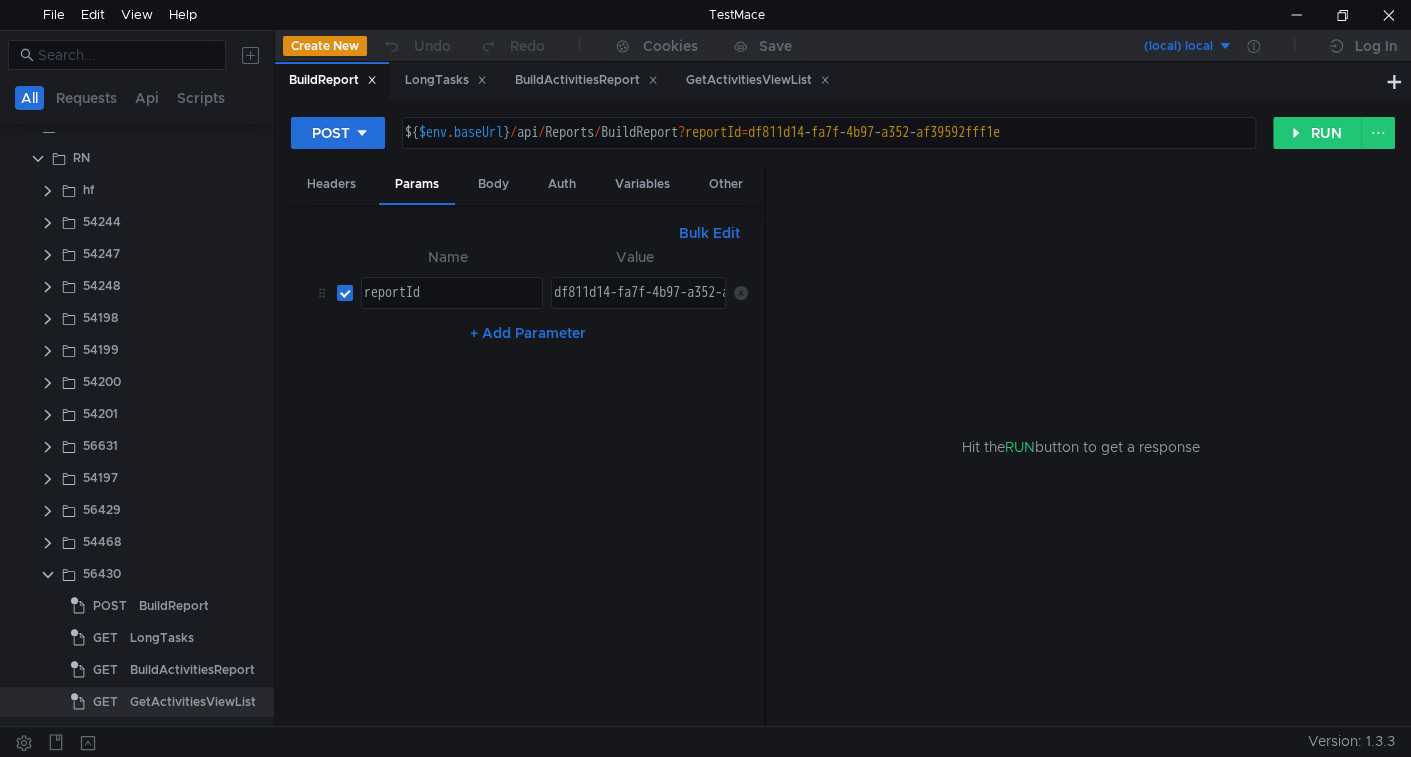 click on "Bulk Edit" at bounding box center [709, 233] 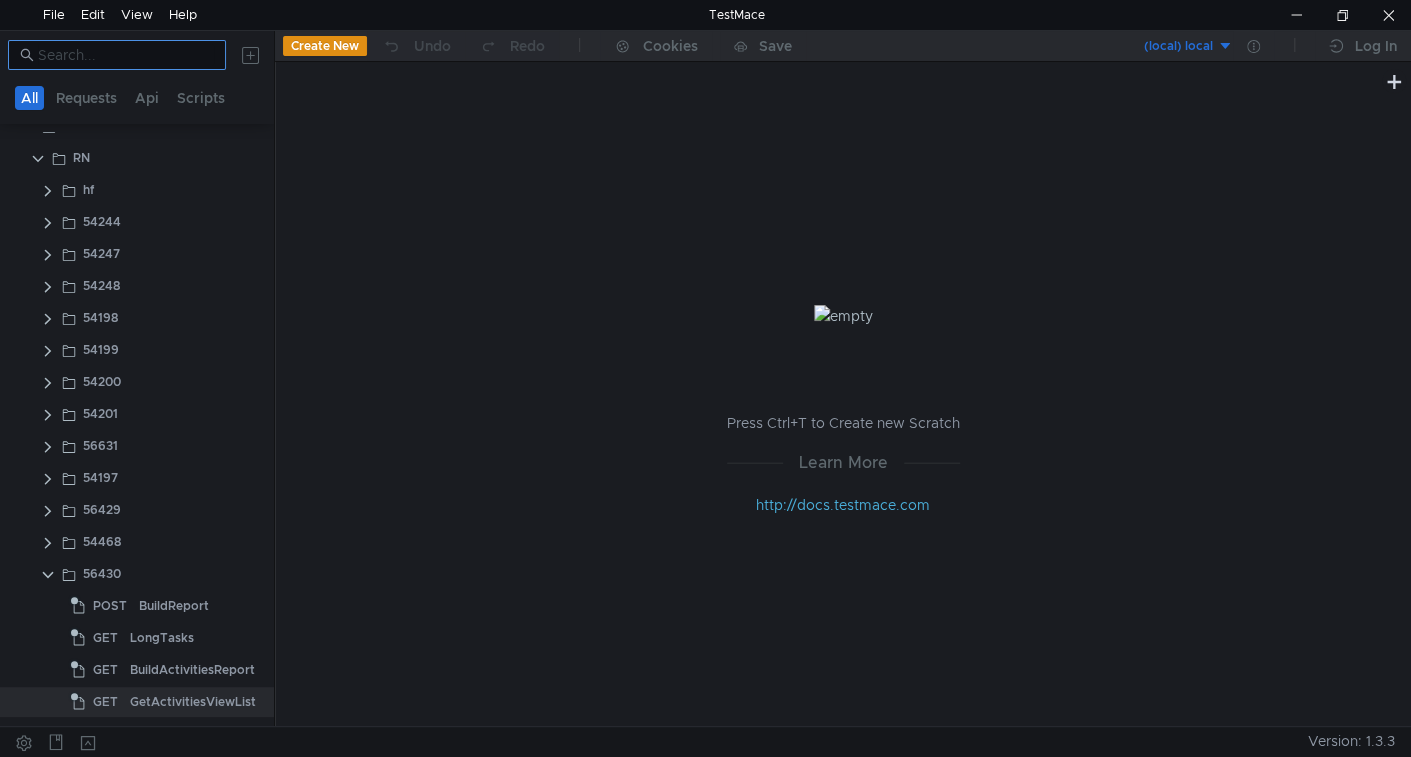 click at bounding box center [126, 55] 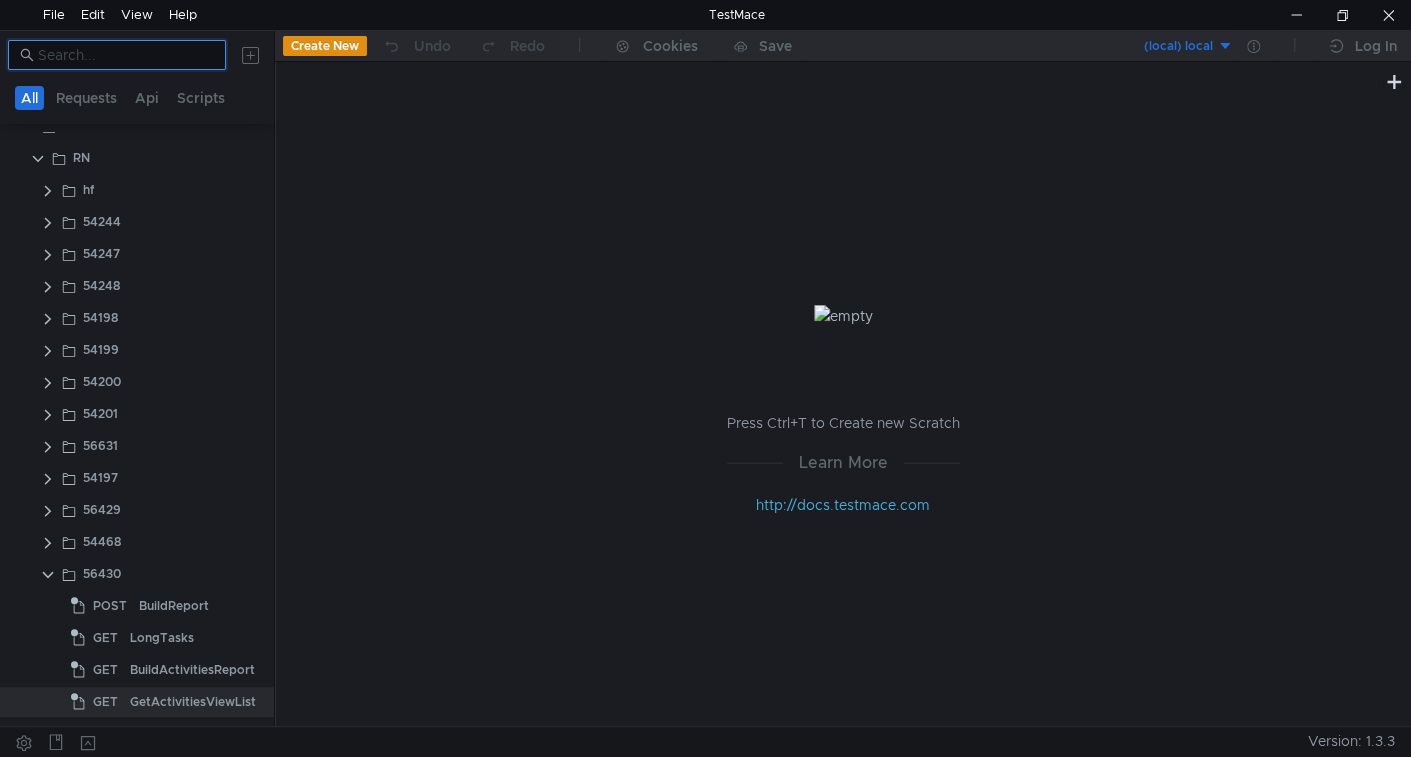 paste on "56429" 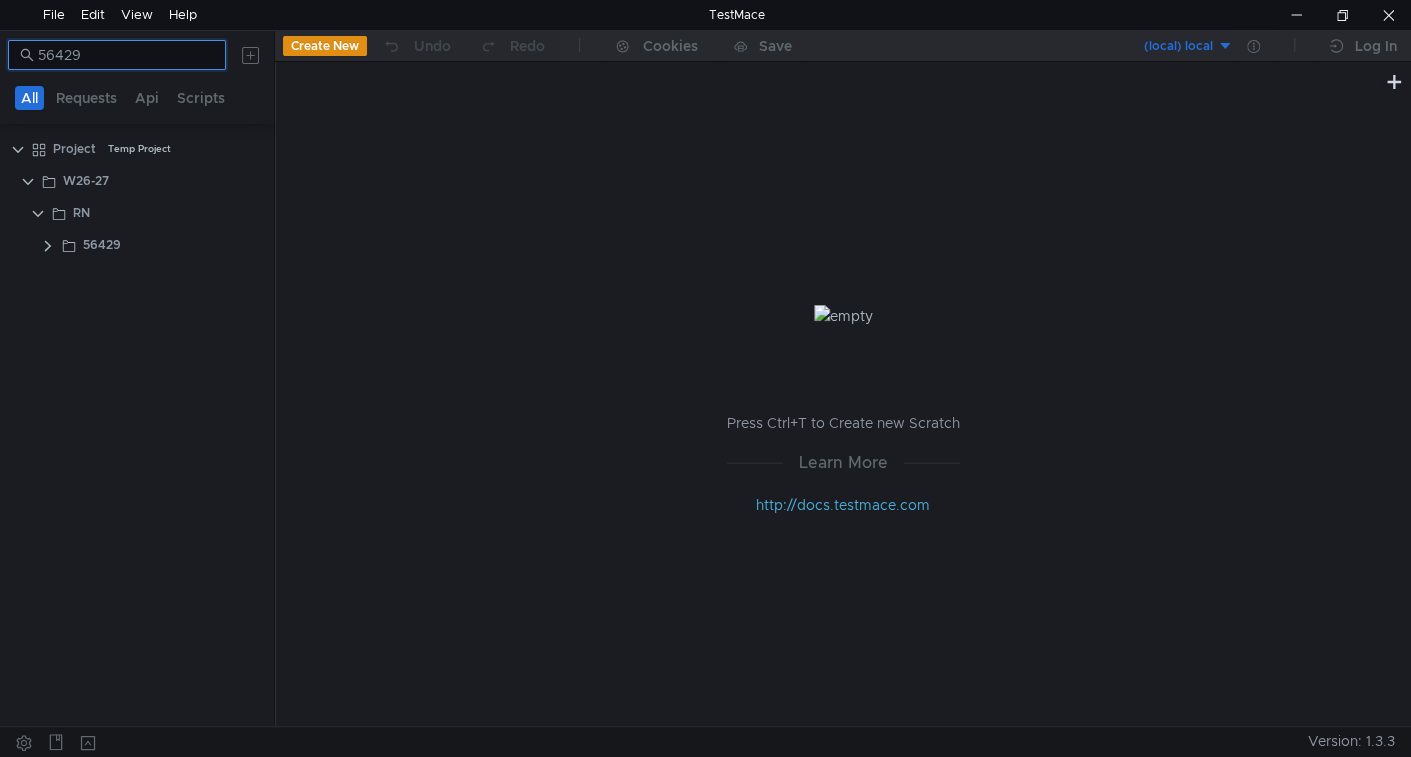 scroll, scrollTop: 0, scrollLeft: 0, axis: both 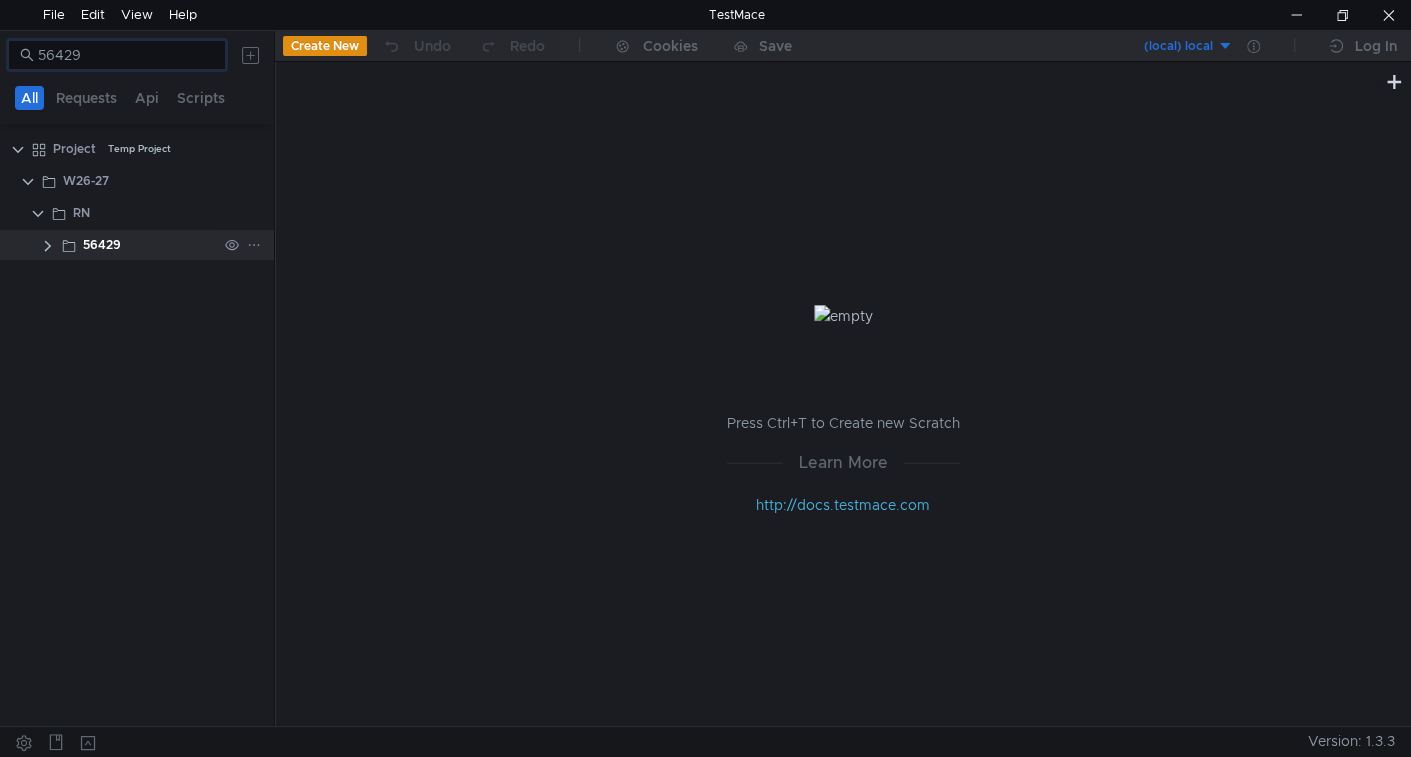 type on "56429" 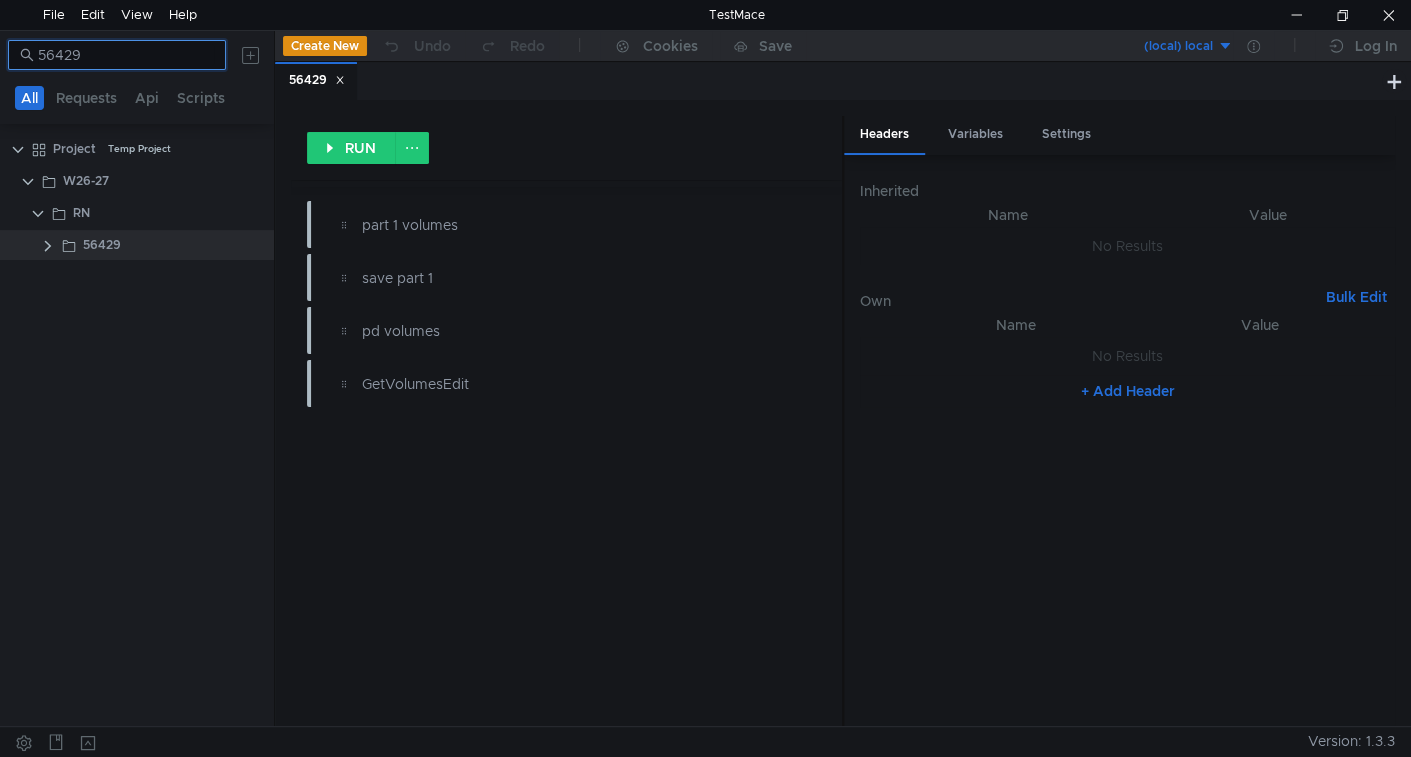 click on "56429" at bounding box center (126, 55) 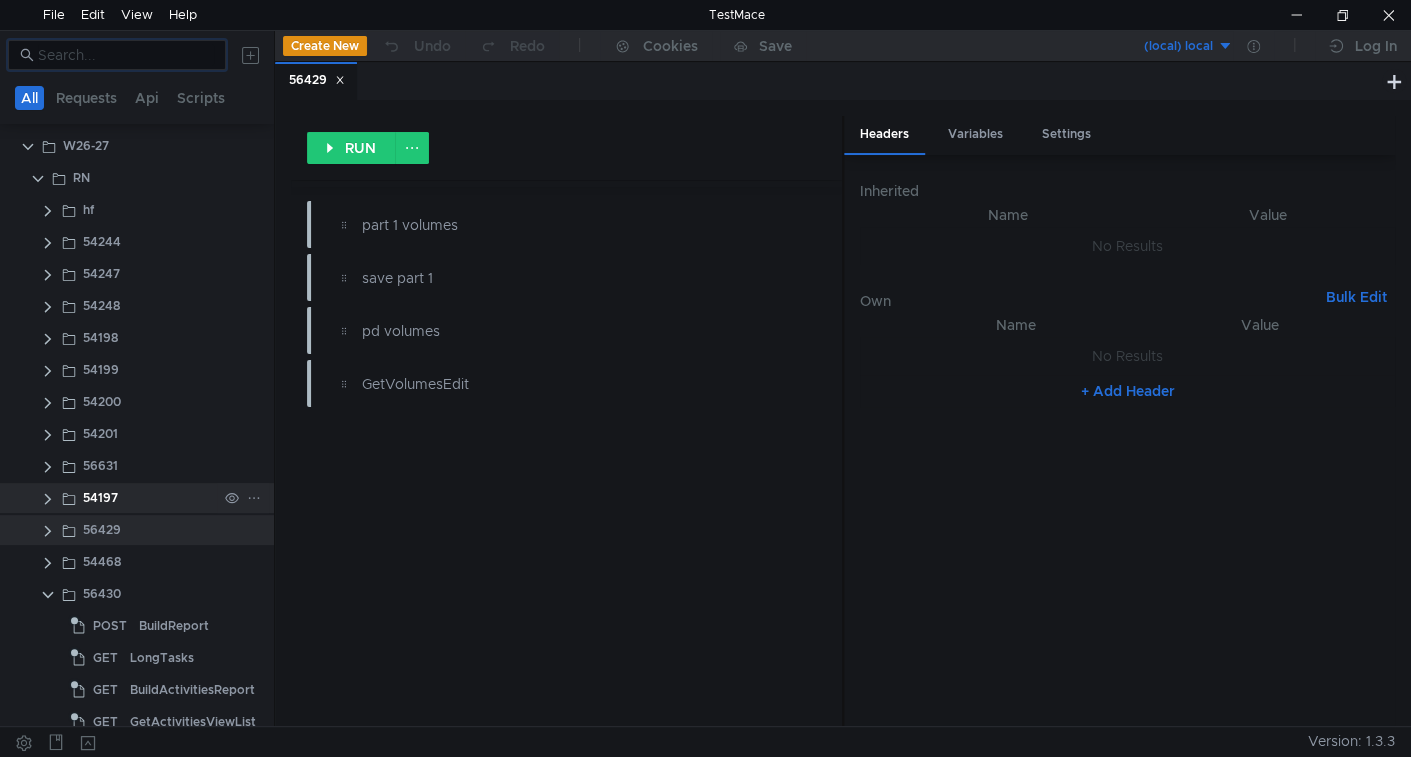 scroll, scrollTop: 151, scrollLeft: 0, axis: vertical 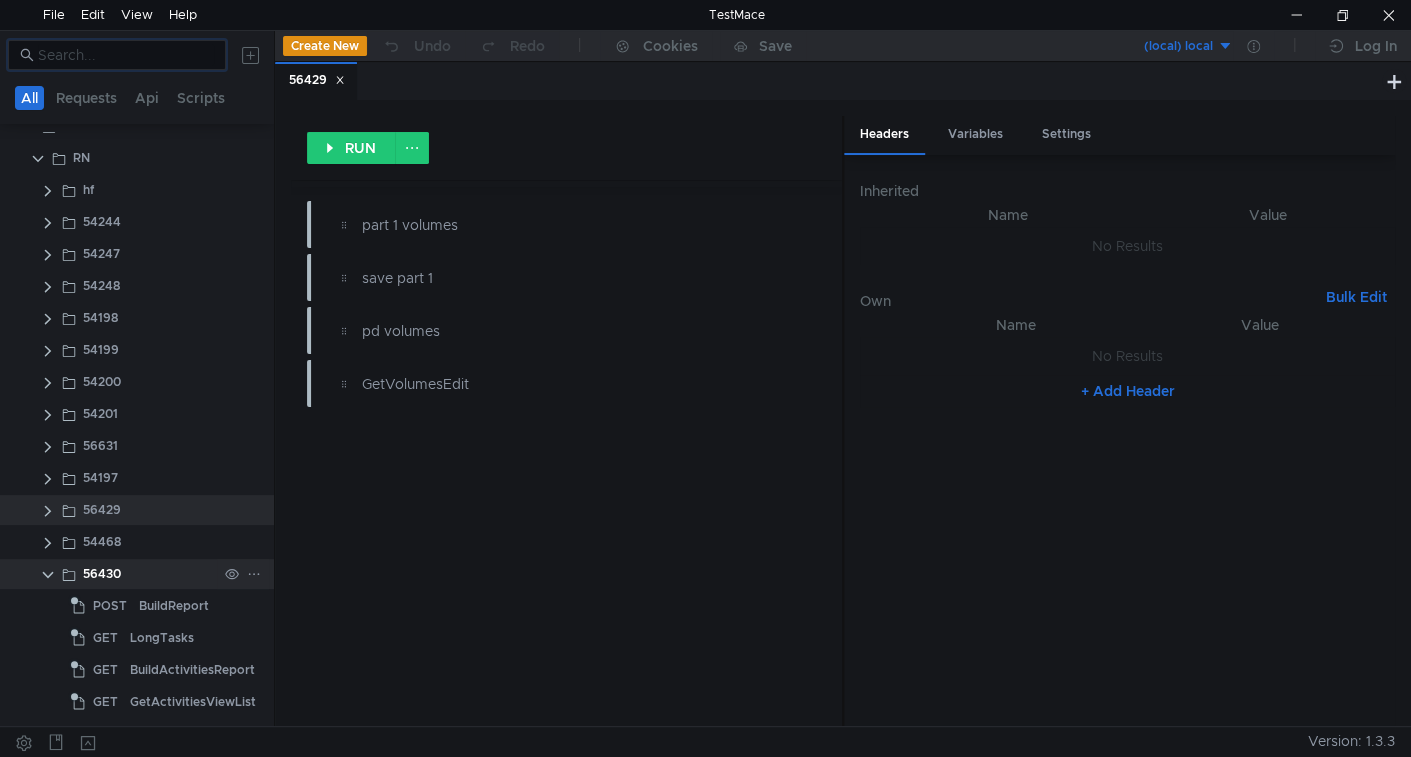 type 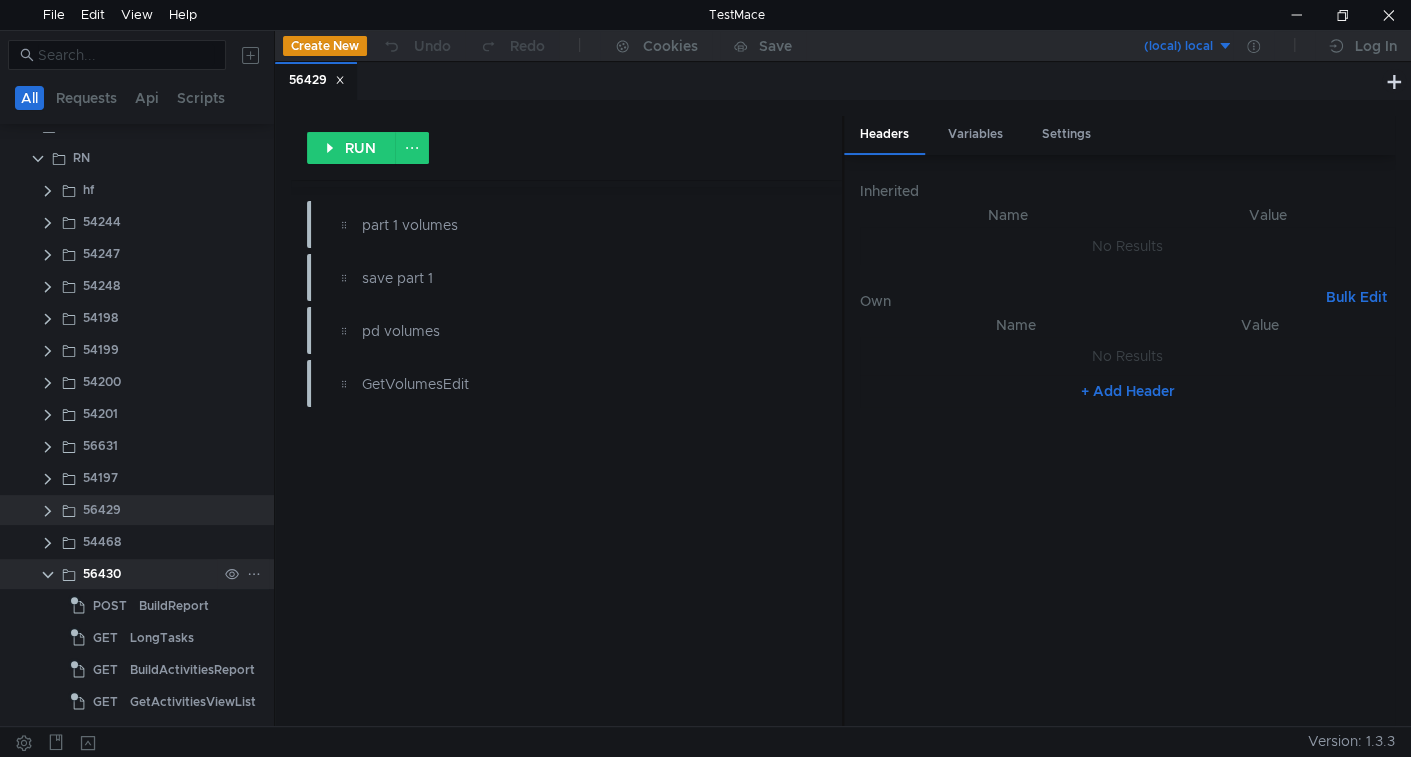 click at bounding box center (48, 575) 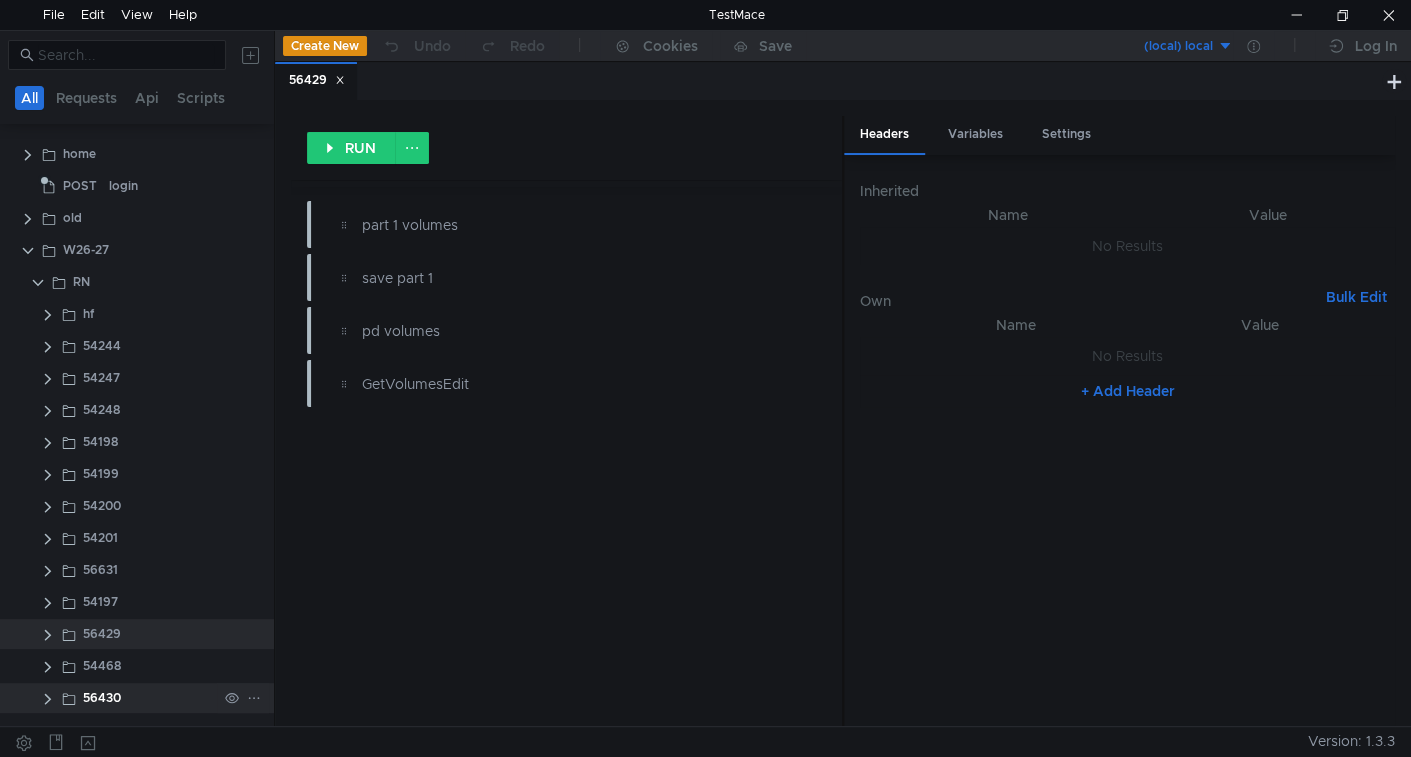 scroll, scrollTop: 22, scrollLeft: 0, axis: vertical 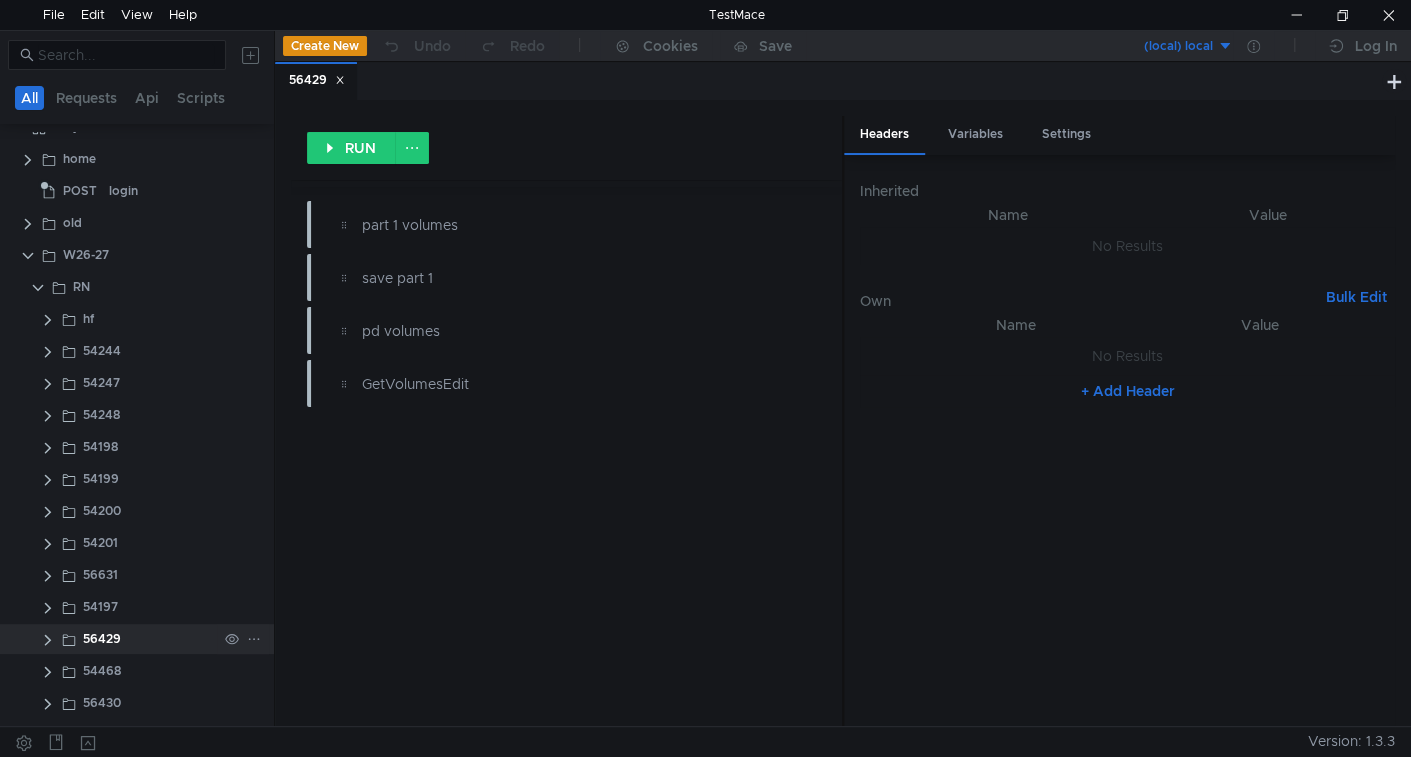 click at bounding box center [48, 640] 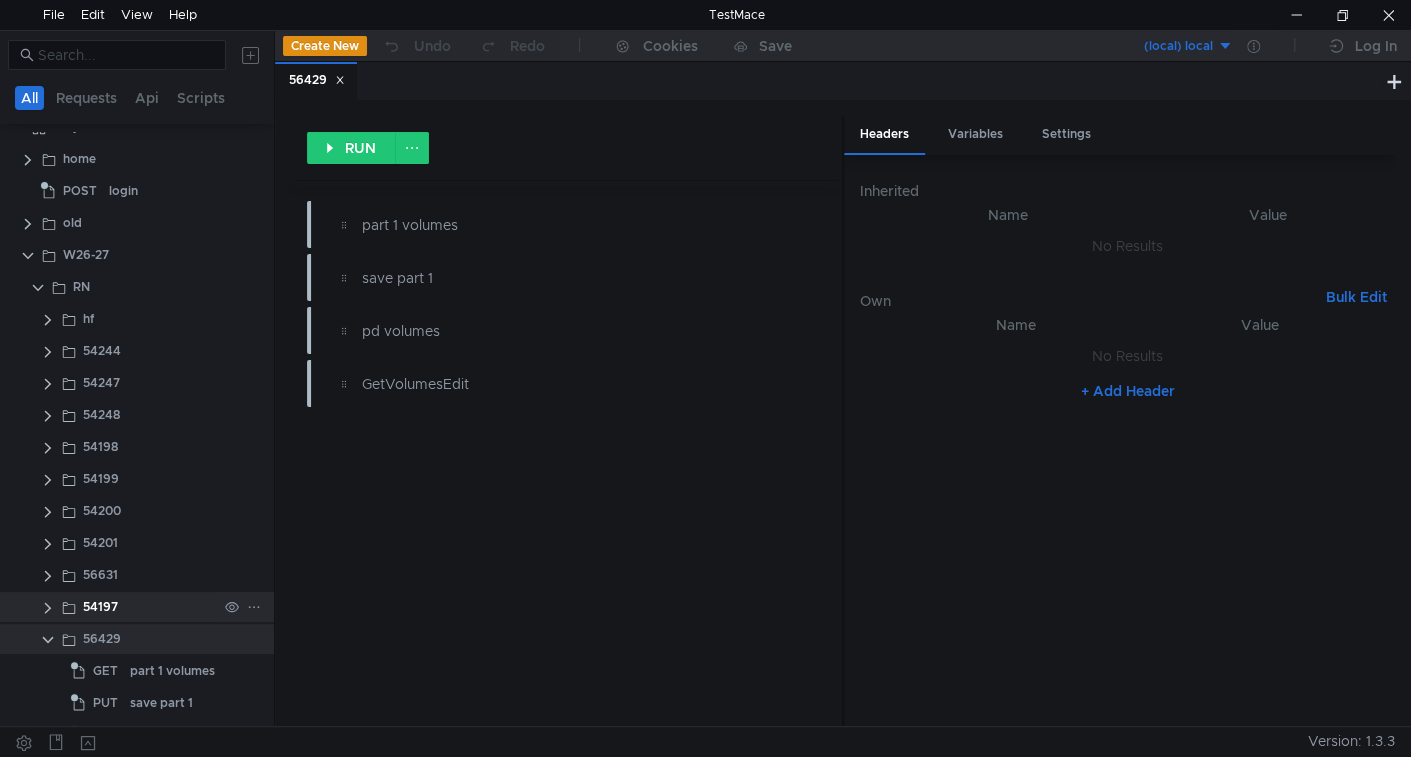 scroll, scrollTop: 151, scrollLeft: 0, axis: vertical 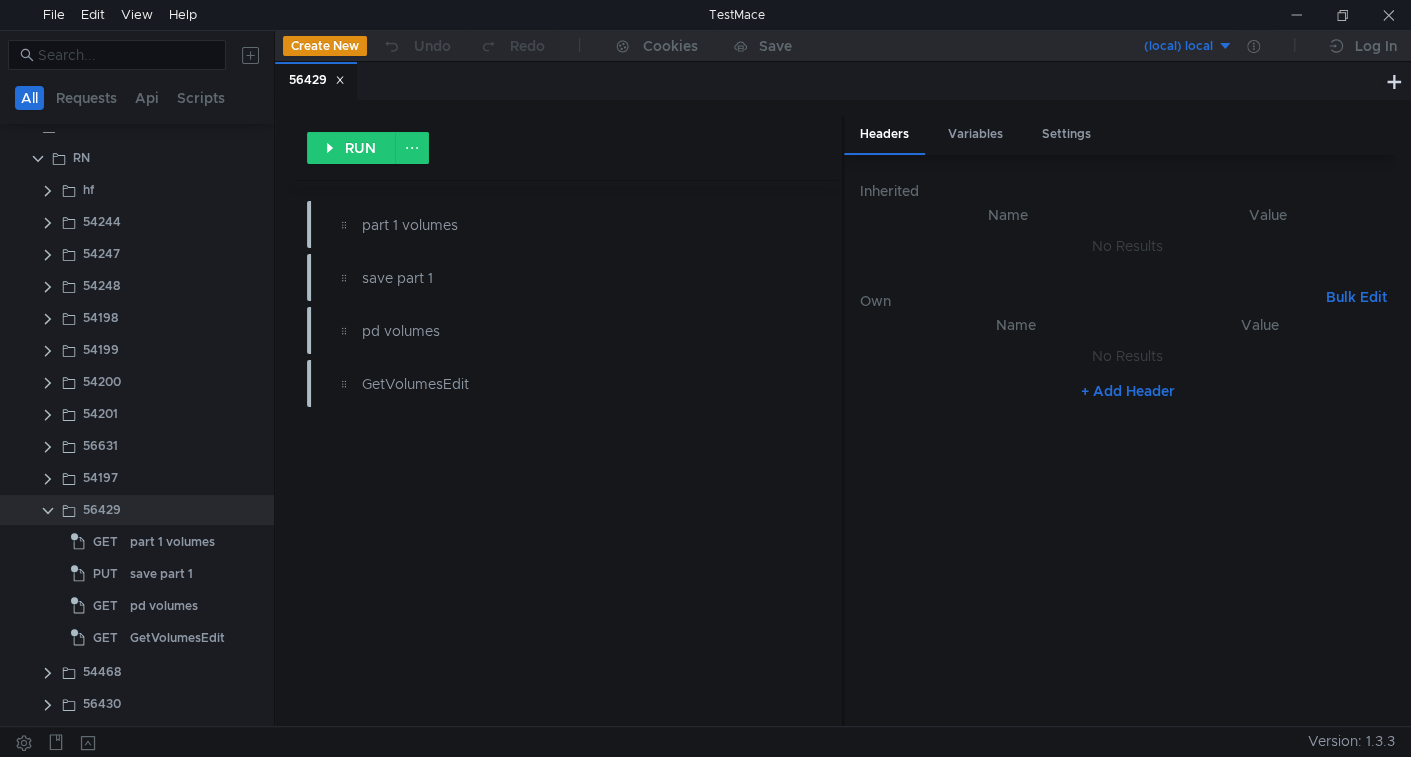 drag, startPoint x: 161, startPoint y: 540, endPoint x: 346, endPoint y: 75, distance: 500.4498 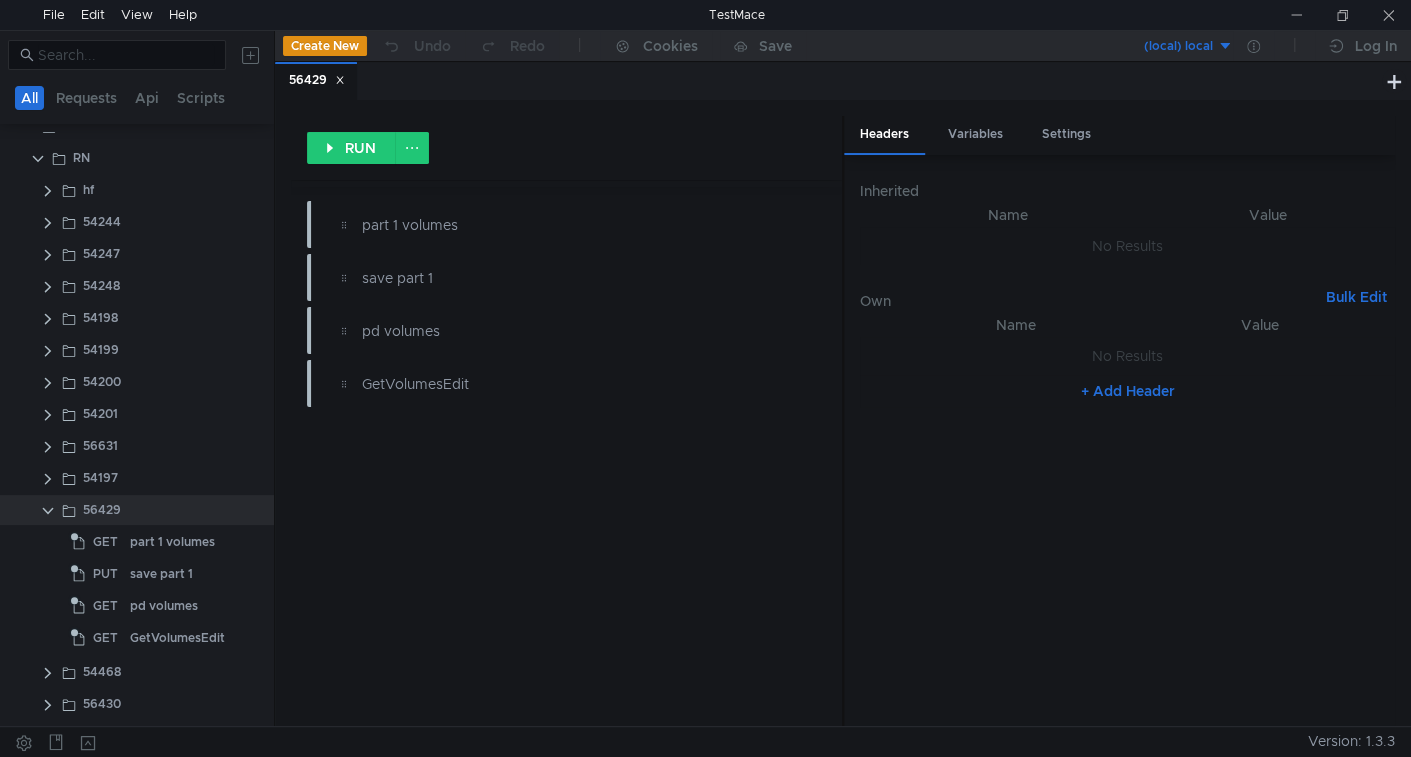 click on "part 1 volumes" at bounding box center [172, 542] 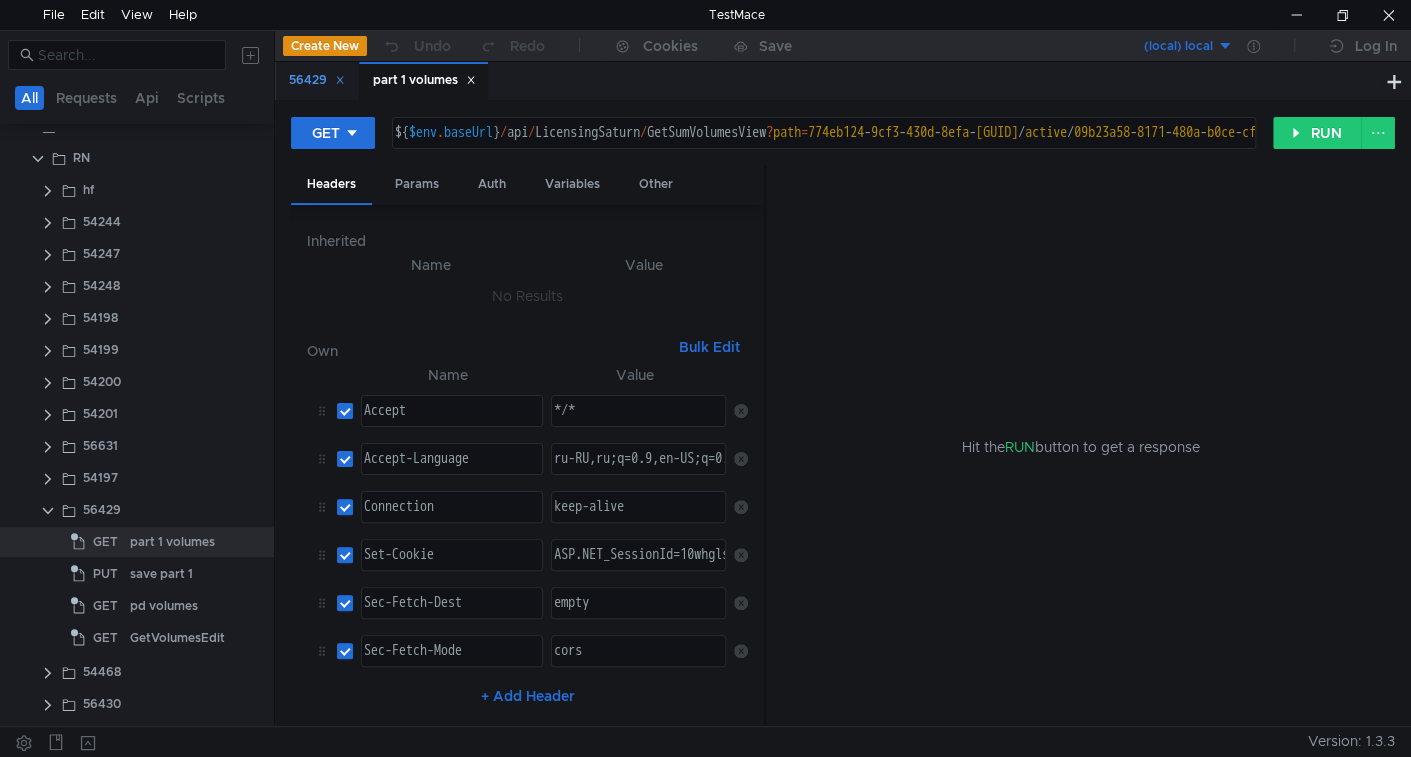click at bounding box center [340, 80] 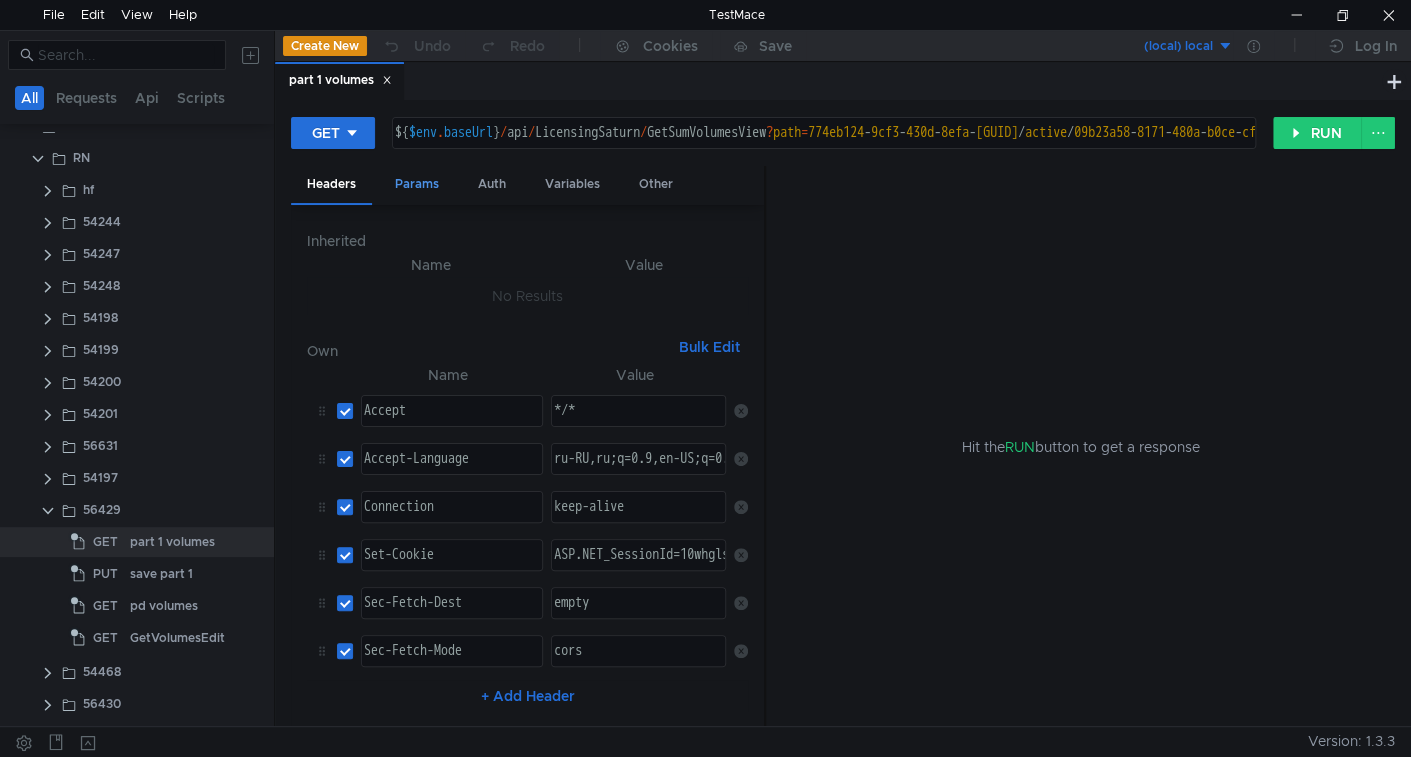 click on "Params" at bounding box center [417, 184] 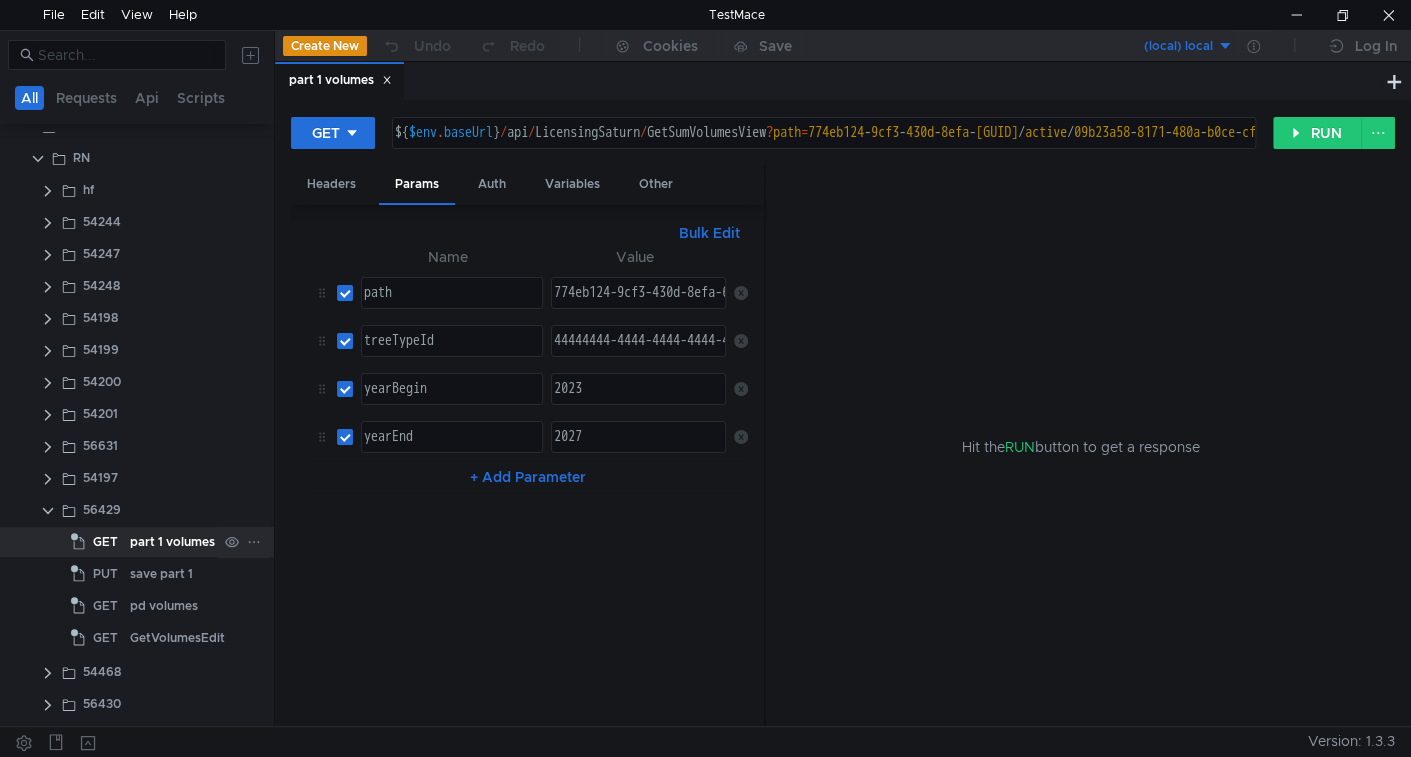 drag, startPoint x: 147, startPoint y: 576, endPoint x: 159, endPoint y: 552, distance: 26.832815 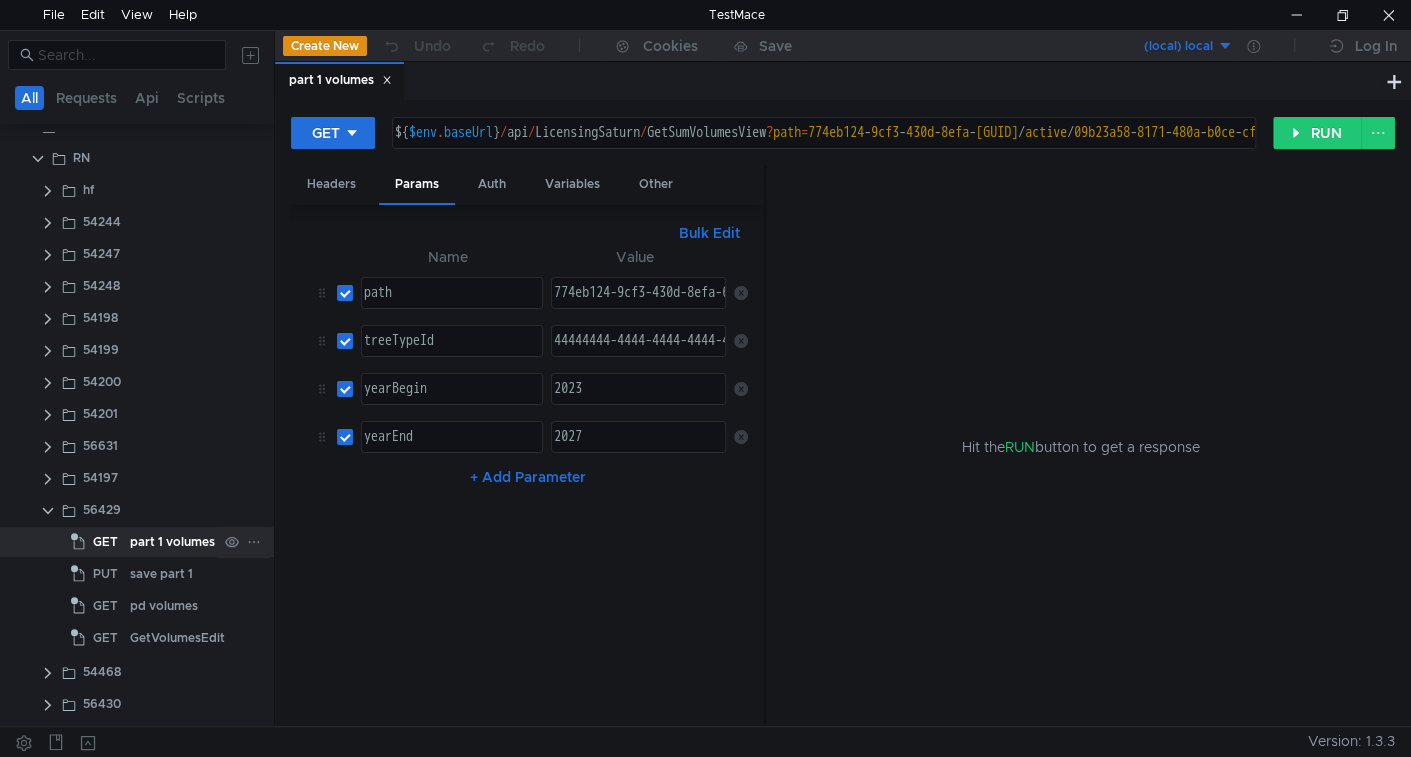 click on "save part 1" at bounding box center (172, 542) 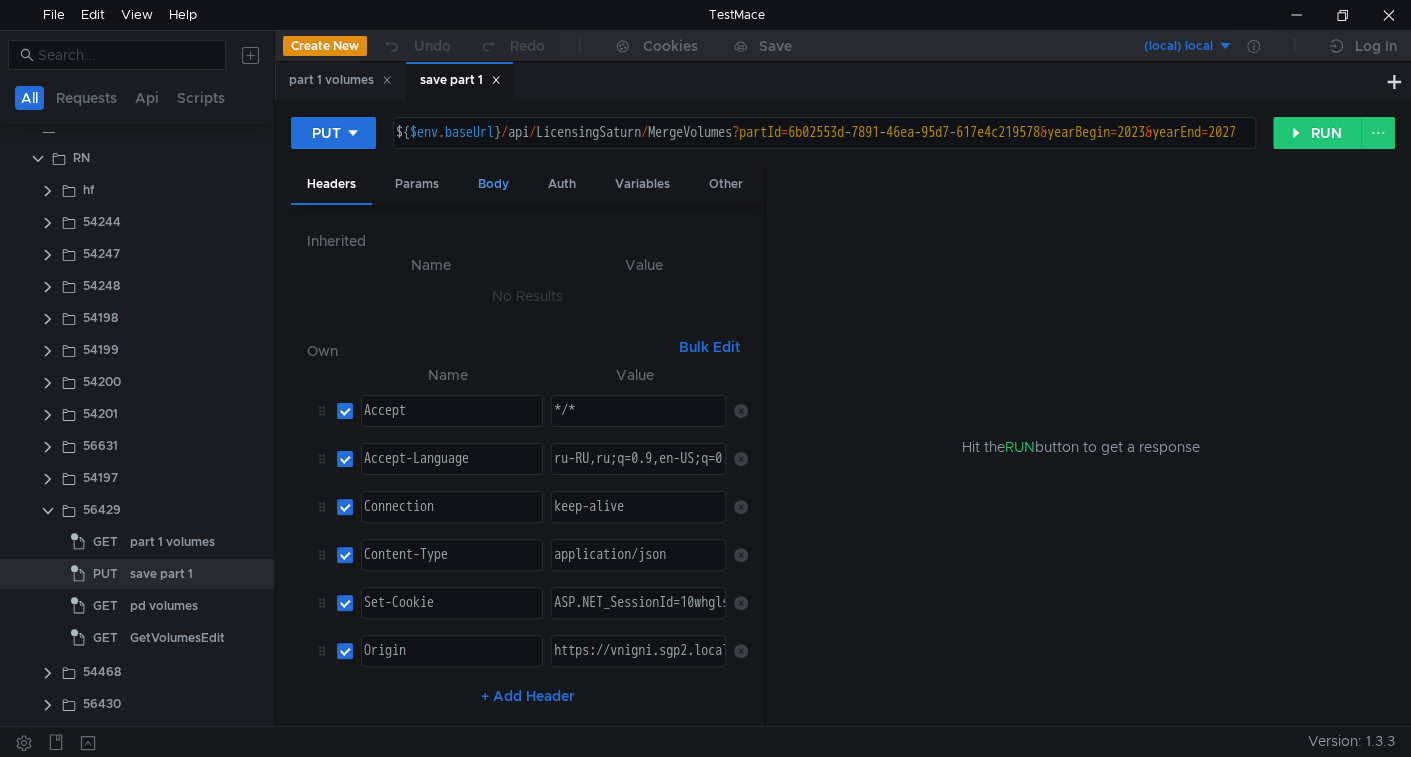 click on "Body" at bounding box center [493, 184] 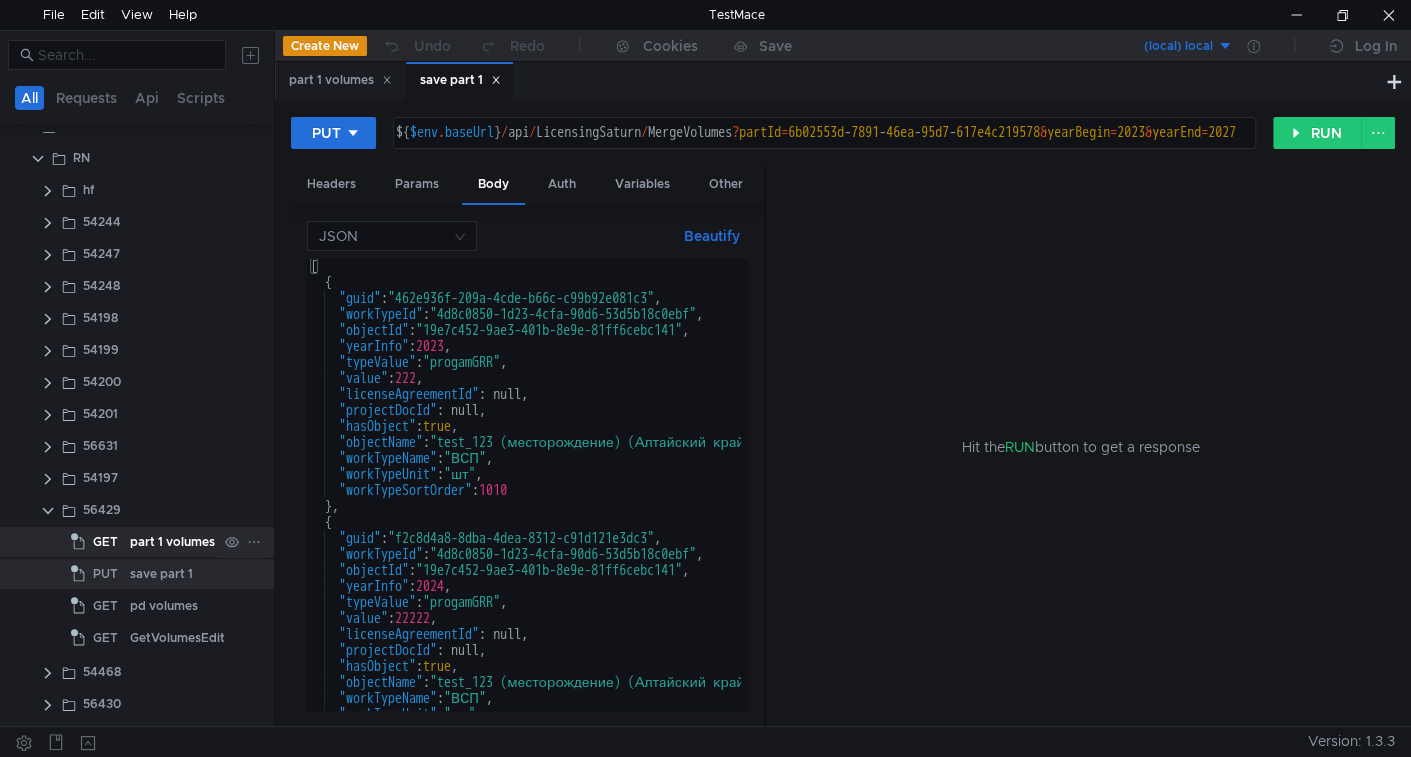 click on "part 1 volumes" at bounding box center [172, 542] 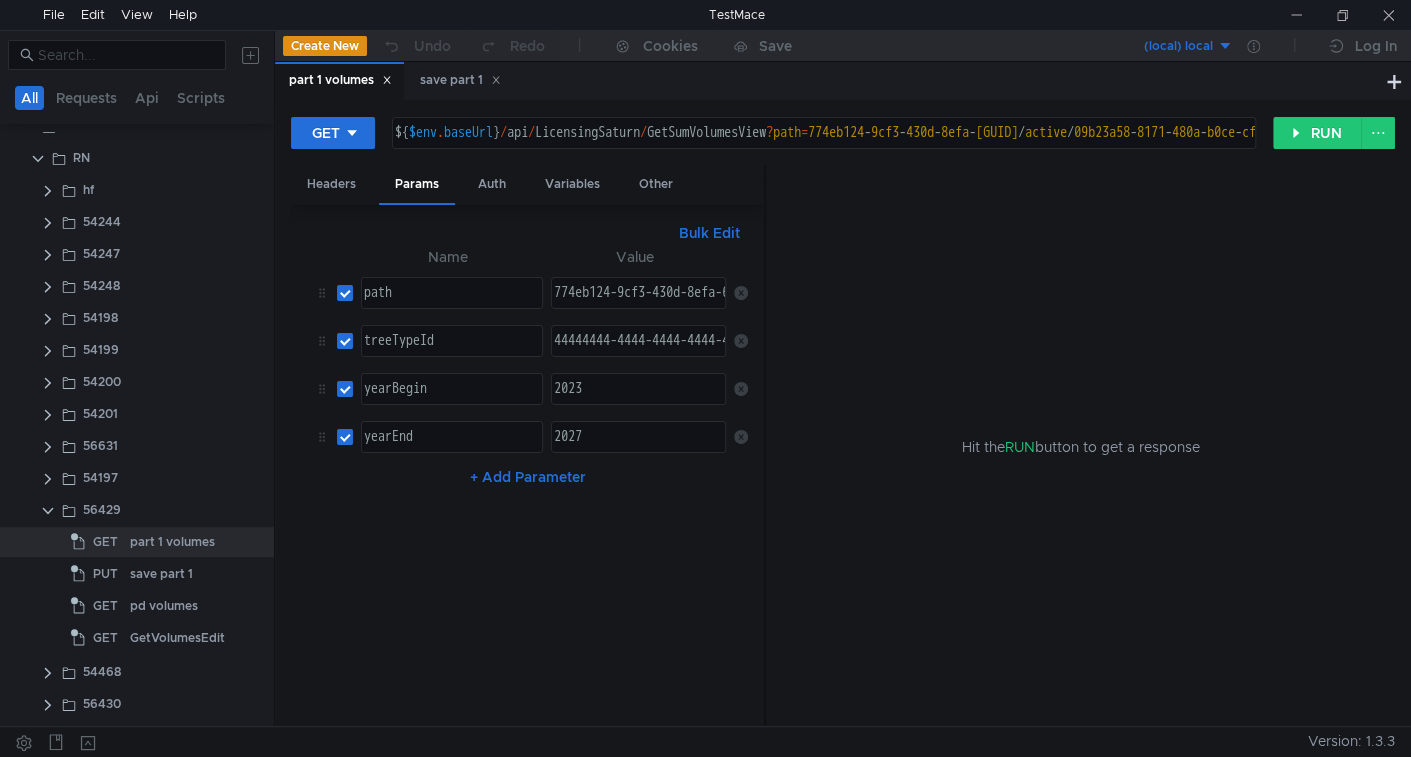 click on "${ $env . baseUrl } / api / LicensingSaturn / GetSumVolumesView ? path = 774eb124 - 9cf3 - 430d - 8efa - 67d8838df482 / active / 09b23a58 - 8171 - 480a - b0ce - cfcc33b1b7c7_c / 6b02553d - 7891 - 46ea - 95d7 - 617e4c219578 & treeTypeId = 44444444 - 4444 - 4444 - 4444 - 444444444444 & yearBegin = 2023 & yearEnd = 2027" at bounding box center [1461, 149] 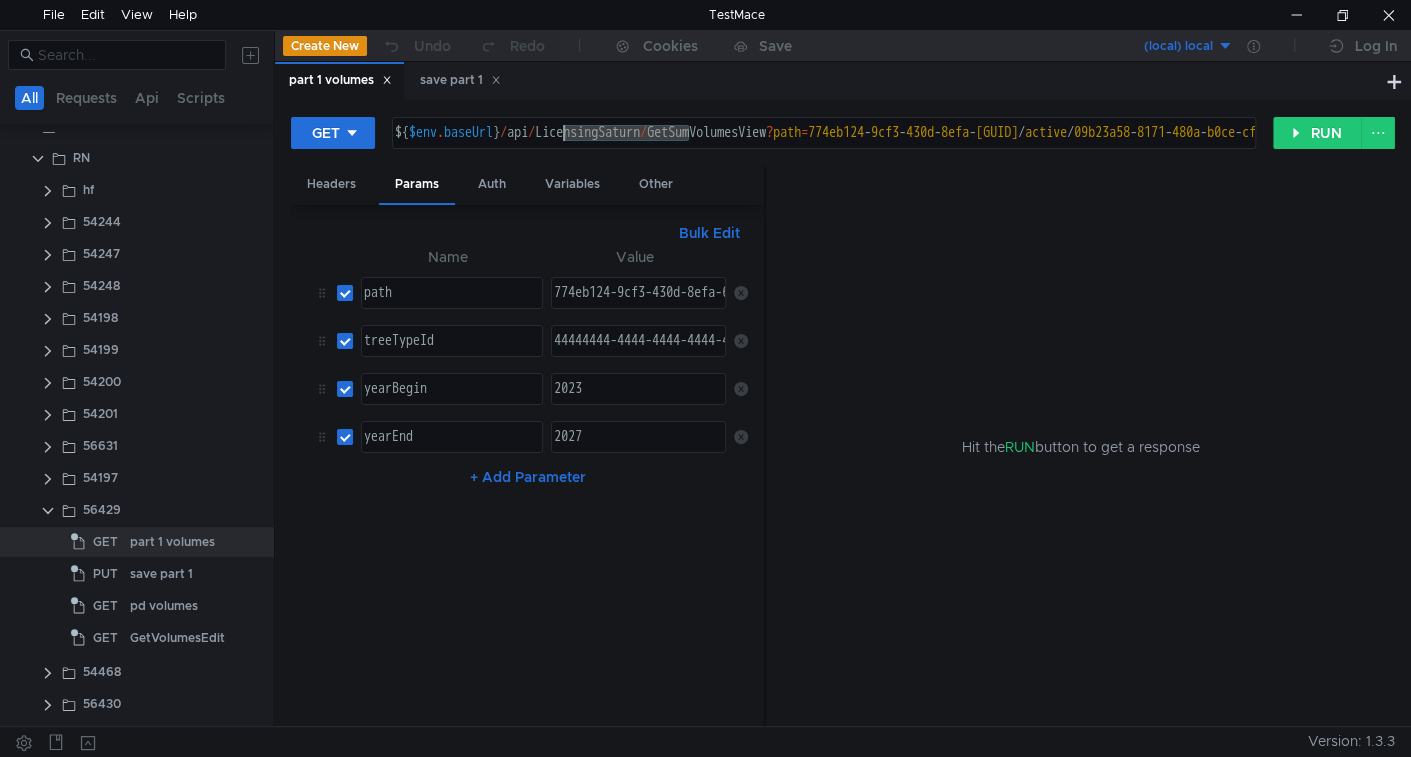 click on "${ $env . baseUrl } / api / LicensingSaturn / GetSumVolumesView ? path = 774eb124 - 9cf3 - 430d - 8efa - 67d8838df482 / active / 09b23a58 - 8171 - 480a - b0ce - cfcc33b1b7c7_c / 6b02553d - 7891 - 46ea - 95d7 - 617e4c219578 & treeTypeId = 44444444 - 4444 - 4444 - 4444 - 444444444444 & yearBegin = 2023 & yearEnd = 2027" at bounding box center (1461, 149) 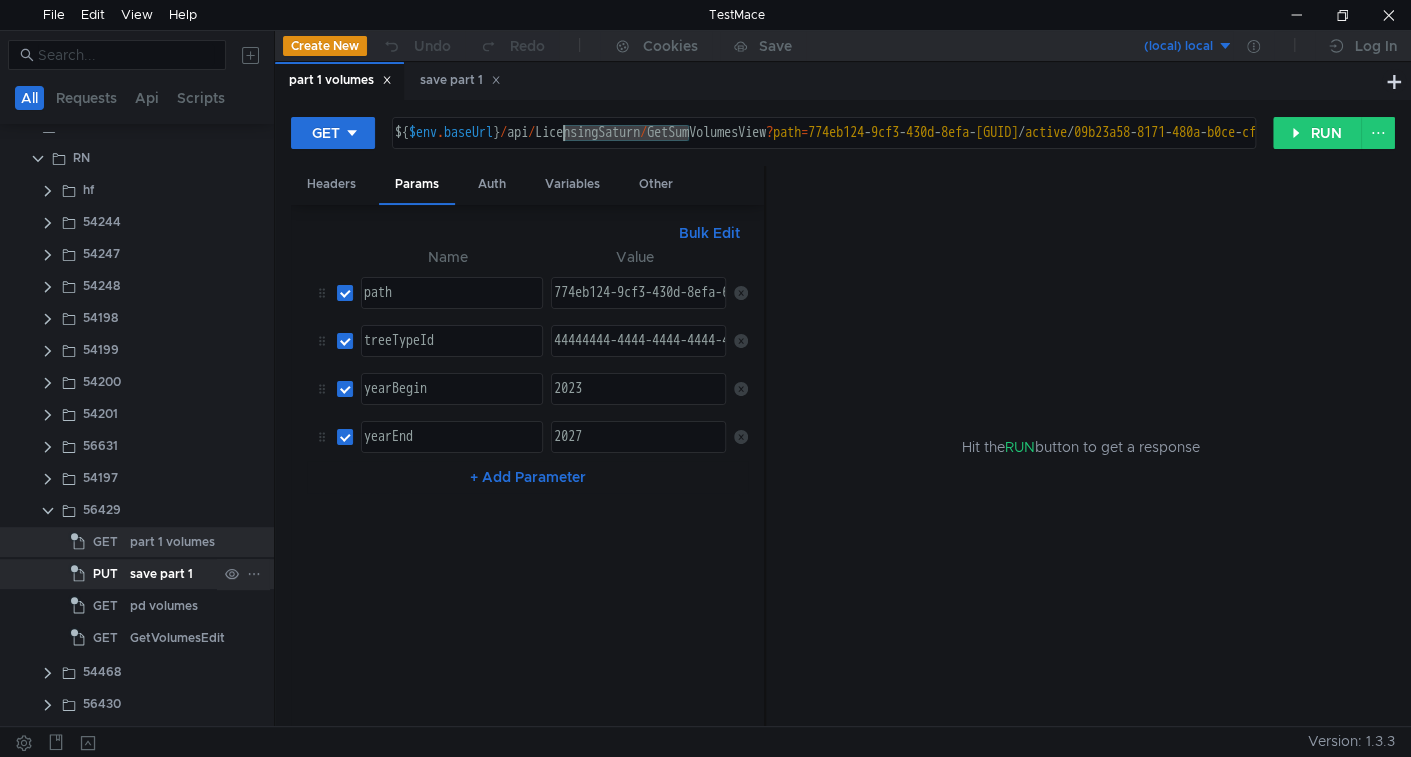 click on "save part 1" at bounding box center (172, 542) 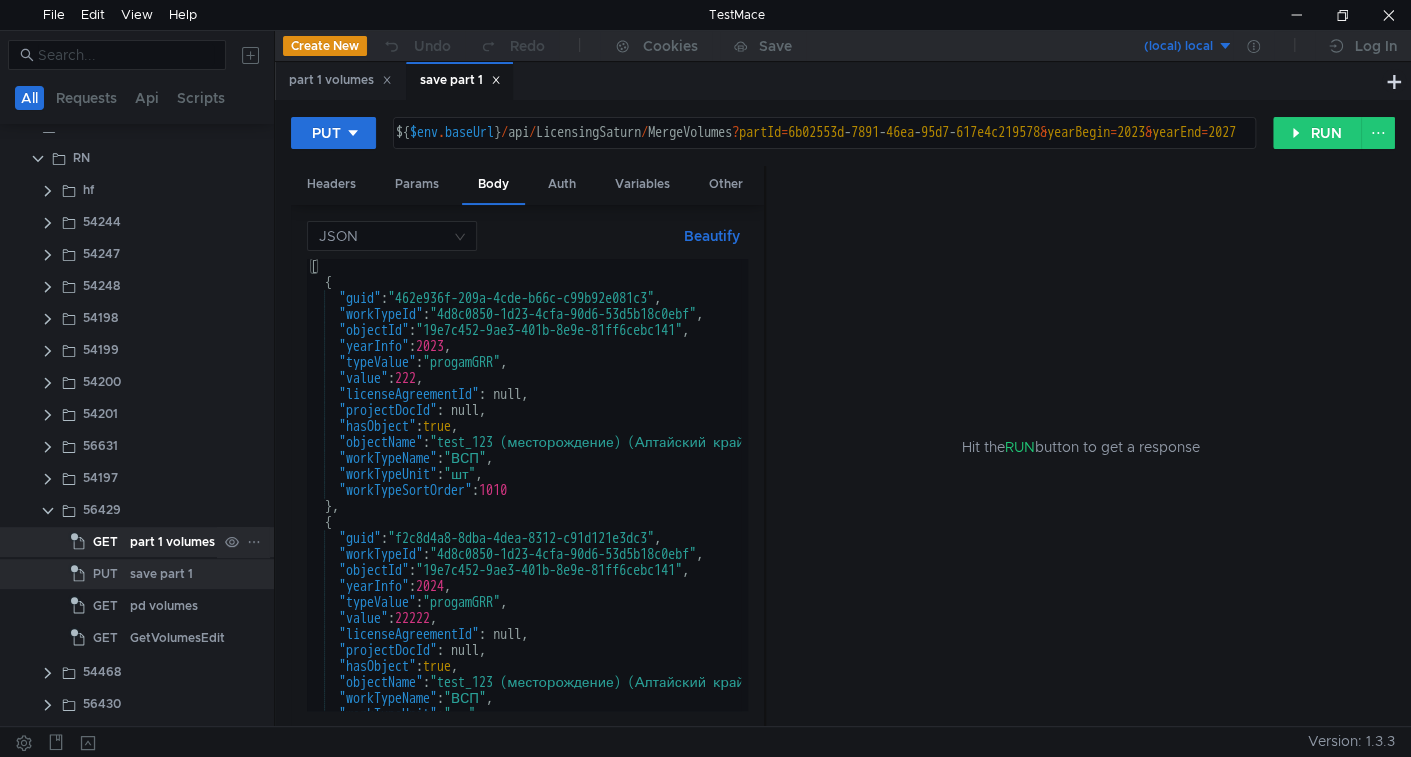 click on "part 1 volumes" at bounding box center [172, 542] 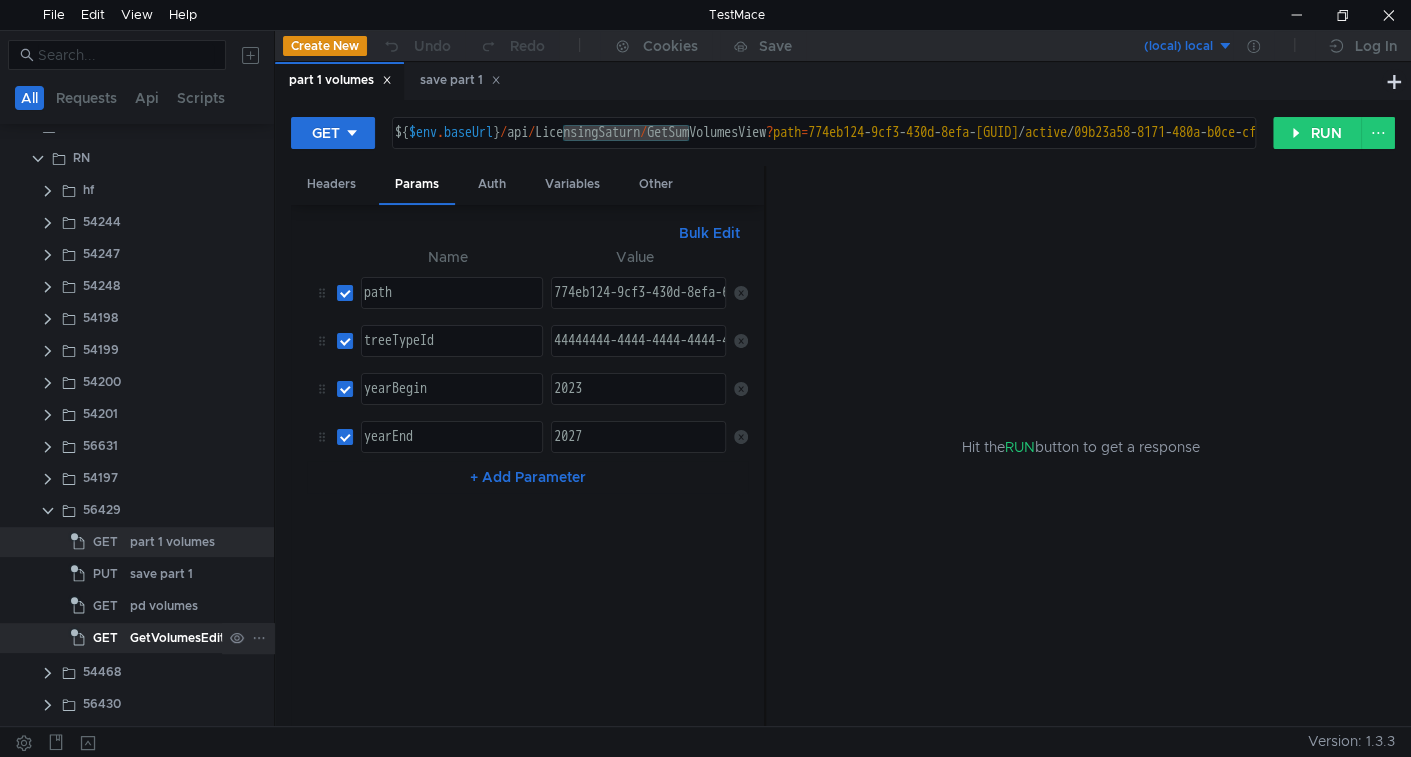 click on "GetVolumesEdit" at bounding box center (172, 542) 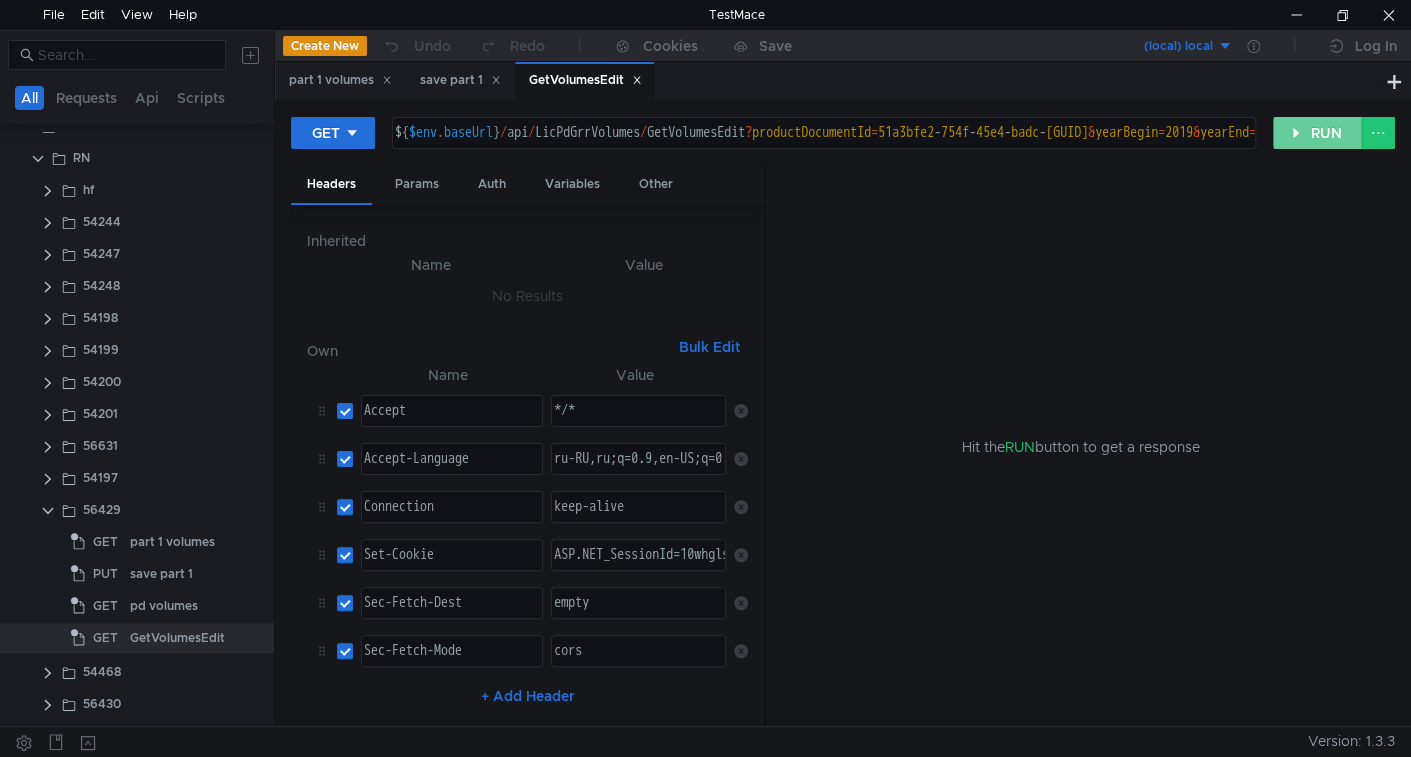 click on "RUN" at bounding box center (1317, 133) 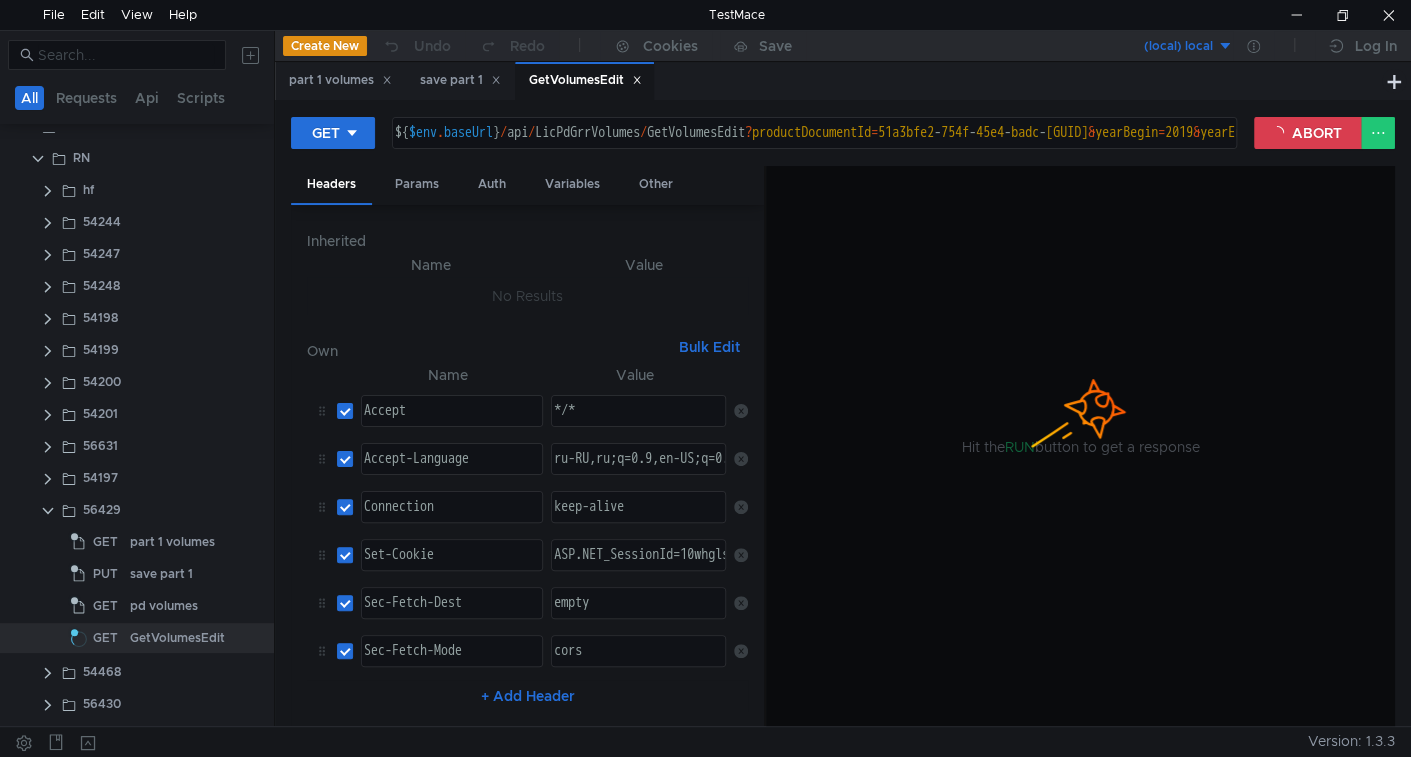 click on "${ $env . baseUrl } / api / LicPdGrrVolumes / GetVolumesEdit ? productDocumentId = 51a3bfe2 - 754f - 45e4 - badc - 58477a638e57 & yearBegin = 2019 & yearEnd = 2027" at bounding box center (953, 149) 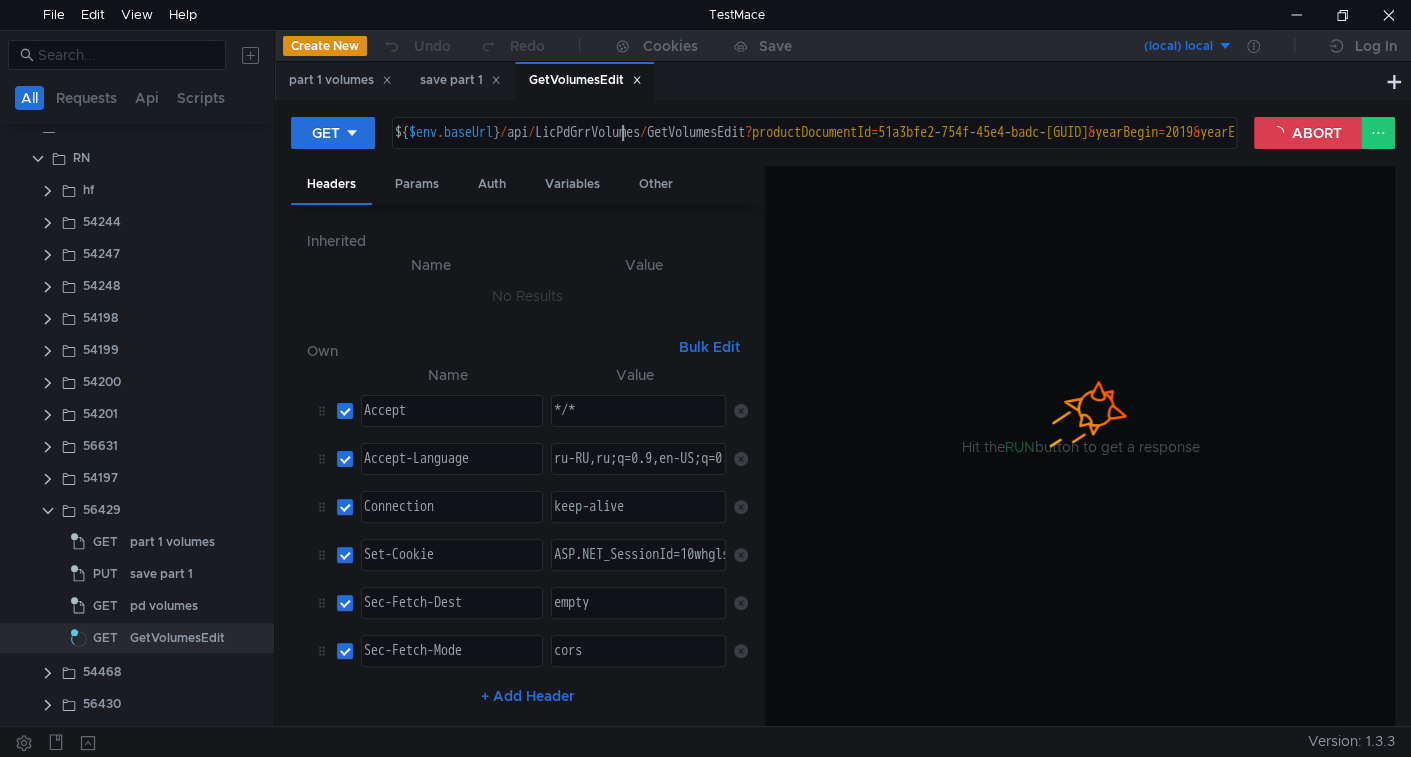 click on "${ $env . baseUrl } / api / LicPdGrrVolumes / GetVolumesEdit ? productDocumentId = 51a3bfe2 - 754f - 45e4 - badc - 58477a638e57 & yearBegin = 2019 & yearEnd = 2027" at bounding box center (953, 149) 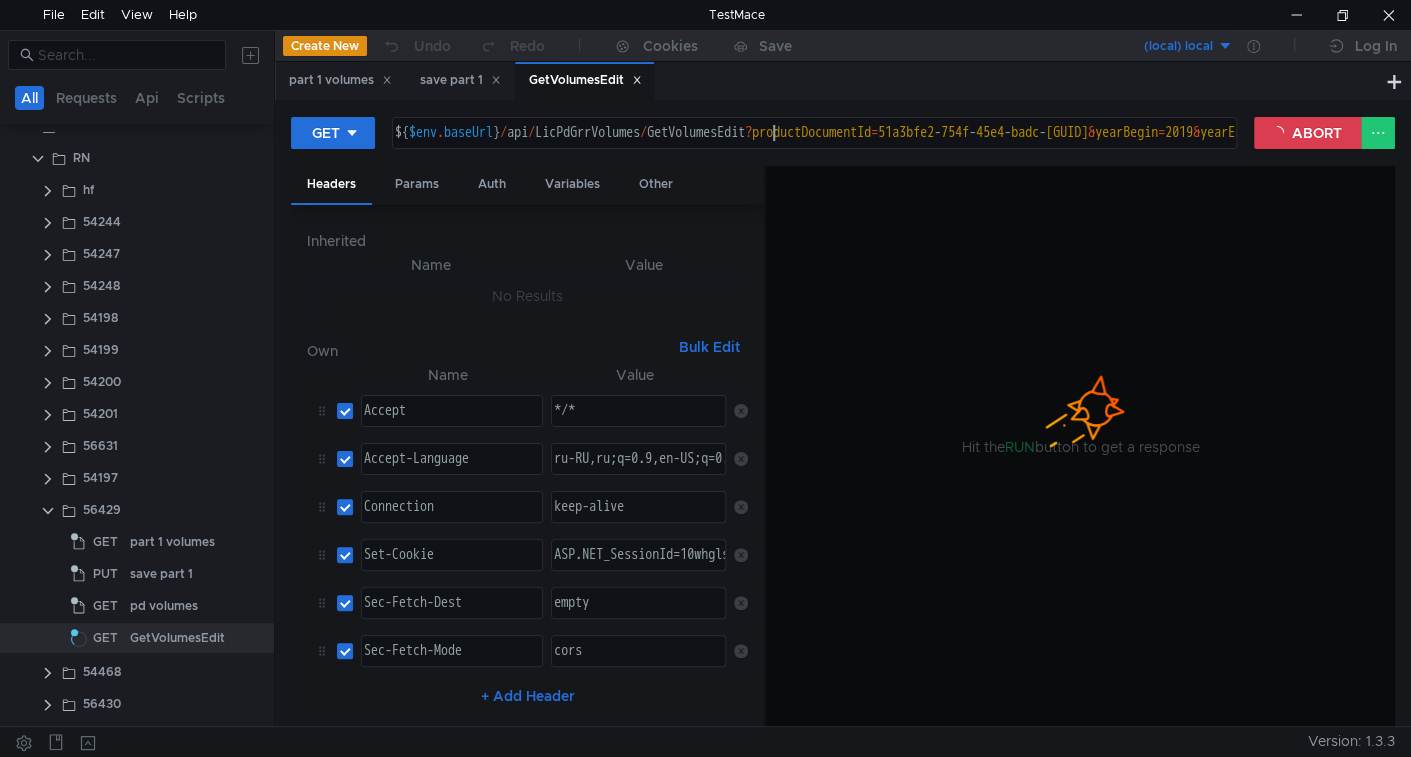 click on "${ $env . baseUrl } / api / LicPdGrrVolumes / GetVolumesEdit ? productDocumentId = 51a3bfe2 - 754f - 45e4 - badc - 58477a638e57 & yearBegin = 2019 & yearEnd = 2027" at bounding box center (953, 149) 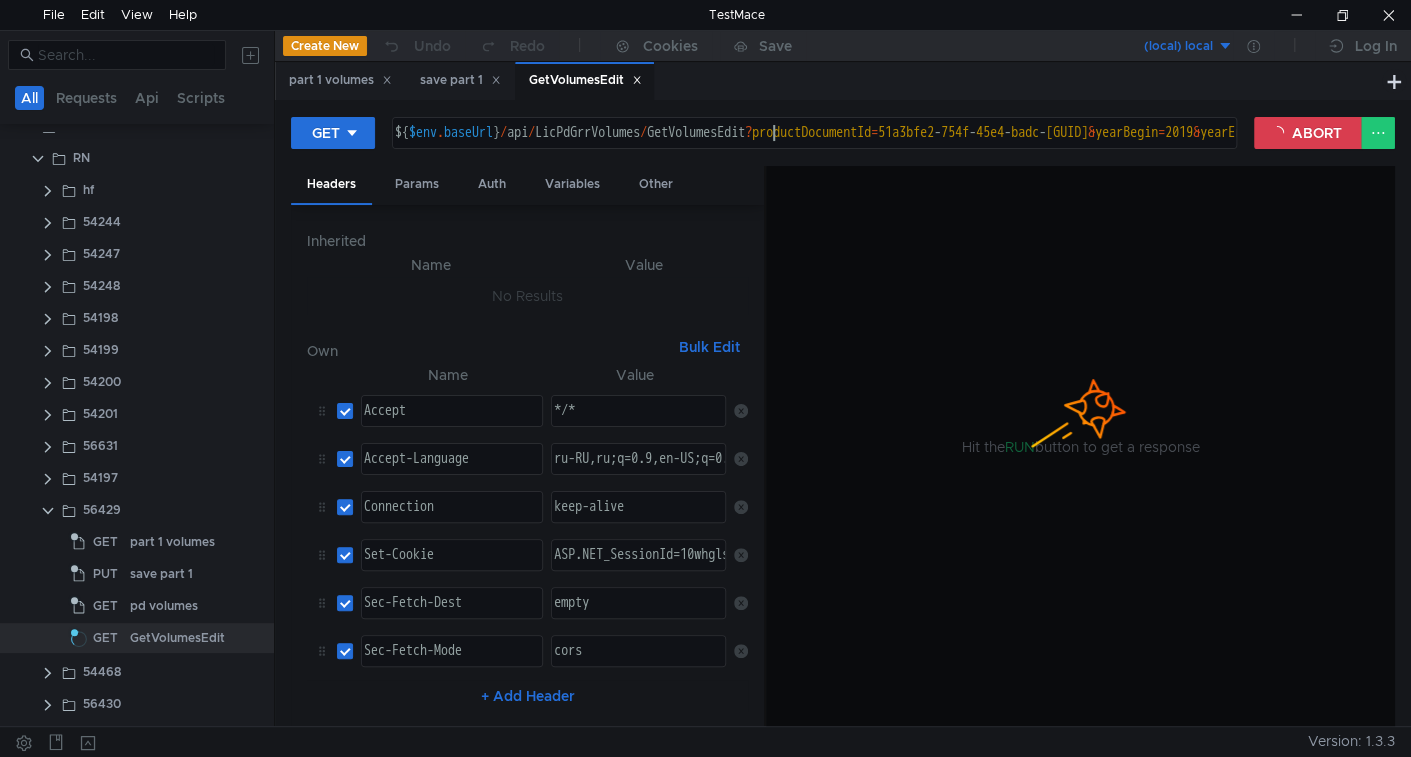 click on "${ $env . baseUrl } / api / LicPdGrrVolumes / GetVolumesEdit ? productDocumentId = 51a3bfe2 - 754f - 45e4 - badc - 58477a638e57 & yearBegin = 2019 & yearEnd = 2027" at bounding box center [953, 149] 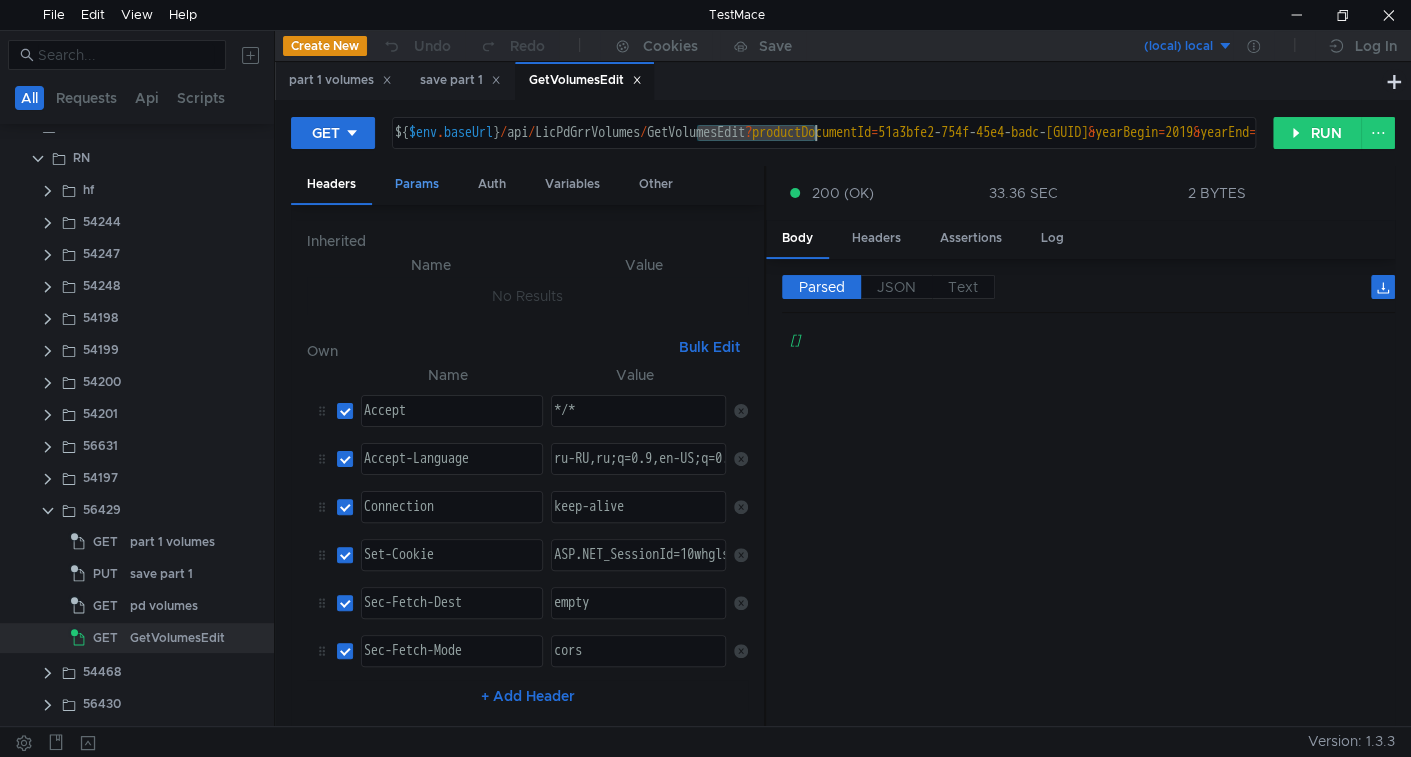 click on "Params" at bounding box center (417, 184) 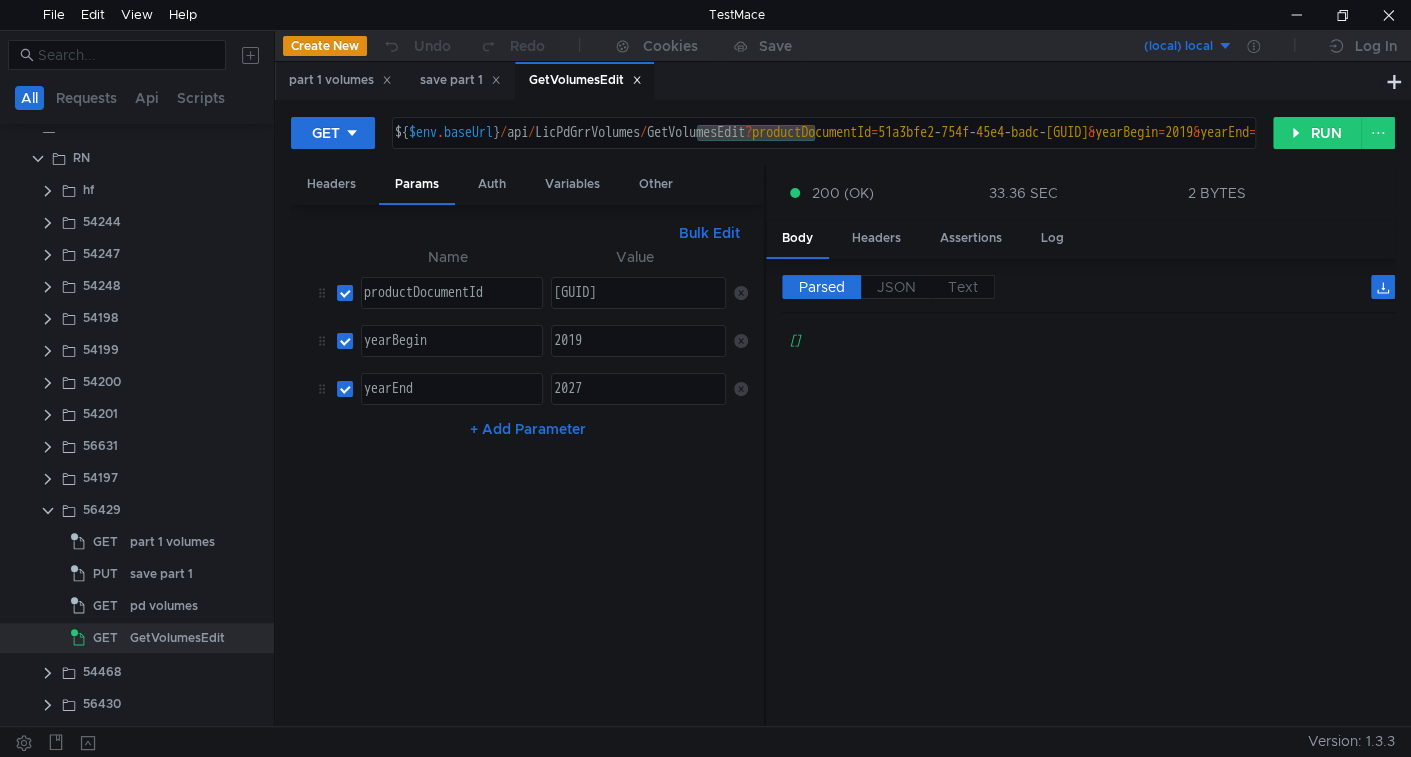 click on "Bulk Edit" at bounding box center (709, 233) 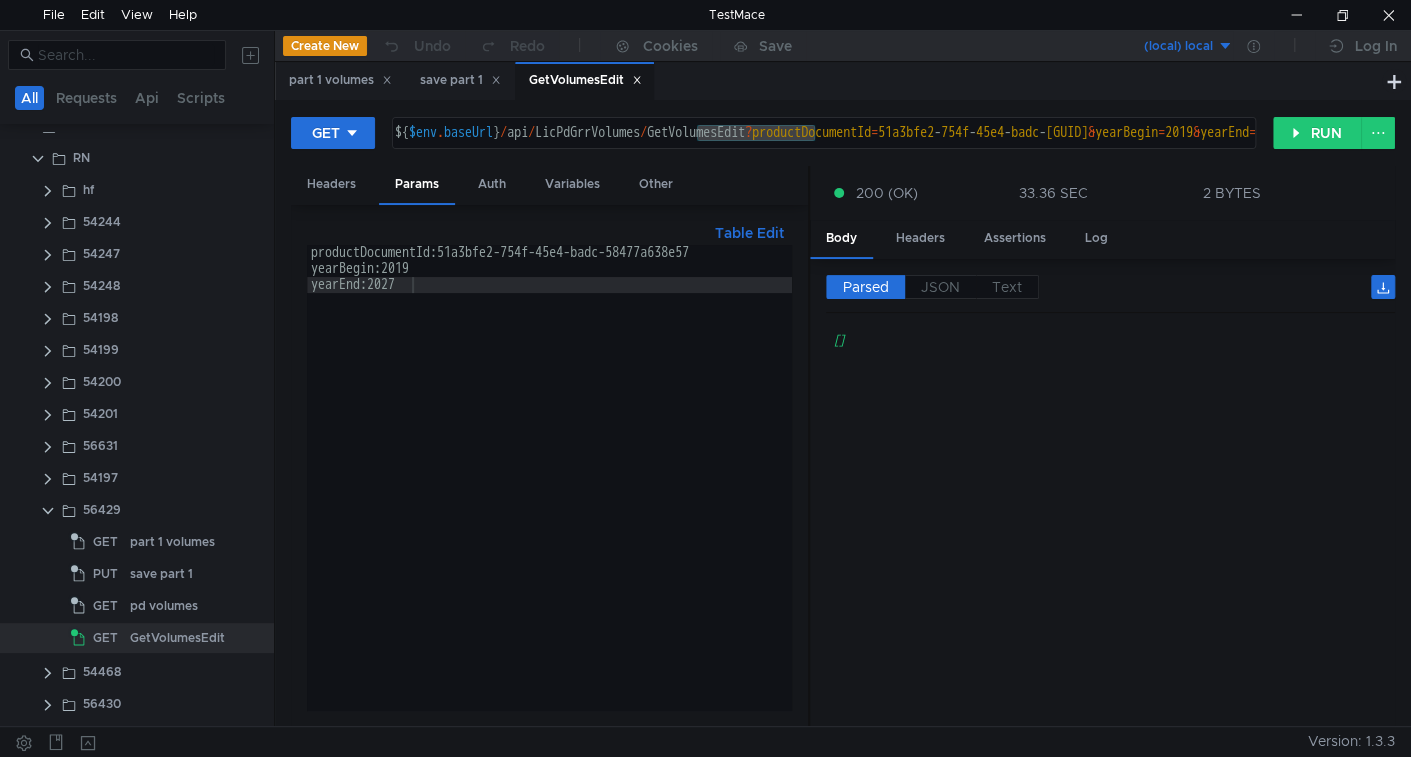 drag, startPoint x: 764, startPoint y: 308, endPoint x: 808, endPoint y: 307, distance: 44.011364 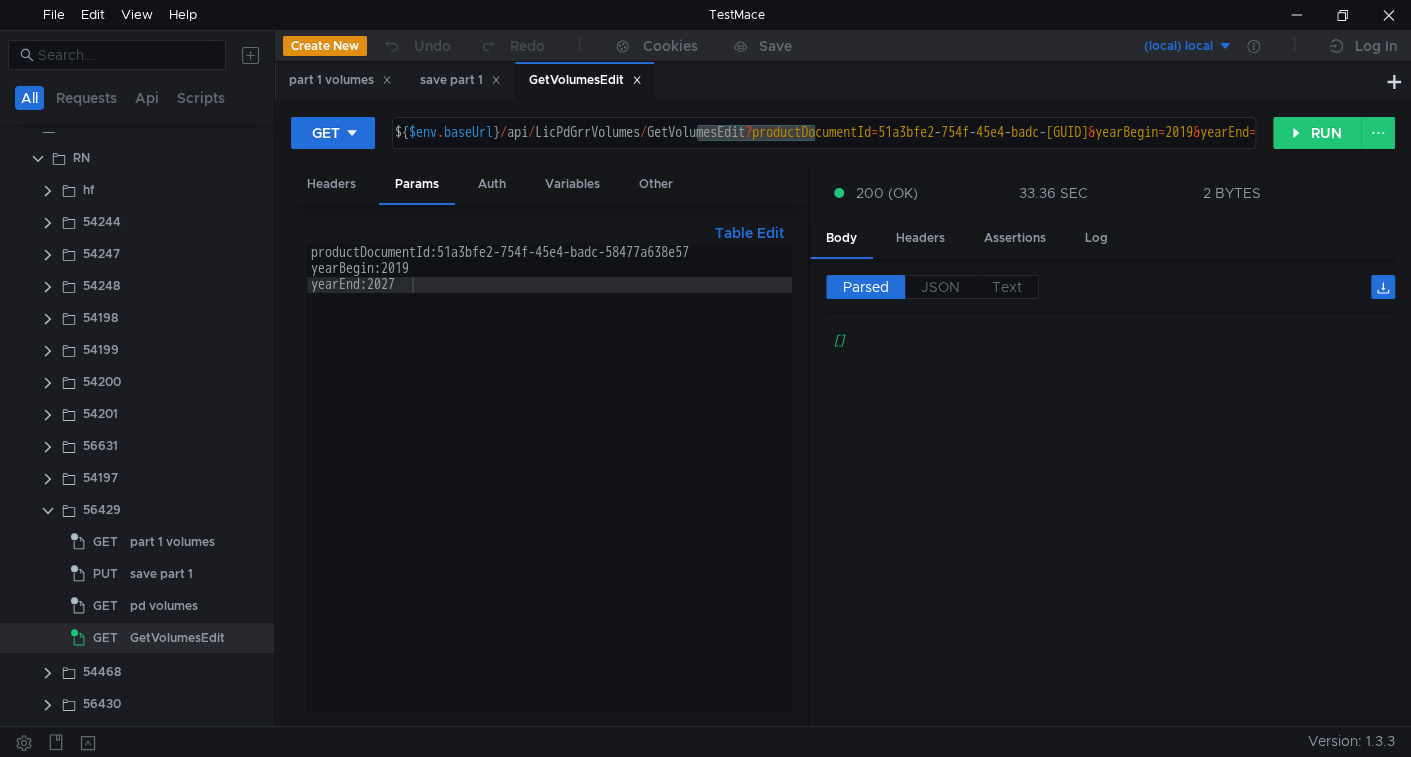 click at bounding box center [809, 447] 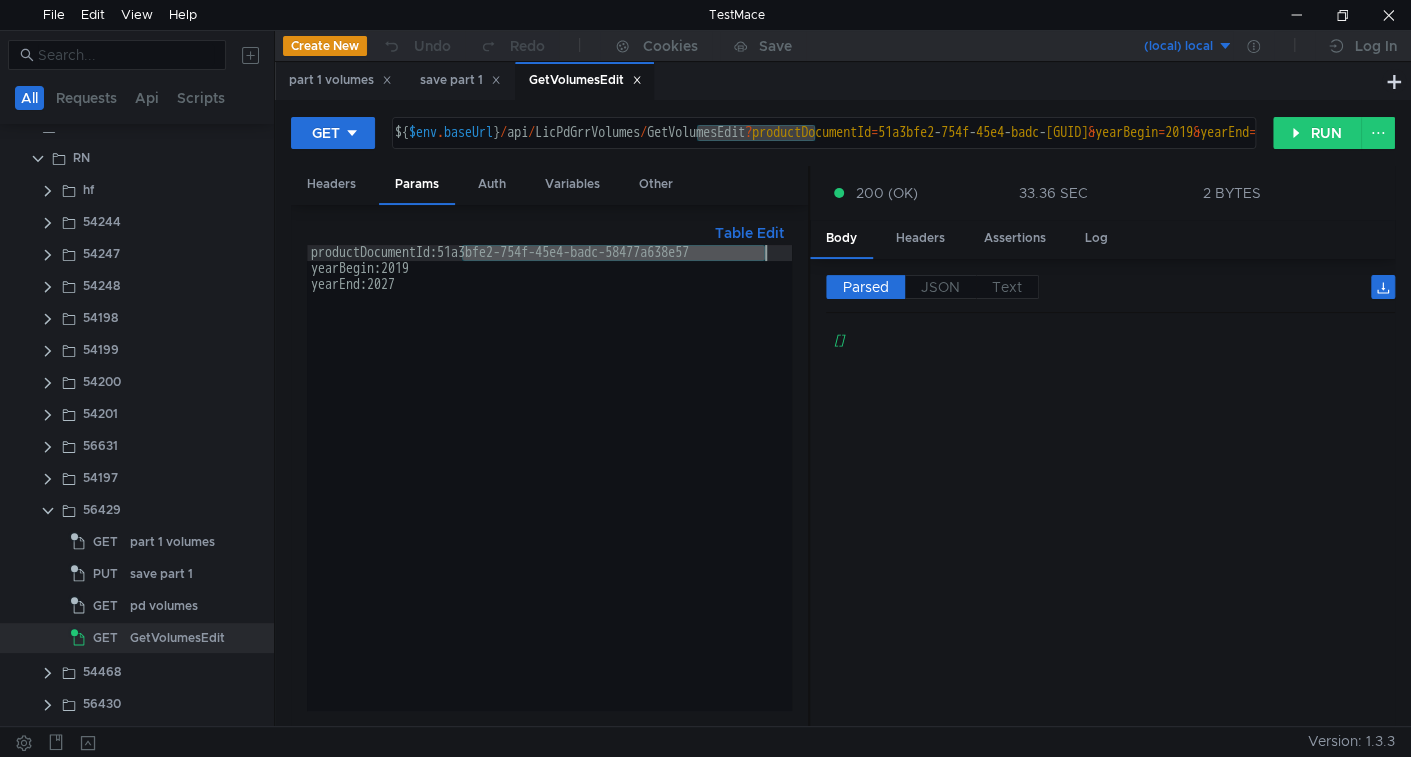 drag, startPoint x: 487, startPoint y: 252, endPoint x: 691, endPoint y: 249, distance: 204.02206 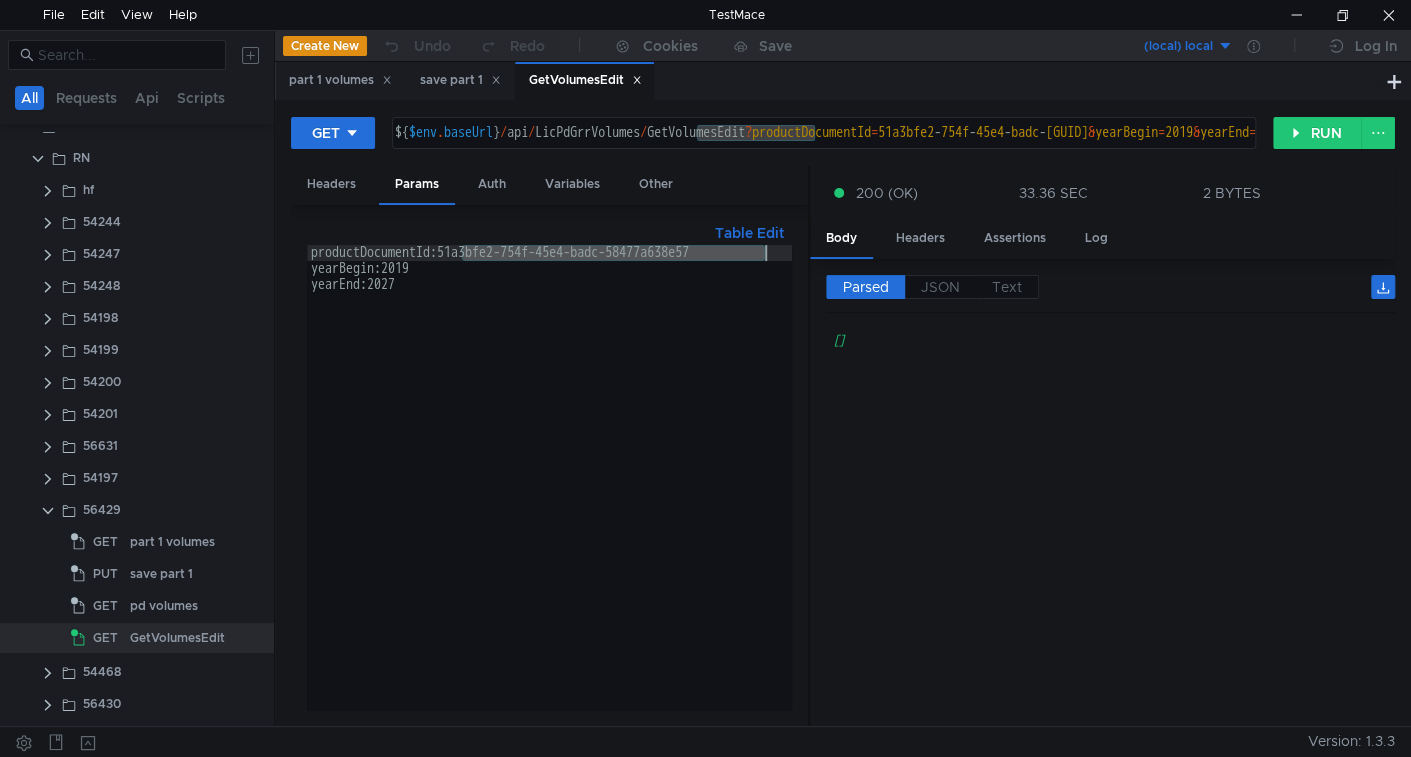 click on "productDocumentId:51a3bfe2-754f-45e4-badc-58477a638e57 yearBegin:2019 yearEnd:2027" at bounding box center [549, 493] 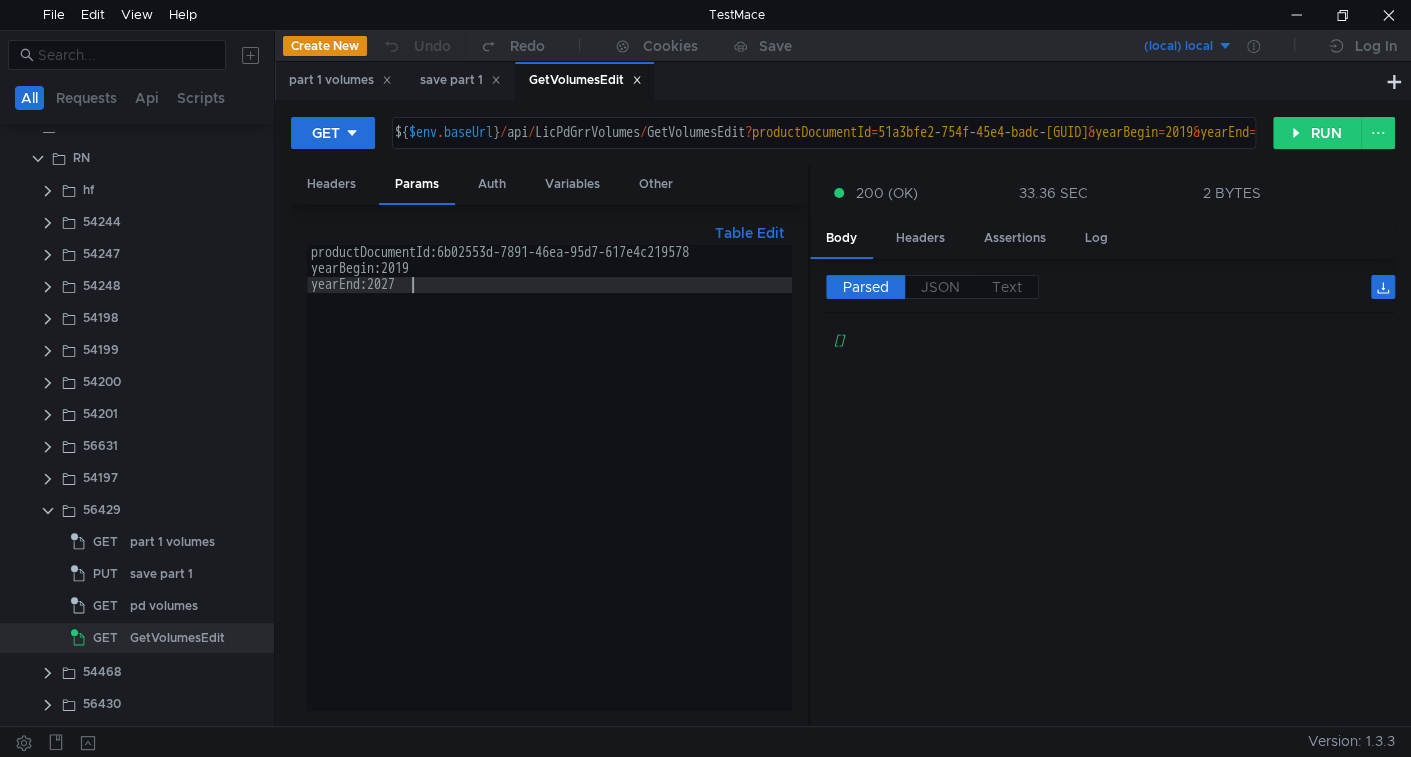 click on "productDocumentId:6b02553d-7891-46ea-95d7-617e4c219578 yearBegin:2019 yearEnd:2027" at bounding box center (549, 493) 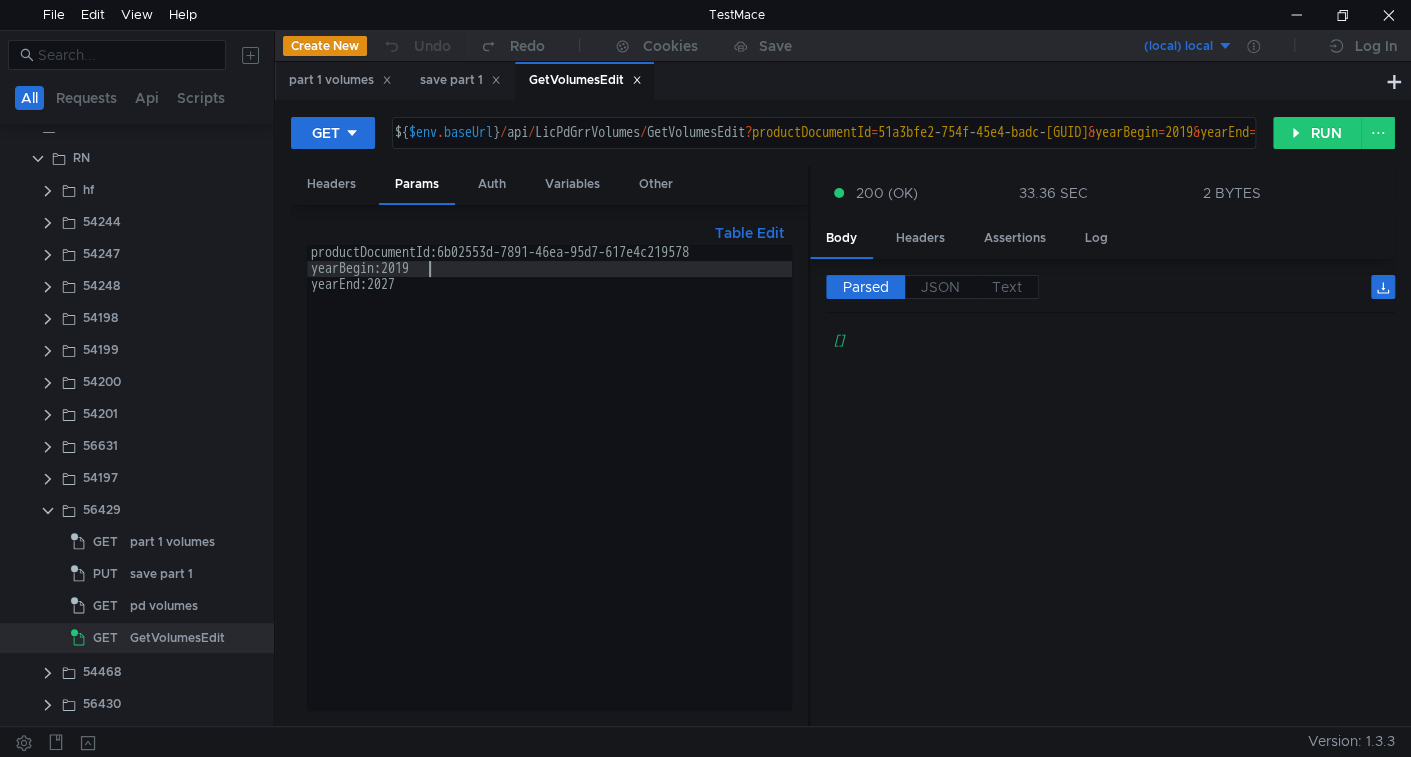 click on "productDocumentId:6b02553d-7891-46ea-95d7-617e4c219578 yearBegin:2019 yearEnd:2027" at bounding box center [549, 493] 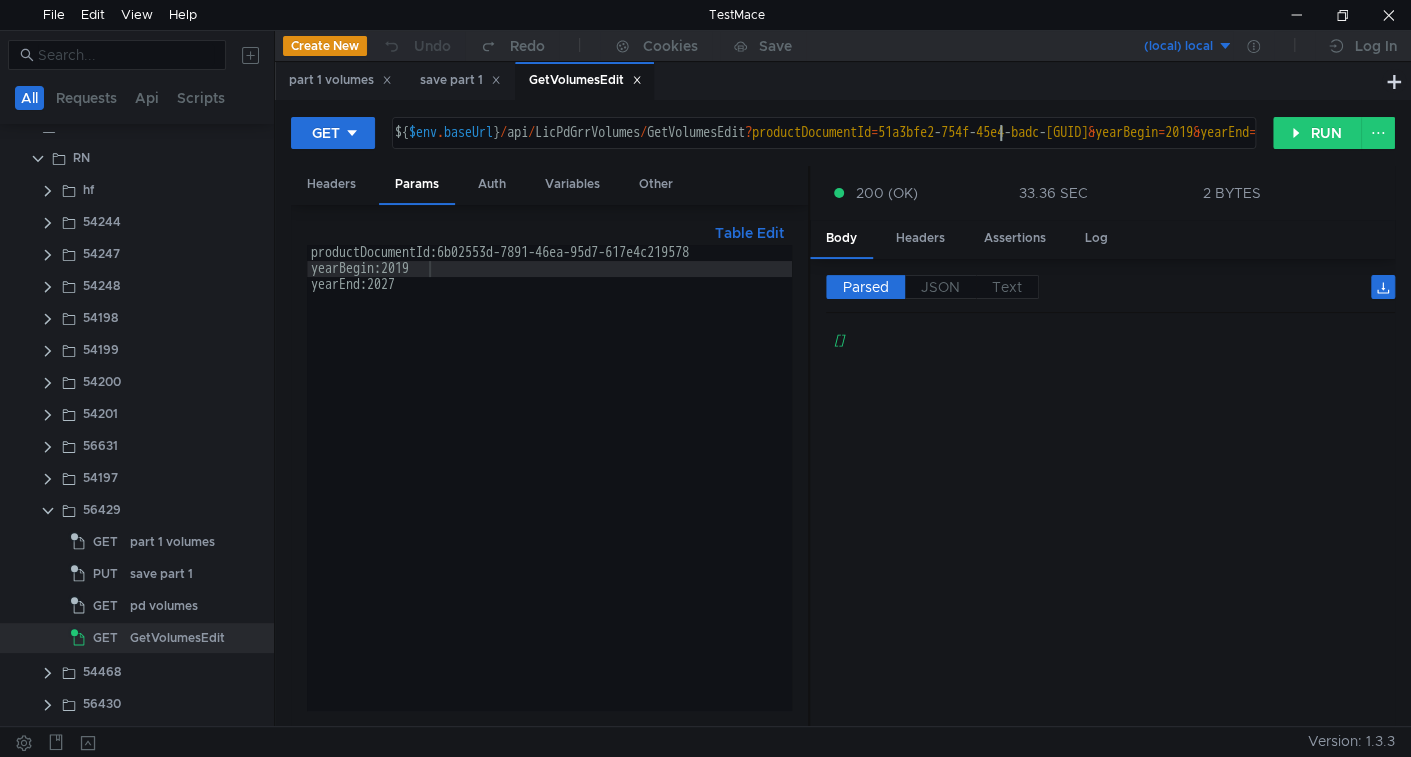 click on "productDocumentId:6b02553d-7891-46ea-95d7-617e4c219578 yearBegin:2019 yearEnd:2027" at bounding box center (549, 493) 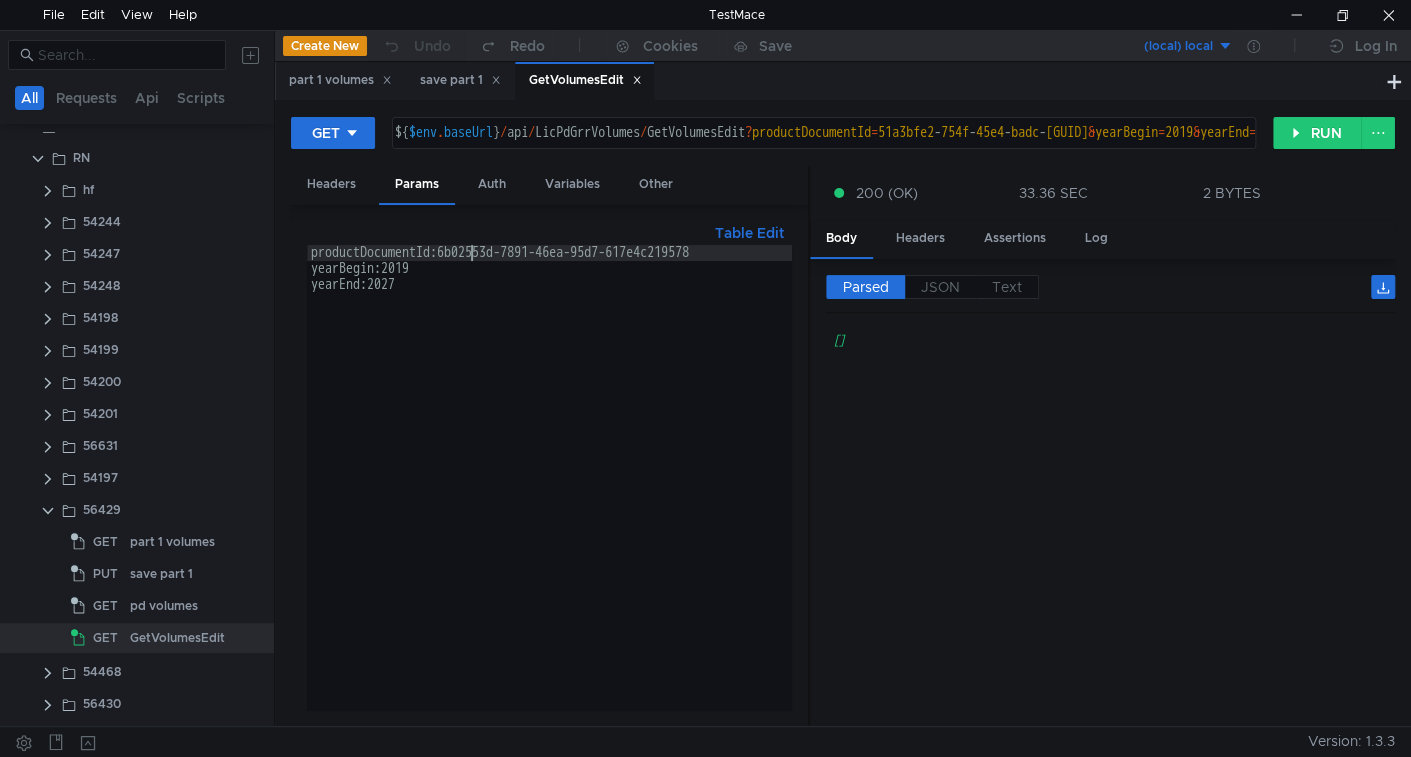 click on "productDocumentId:6b02553d-7891-46ea-95d7-617e4c219578 yearBegin:2019 yearEnd:2027" at bounding box center (549, 493) 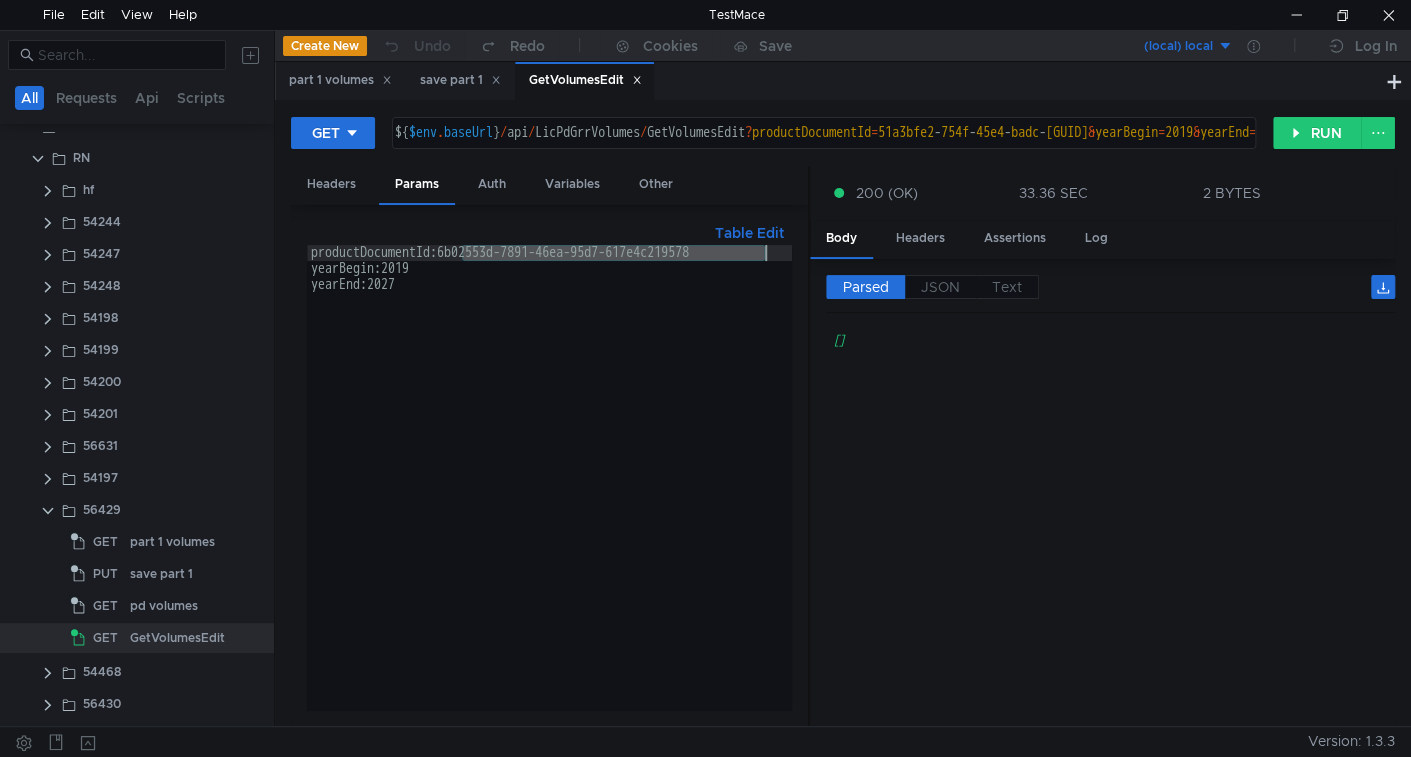drag, startPoint x: 468, startPoint y: 249, endPoint x: 780, endPoint y: 259, distance: 312.16022 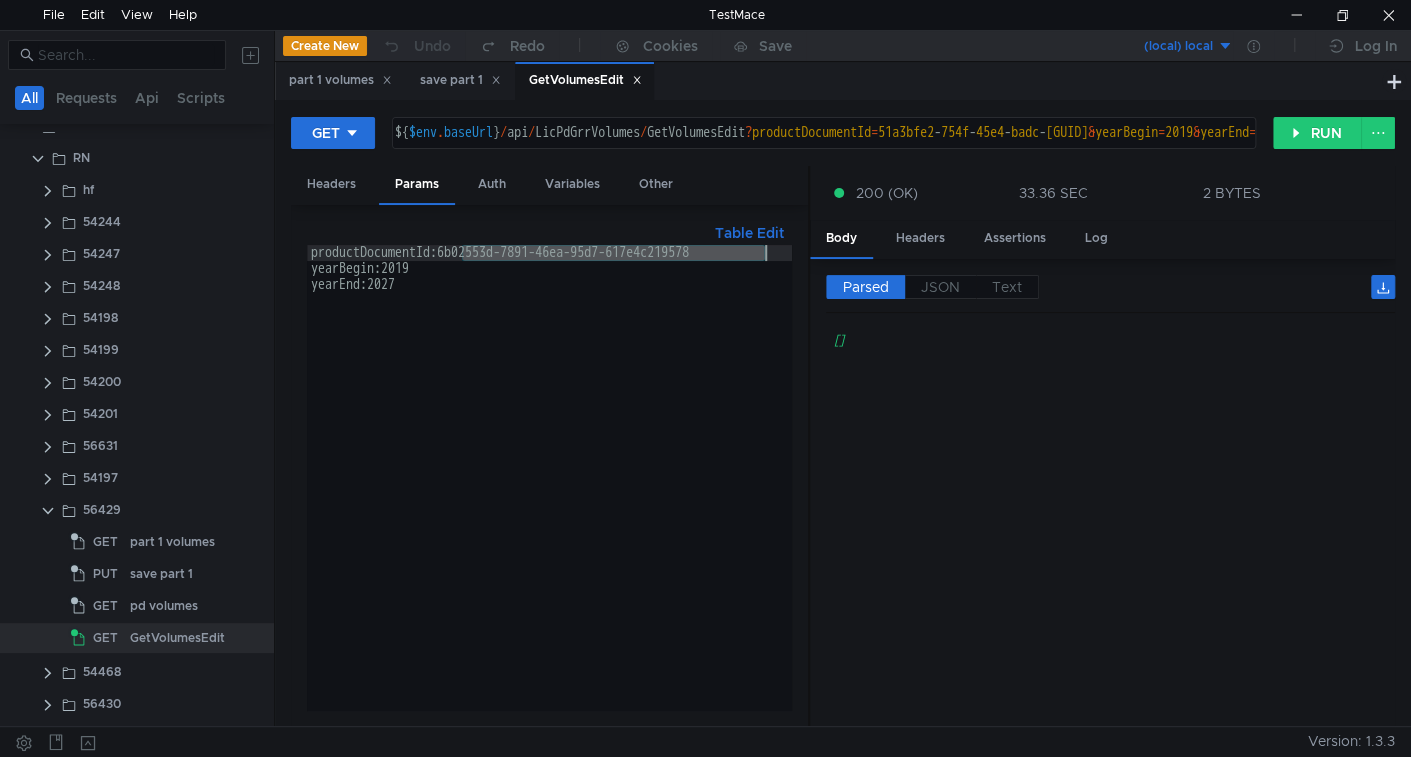 click on "productDocumentId:6b02553d-7891-46ea-95d7-617e4c219578 yearBegin:2019 yearEnd:2027" at bounding box center (549, 493) 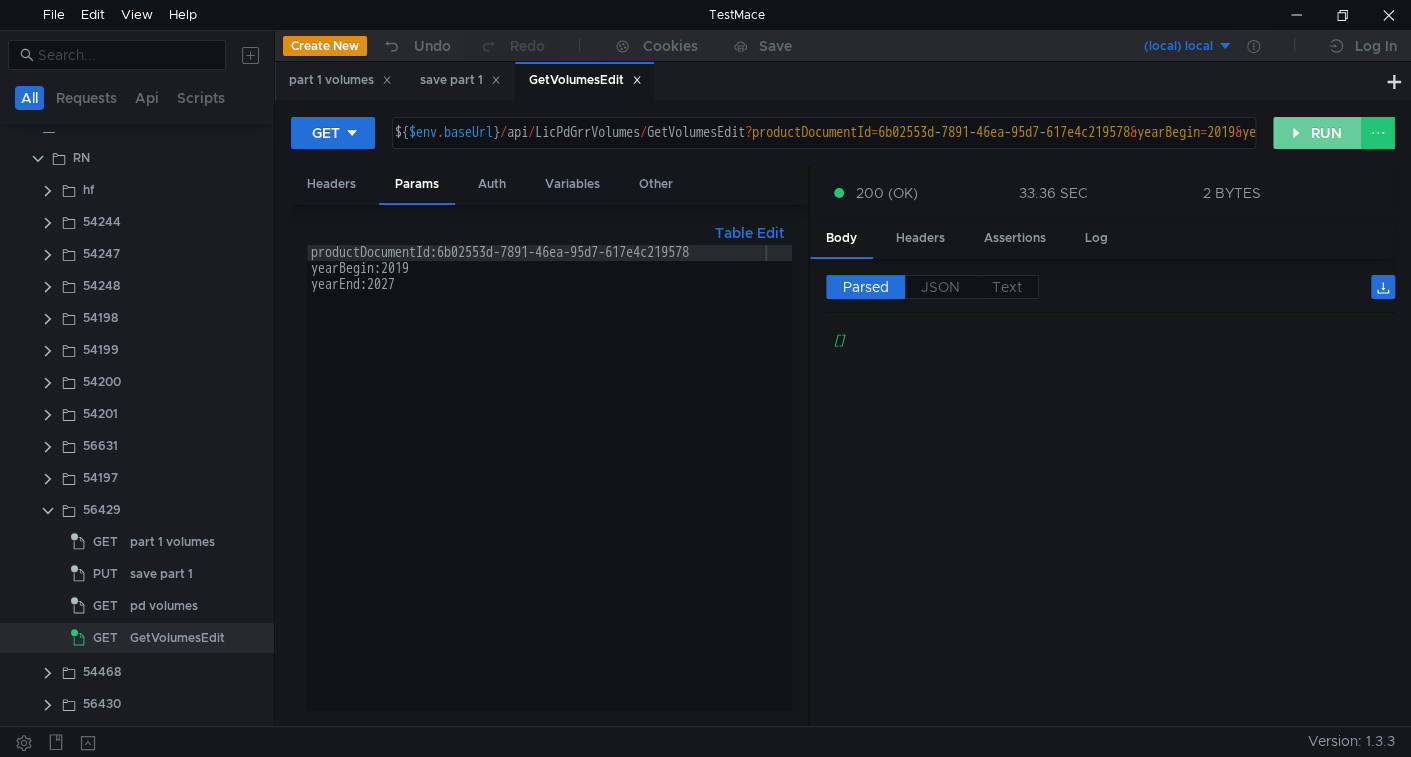 click on "RUN" at bounding box center [1317, 133] 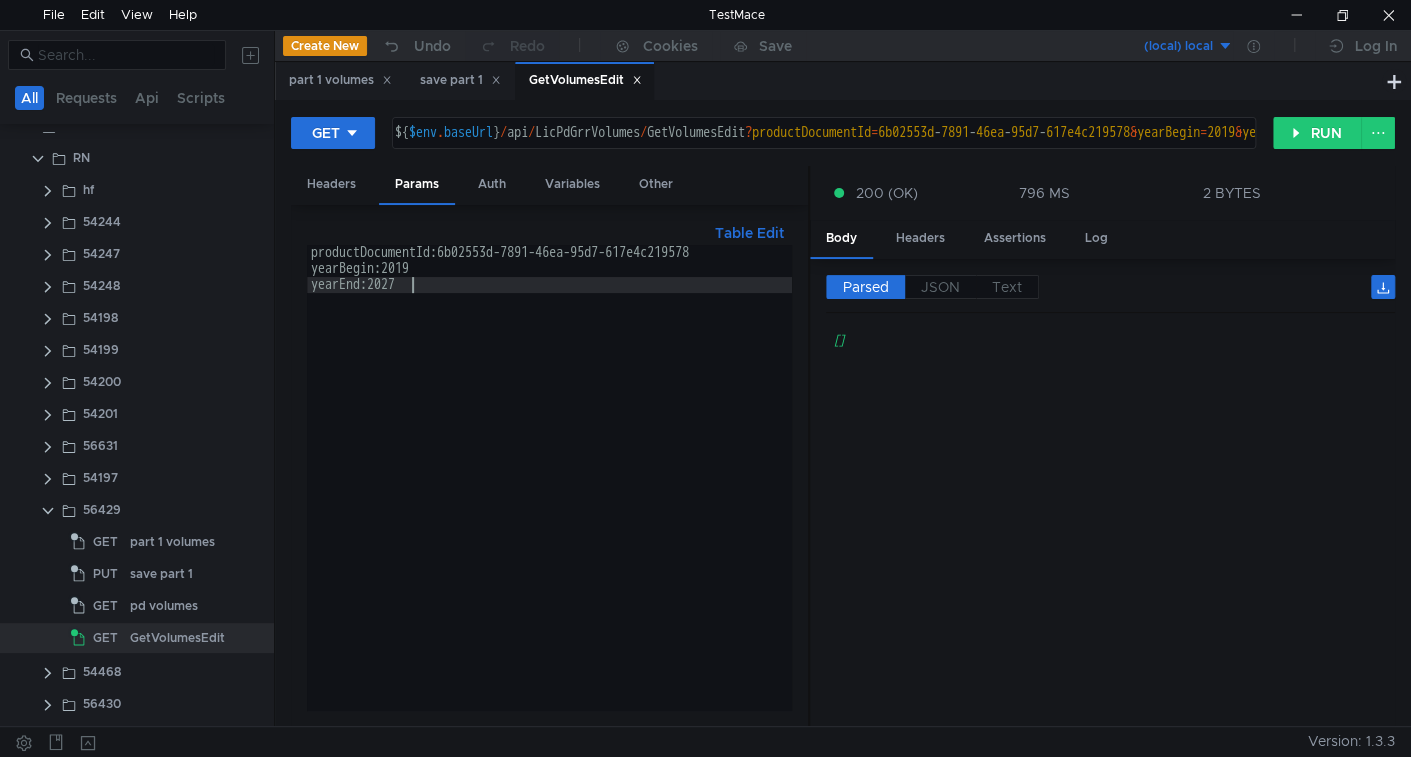 click on "productDocumentId:6b02553d-7891-46ea-95d7-617e4c219578 yearBegin:2019 yearEnd:2027" at bounding box center (549, 493) 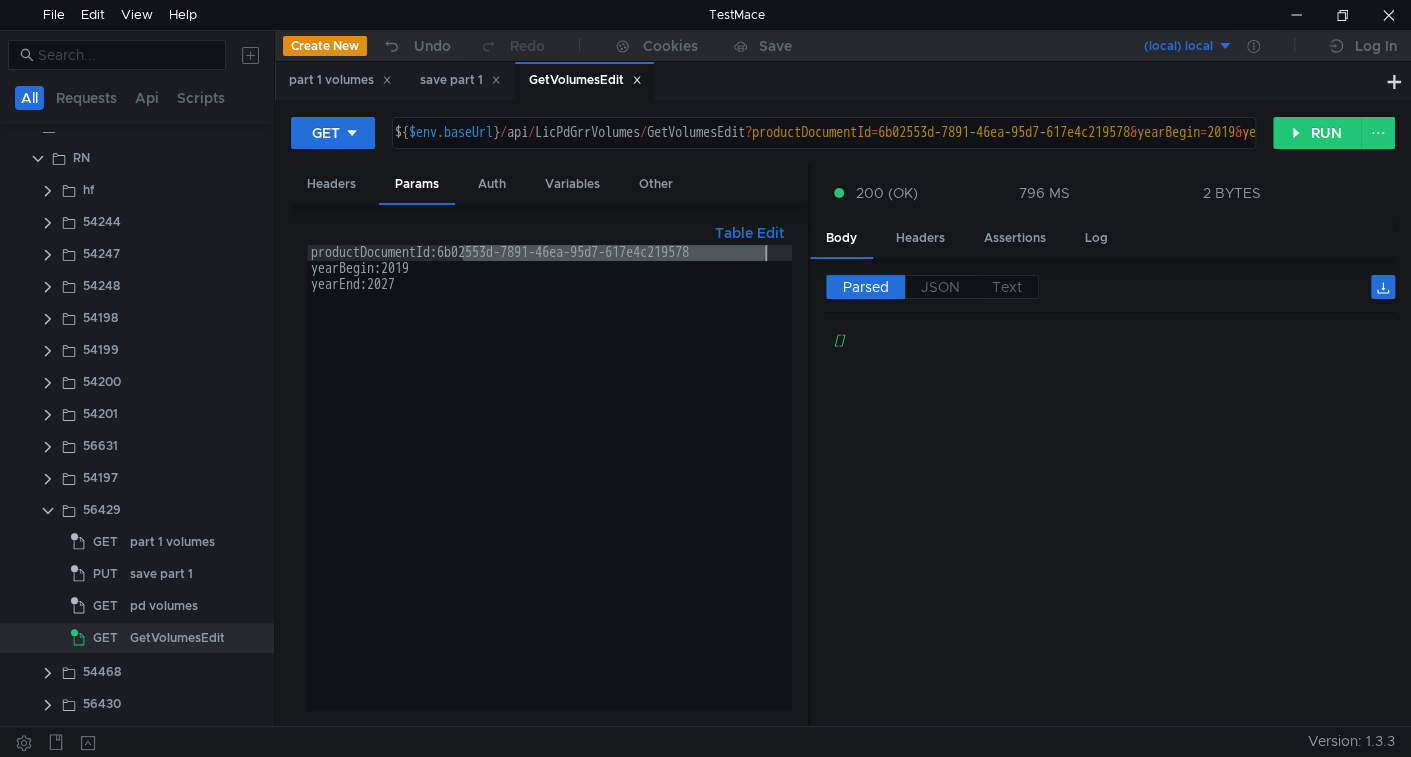 drag, startPoint x: 518, startPoint y: 256, endPoint x: 721, endPoint y: 255, distance: 203.00246 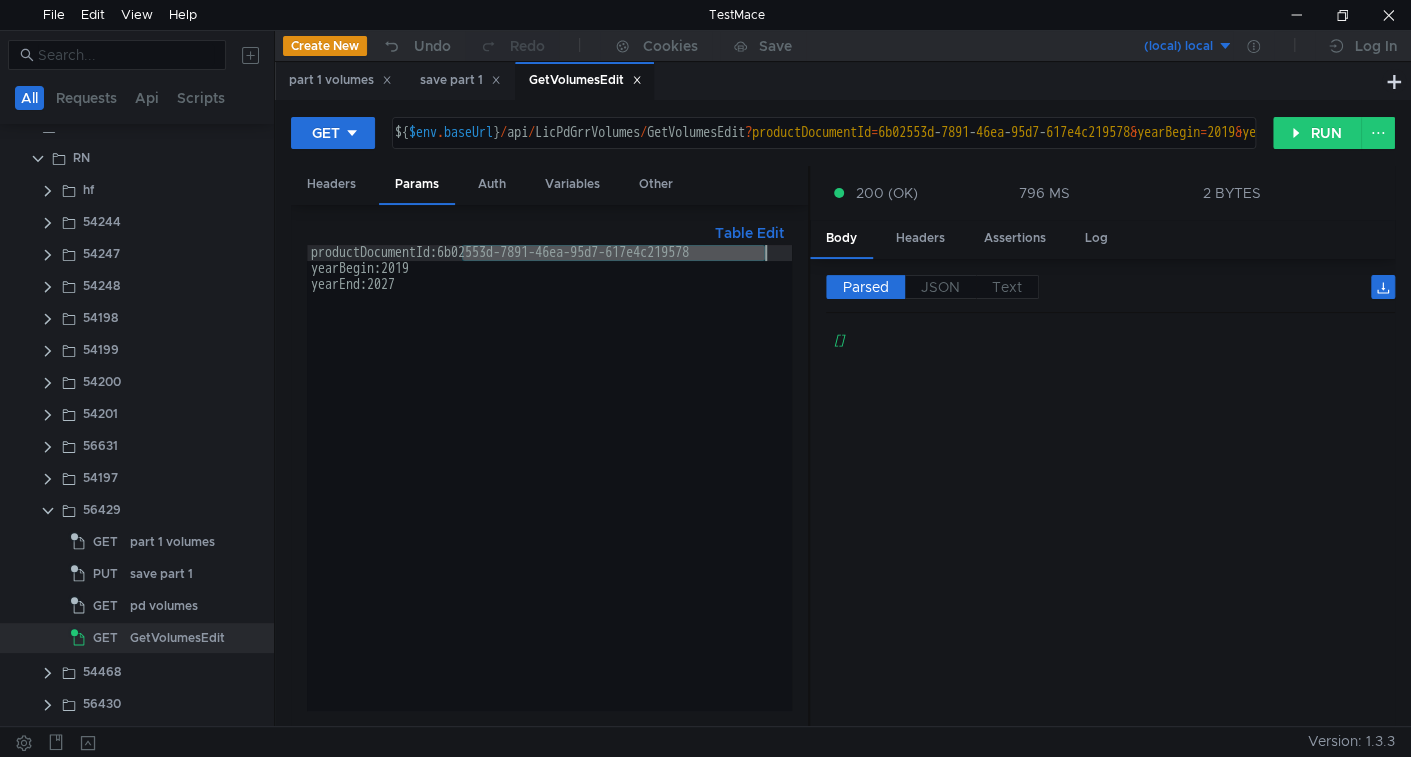 click on "productDocumentId:6b02553d-7891-46ea-95d7-617e4c219578 yearBegin:2019 yearEnd:2027" at bounding box center (549, 493) 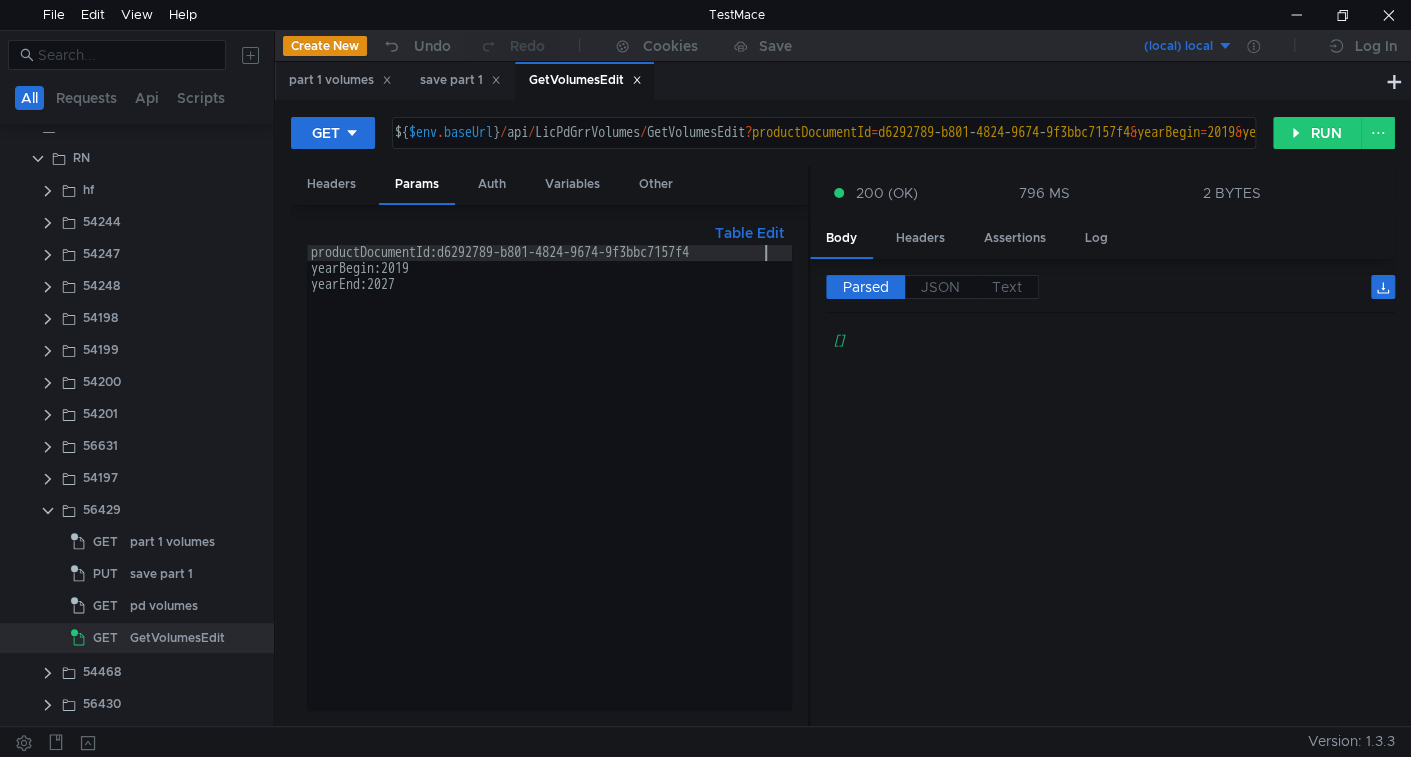 click on "productDocumentId:d6292789-b801-4824-9674-9f3bbc7157f4 yearBegin:2019 yearEnd:2027" at bounding box center [549, 493] 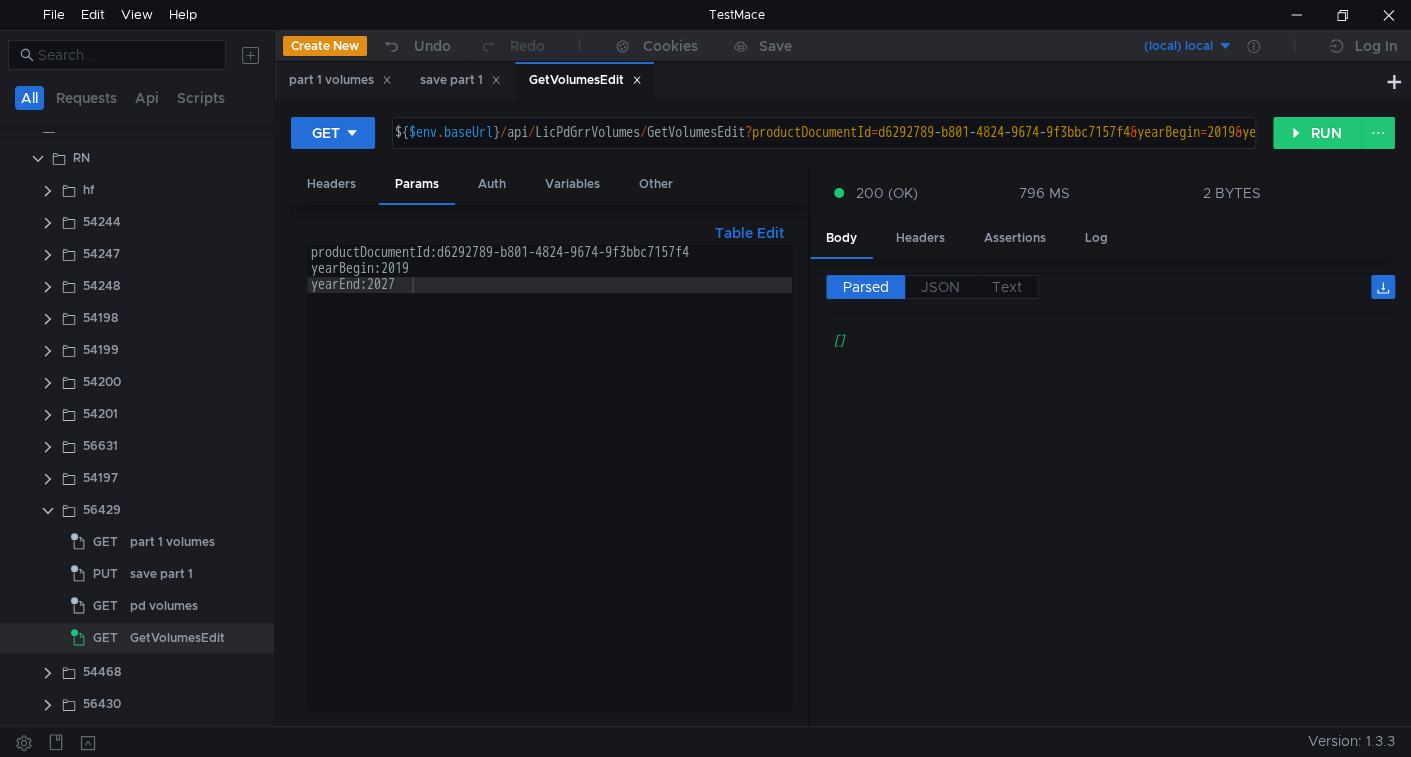 click on "GET ${$env.baseUrl}/api/LicPdGrrVolumes/GetVolumesEdit?productDocumentId=51a3bfe2-754f-45e4-badc-58477a638e57&yearBegin=2019&yearEnd=2027 ${ $env . baseUrl } / api / LicPdGrrVolumes / GetVolumesEdit ? productDocumentId = d6292789 - b801 - 4824 - 9674 - 9f3bbc7157f4 & yearBegin = 2019 & yearEnd = 2027     הההההההההההההההההההההההההההההההההההההההההההההההההההההההההההההההההההההההההההההההההההההההההההההההההההההההההההההההההההההההההההההההההההההההההההההההההההההההההההההההההההההההההההההההההההההההההההההההההההההההההההההההההההההההההההההההההההההההההההההההההההההההההההההההה RUN  Headers   Params   Auth   Variables   Other     Table Edit  yearEnd:2027 productDocumentId:d6292789-b801-4824-9674-9f3bbc7157f4 yearBegin:2019 yearEnd:2027     Name Value productDocumentId" at bounding box center [843, 413] 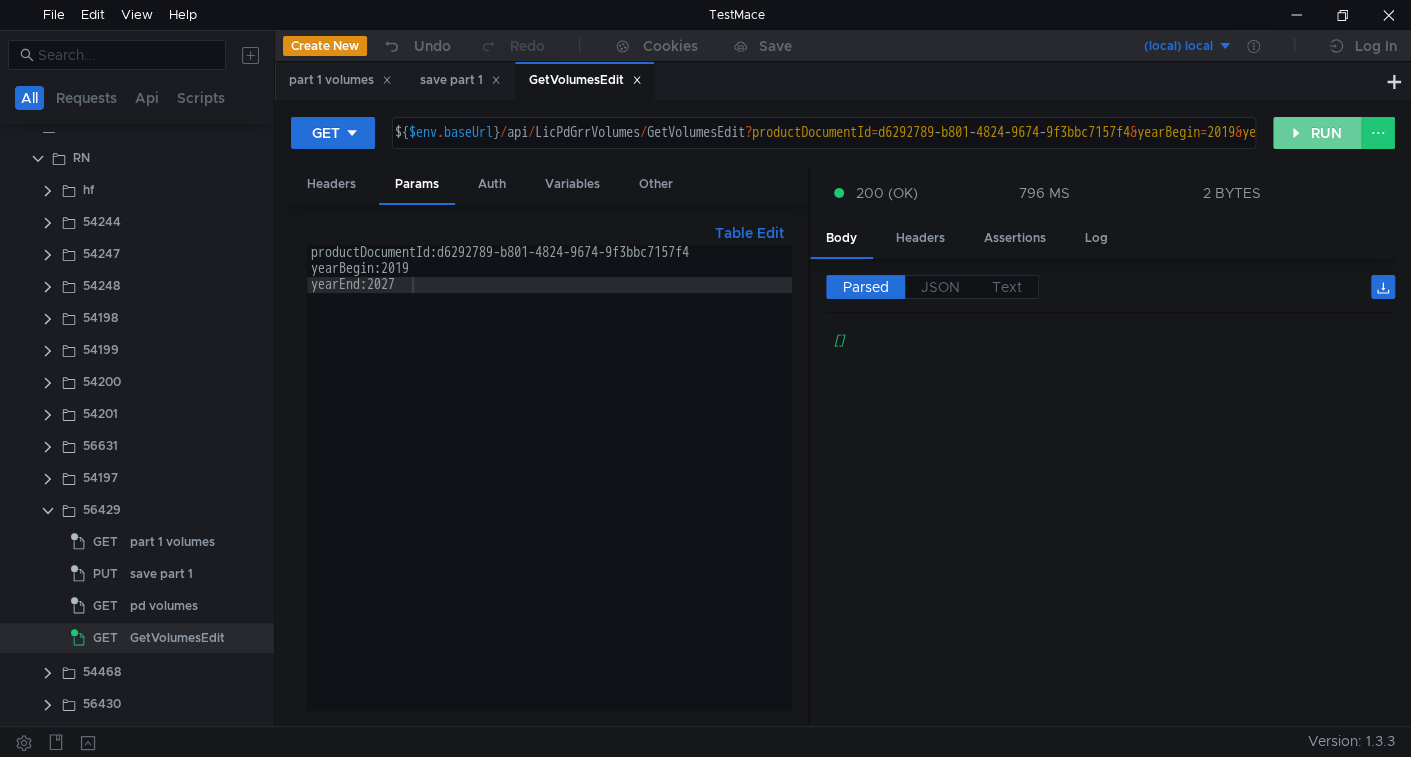 click on "RUN" at bounding box center [1317, 133] 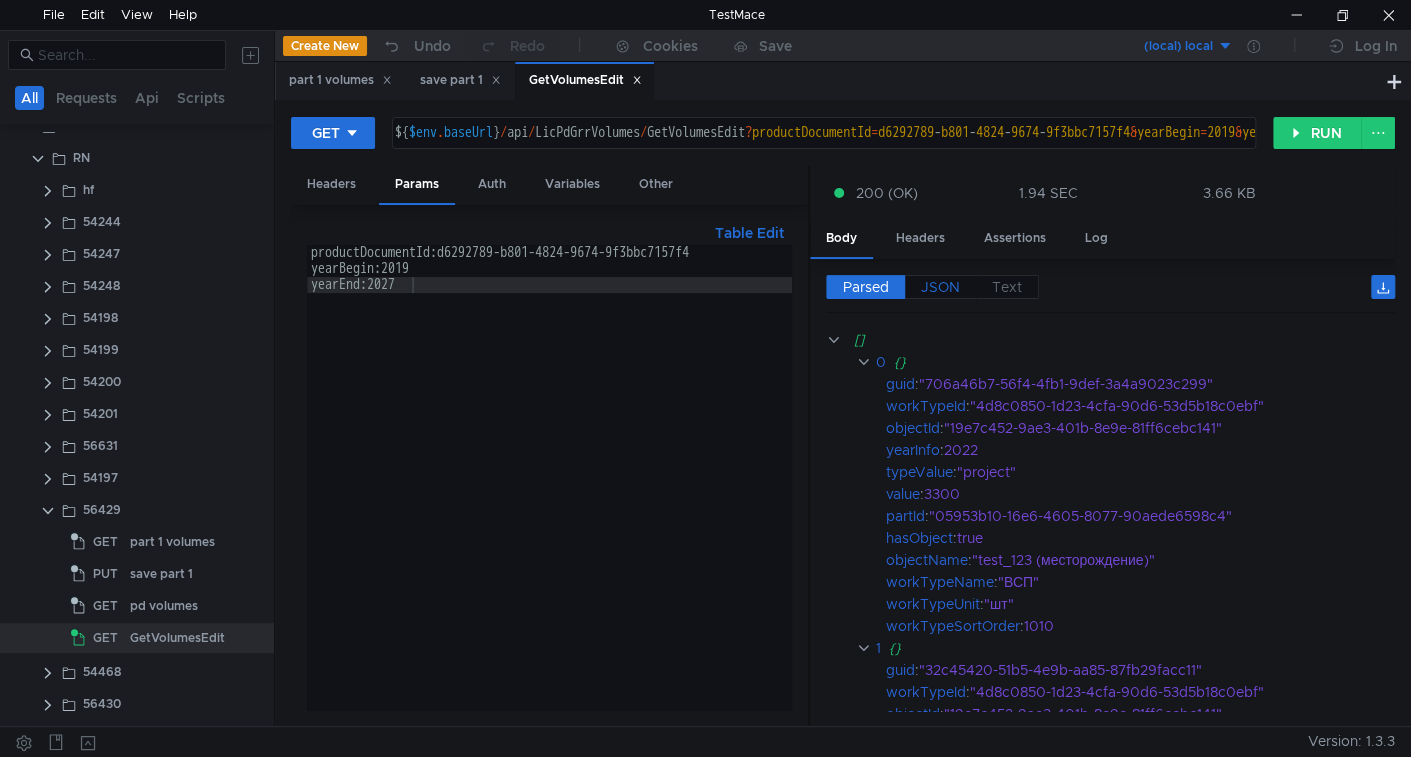 click on "JSON" at bounding box center [866, 287] 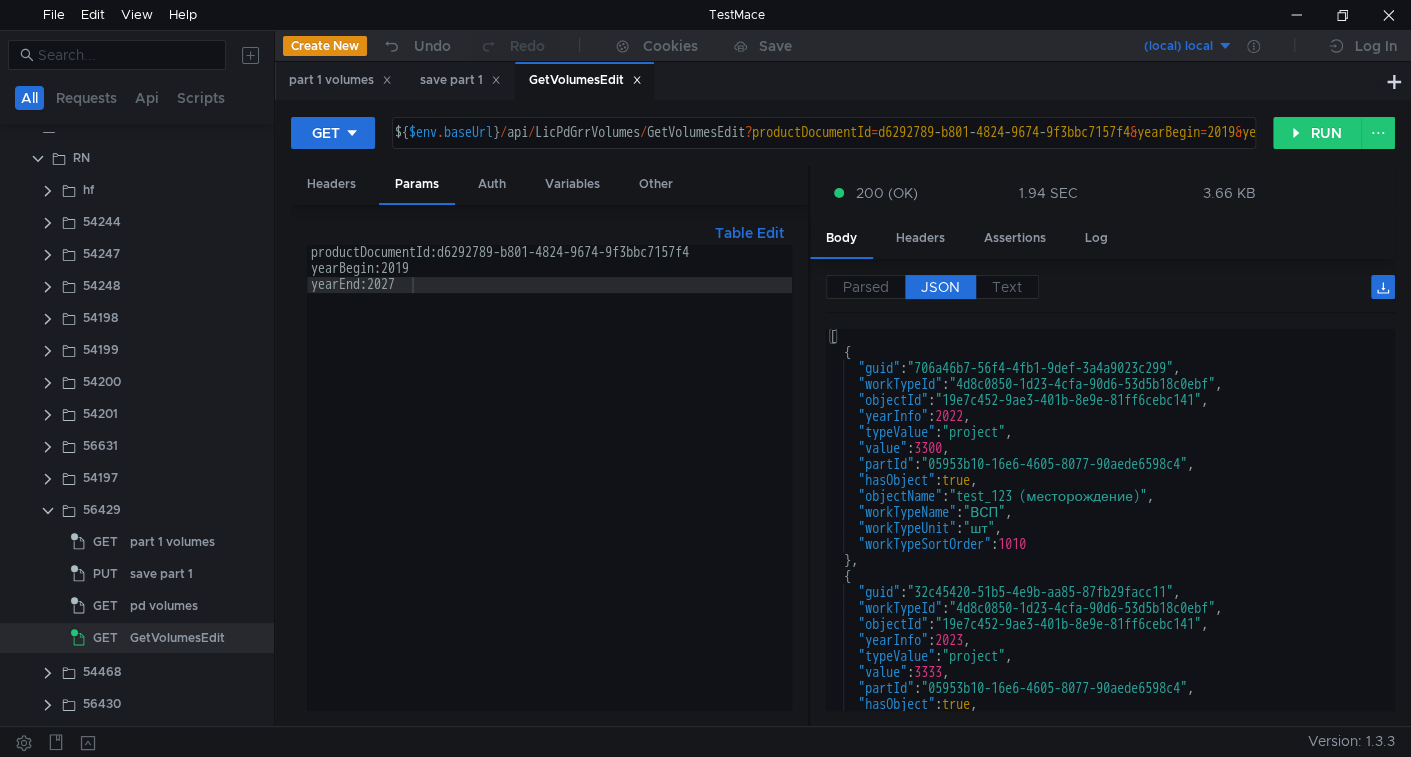 click on "[    {       "guid" :  "706a46b7-56f4-4fb1-9def-3a4a9023c299" ,       "workTypeId" :  "4d8c0850-1d23-4cfa-90d6-53d5b18c0ebf" ,       "objectId" :  "19e7c452-9ae3-401b-8e9e-81ff6cebc141" ,       "yearInfo" :  2022 ,       "typeValue" :  "project" ,       "value" :  3300 ,       "partId" :  "05953b10-16e6-4605-8077-90aede6598c4" ,       "hasObject" :  true ,       "objectName" :  "test_123 (месторождение)" ,       "workTypeName" :  "ВСП" ,       "workTypeUnit" :  "шт" ,       "workTypeSortOrder" :  1010    } ,    {       "guid" :  "32c45420-51b5-4e9b-aa85-87fb29facc11" ,       "workTypeId" :  "4d8c0850-1d23-4cfa-90d6-53d5b18c0ebf" ,       "objectId" :  "19e7c452-9ae3-401b-8e9e-81ff6cebc141" ,       "yearInfo" :  2023 ,       "typeValue" :  "project" ,       "value" :  3333 ,       "partId" :  "05953b10-16e6-4605-8077-90aede6598c4" ,       "hasObject" :  true ,       "objectName" :  "test_123 (месторождение)" ," at bounding box center (1107, 536) 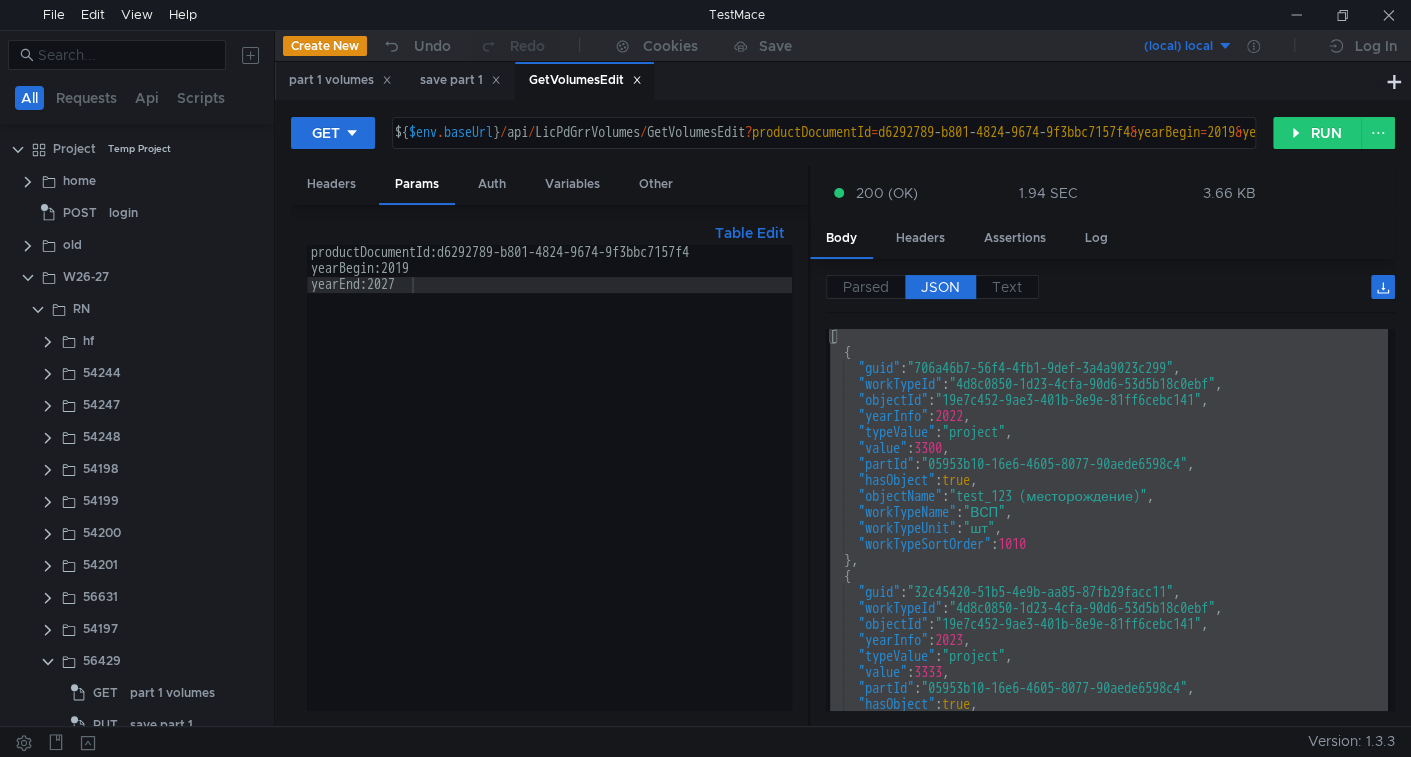 scroll, scrollTop: 0, scrollLeft: 0, axis: both 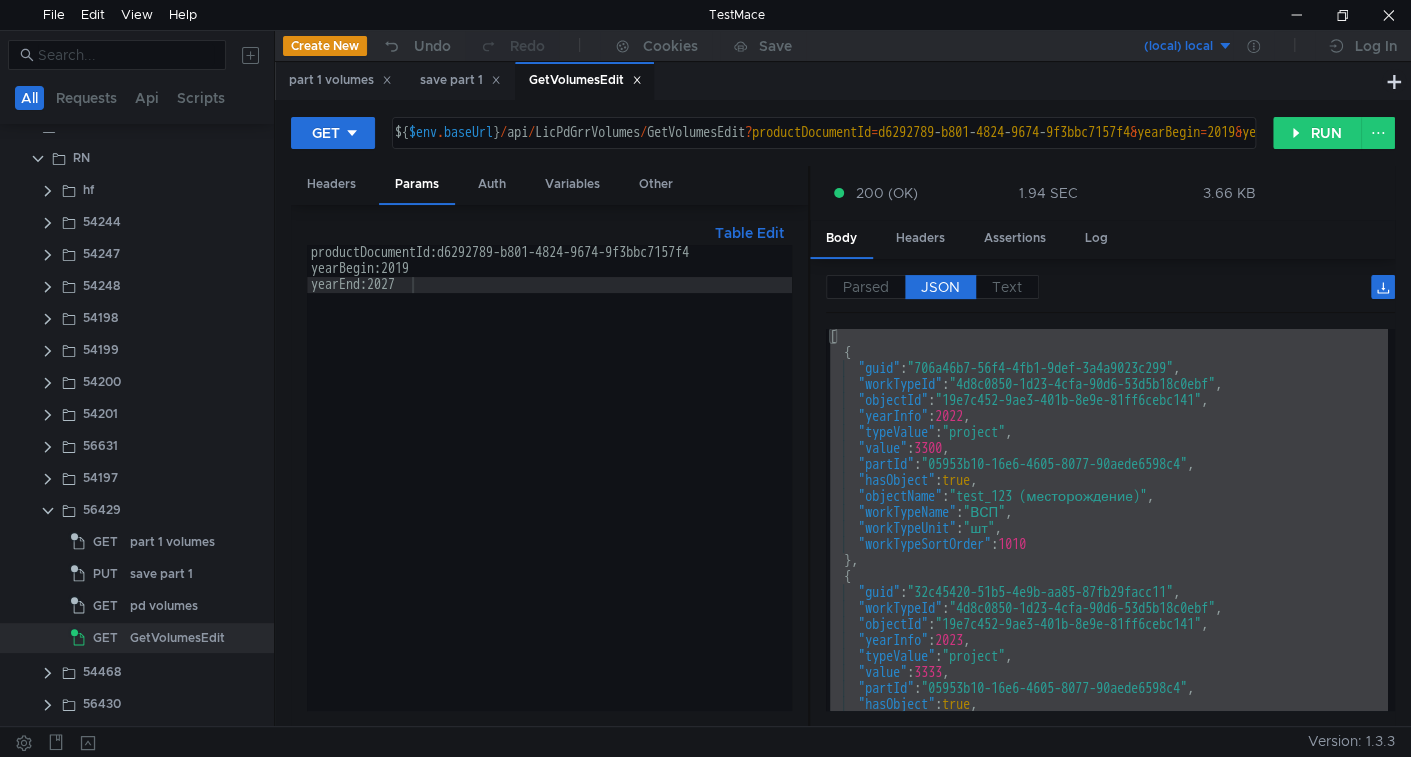 click on "[    {       "guid" :  "[GUID]" ,       "workTypeId" :  "[GUID]" ,       "objectId" :  "[GUID]" ,       "yearInfo" :  2022 ,       "typeValue" :  "project" ,       "value" :  3300 ,       "partId" :  "[GUID]" ,       "hasObject" :  true ,       "objectName" :  "test_123 (месторождение)" ,       "workTypeName" :  "ВСП" ,       "workTypeUnit" :  "шт" ,       "workTypeSortOrder" :  1010    } ,    {       "guid" :  "[GUID]" ,       "workTypeId" :  "[GUID]" ,       "objectId" :  "[GUID]" ,       "yearInfo" :  2023 ,       "typeValue" :  "project" ,       "value" :  3333 ,       "partId" :  "[GUID]" ,       "hasObject" :  true ,       "objectName" :  "test_123 (месторождение)" ," at bounding box center [1107, 520] 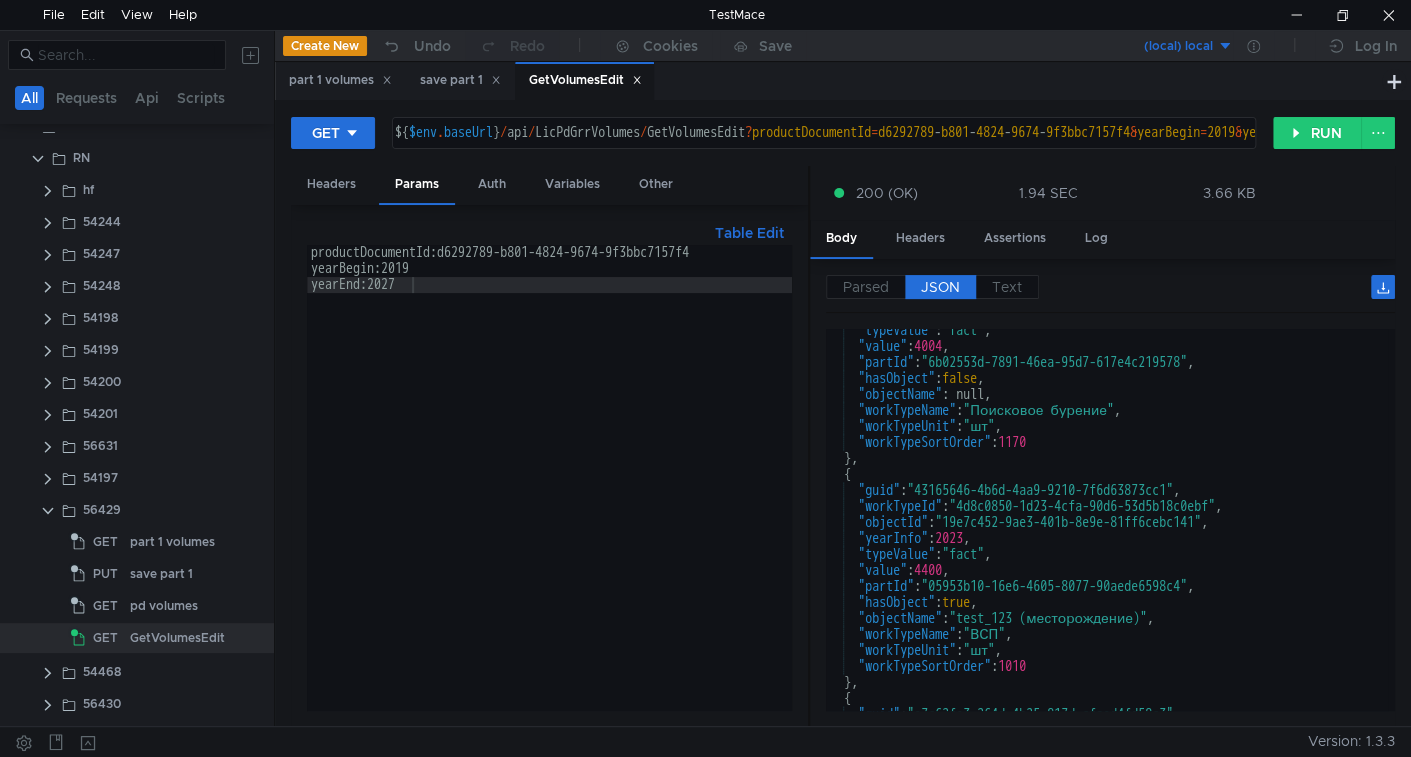 scroll, scrollTop: 1384, scrollLeft: 0, axis: vertical 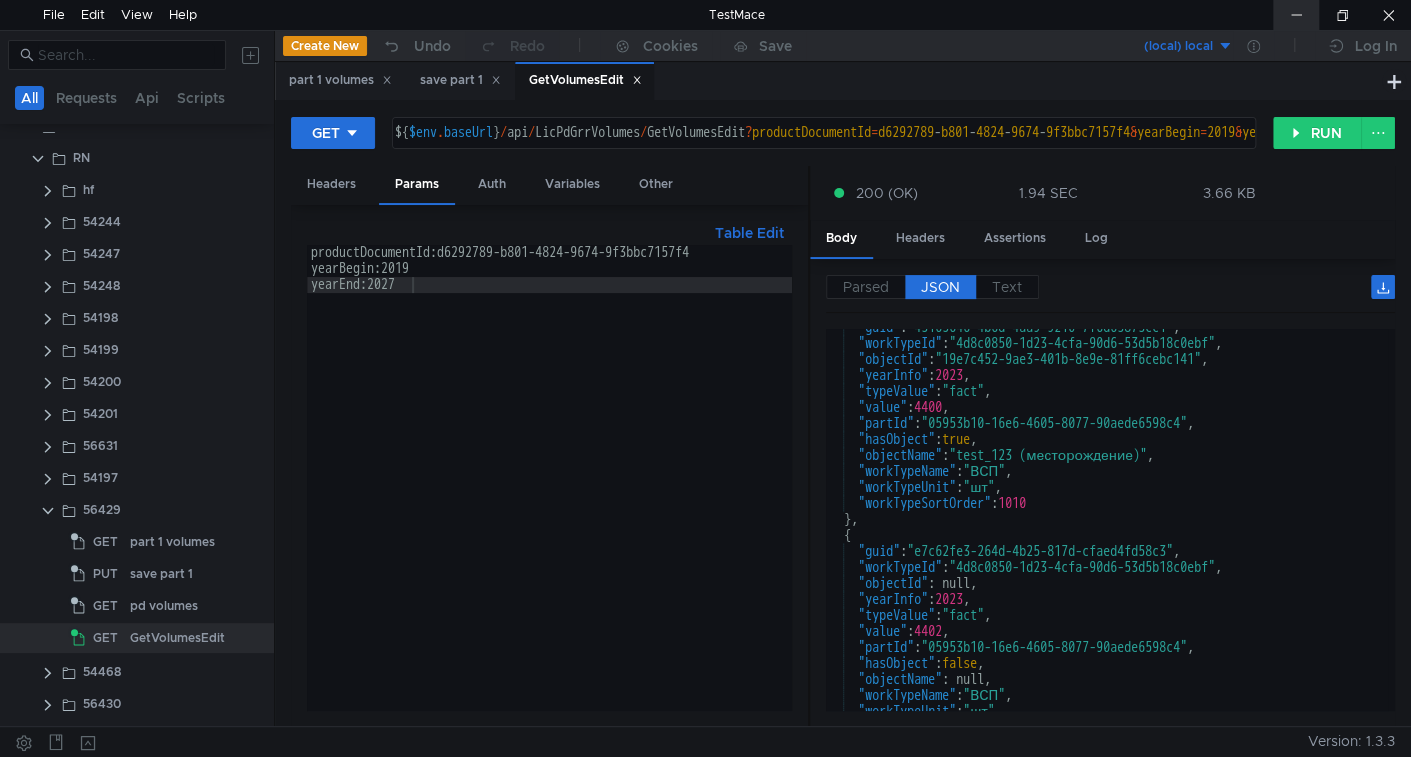 click at bounding box center [1296, 15] 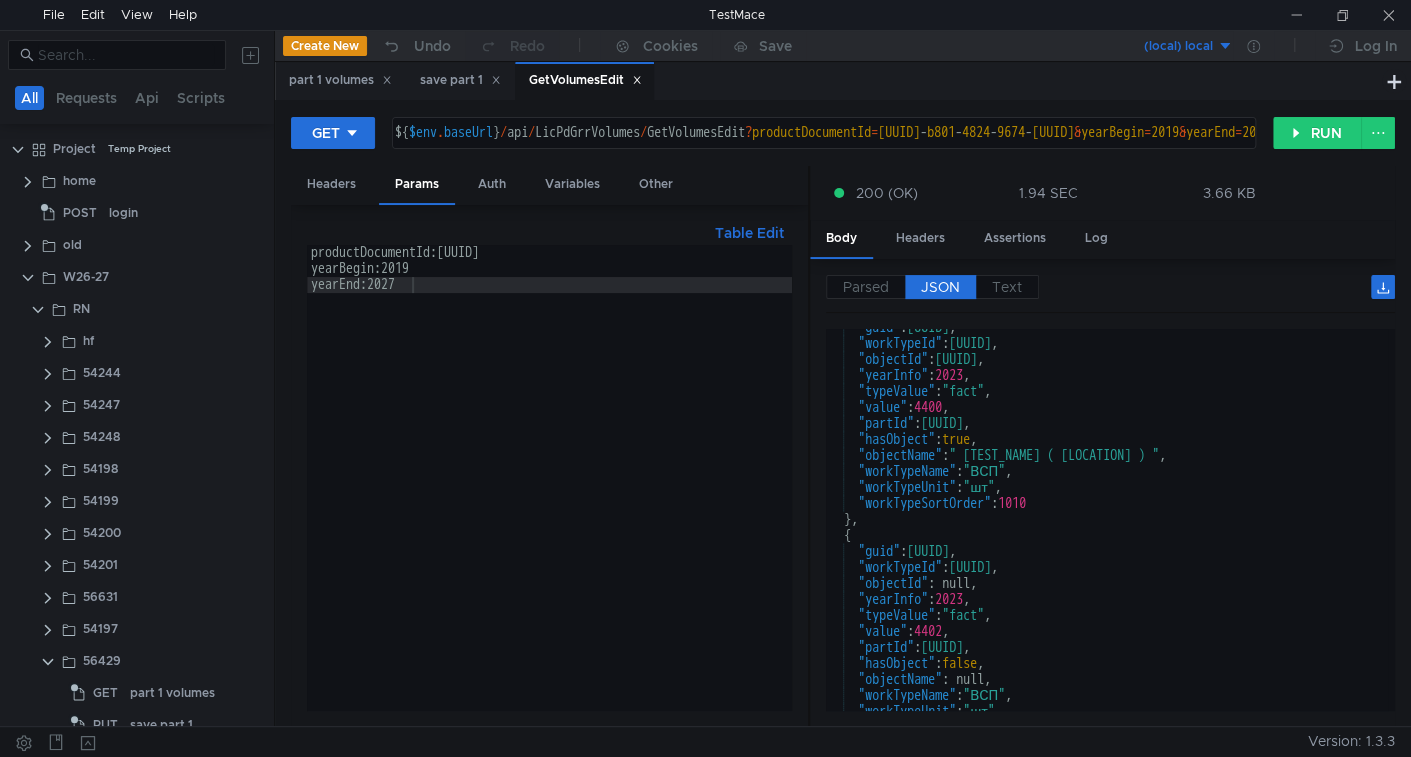 scroll, scrollTop: 0, scrollLeft: 0, axis: both 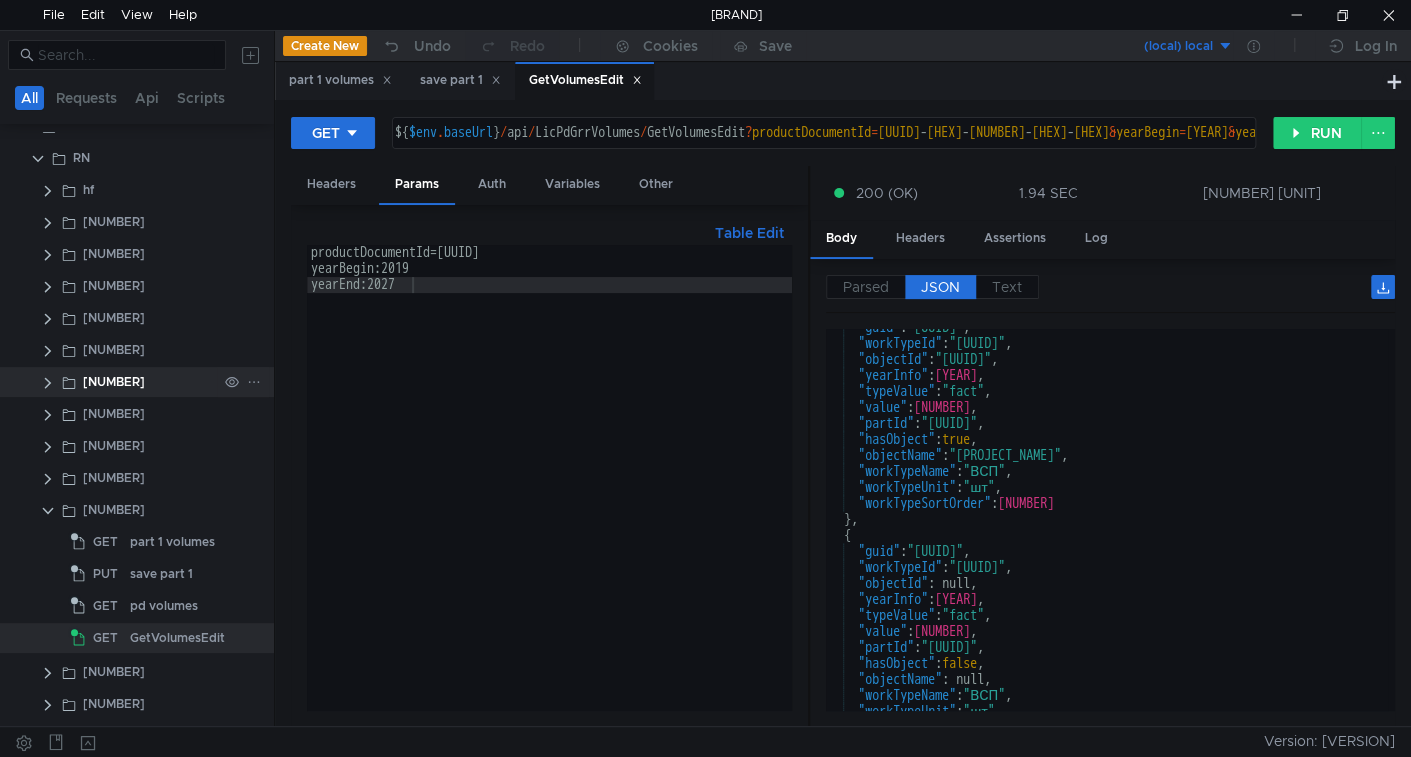 click at bounding box center (48, 511) 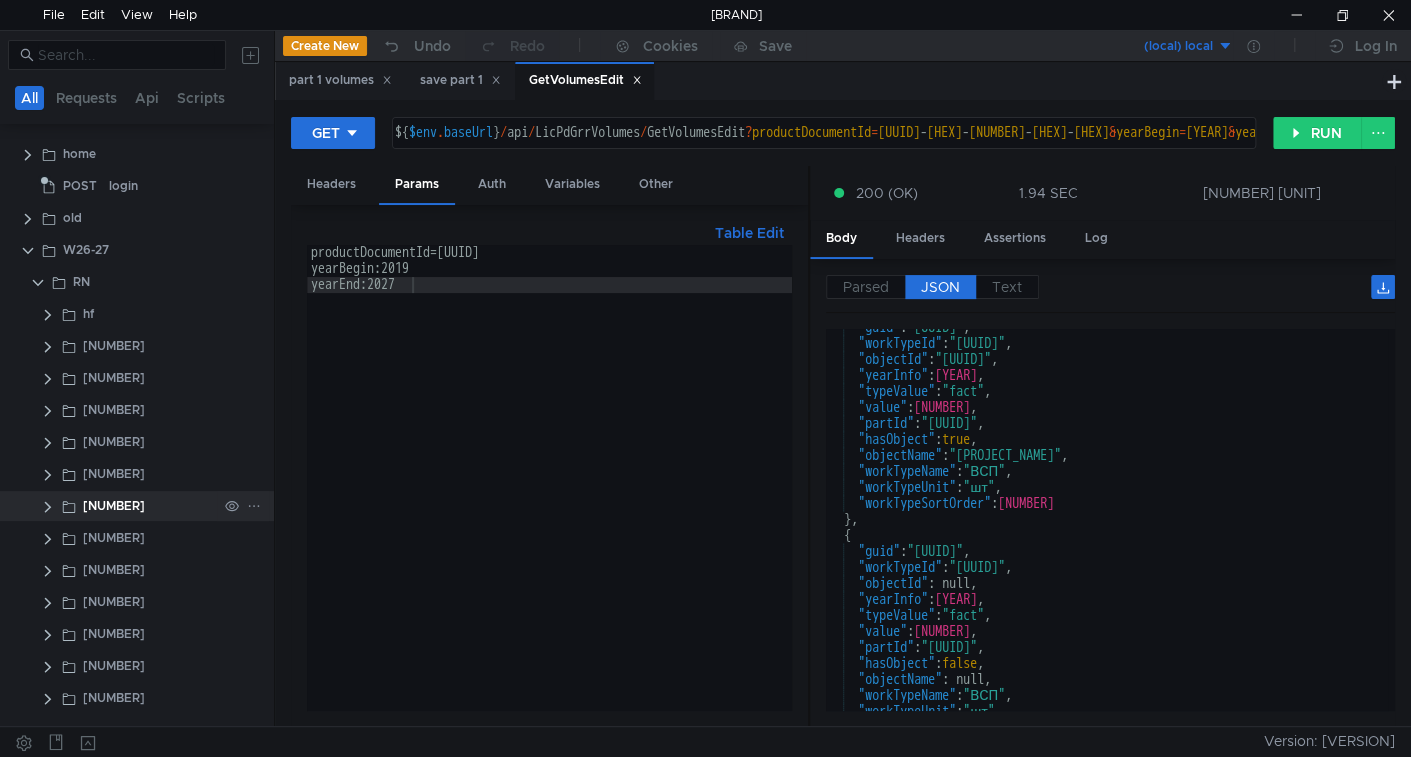 scroll, scrollTop: 22, scrollLeft: 0, axis: vertical 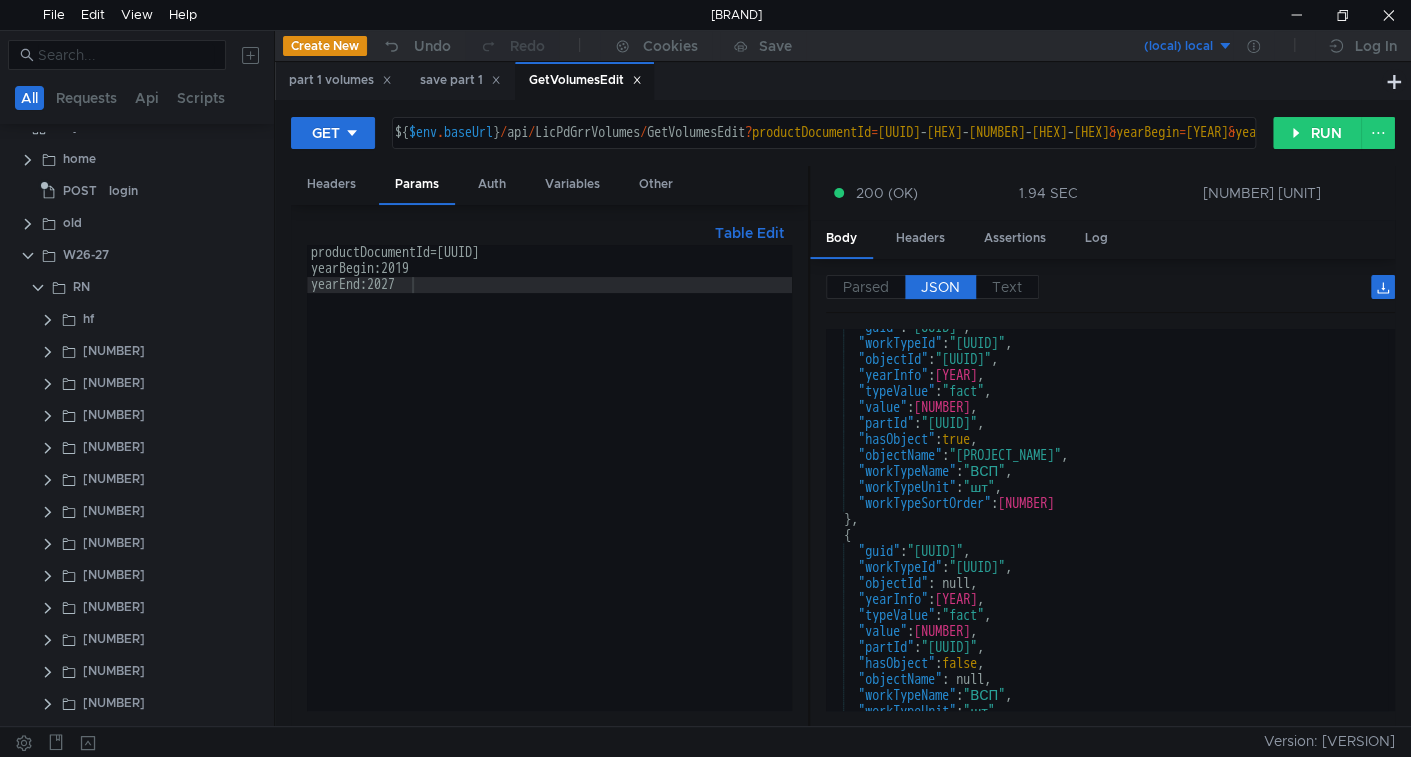 click on "GetVolumesEdit" at bounding box center (584, 81) 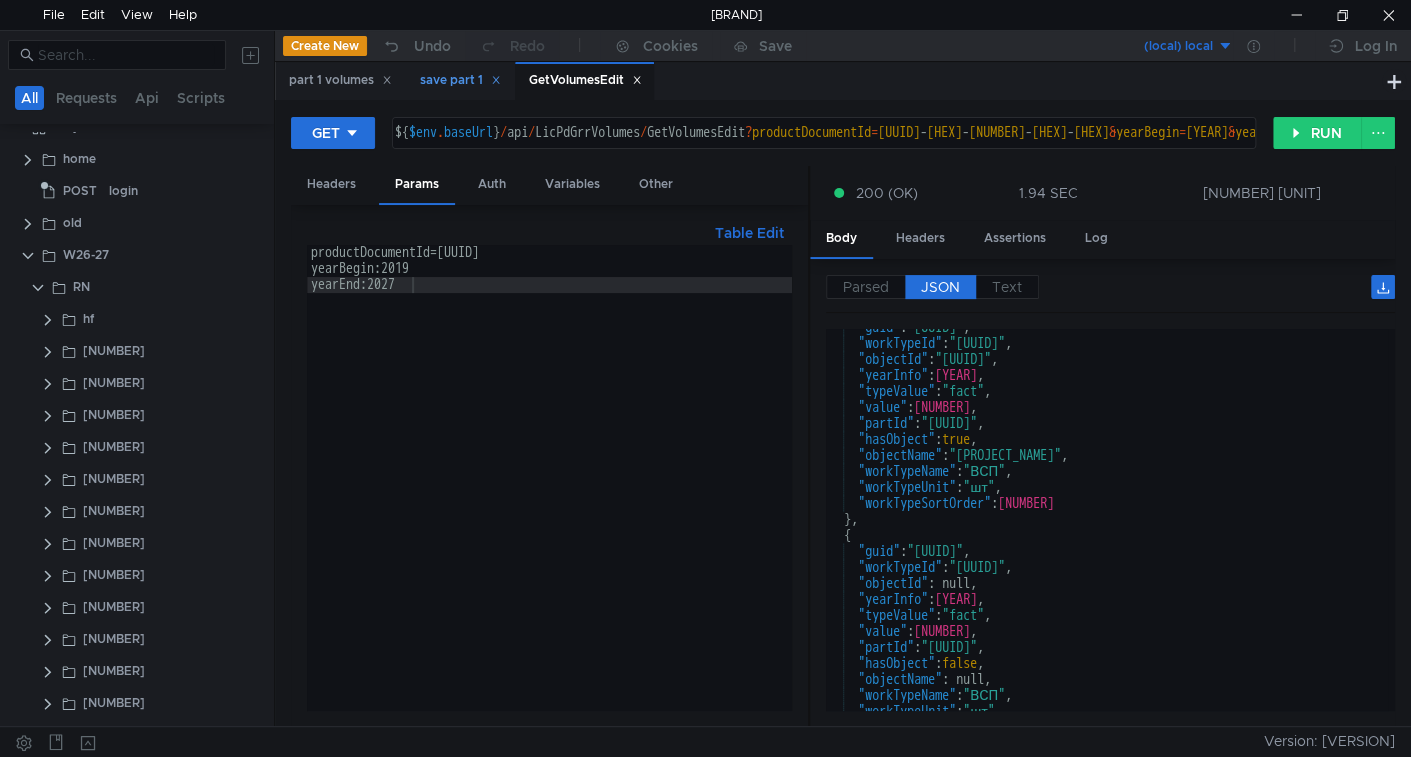 click at bounding box center [387, 80] 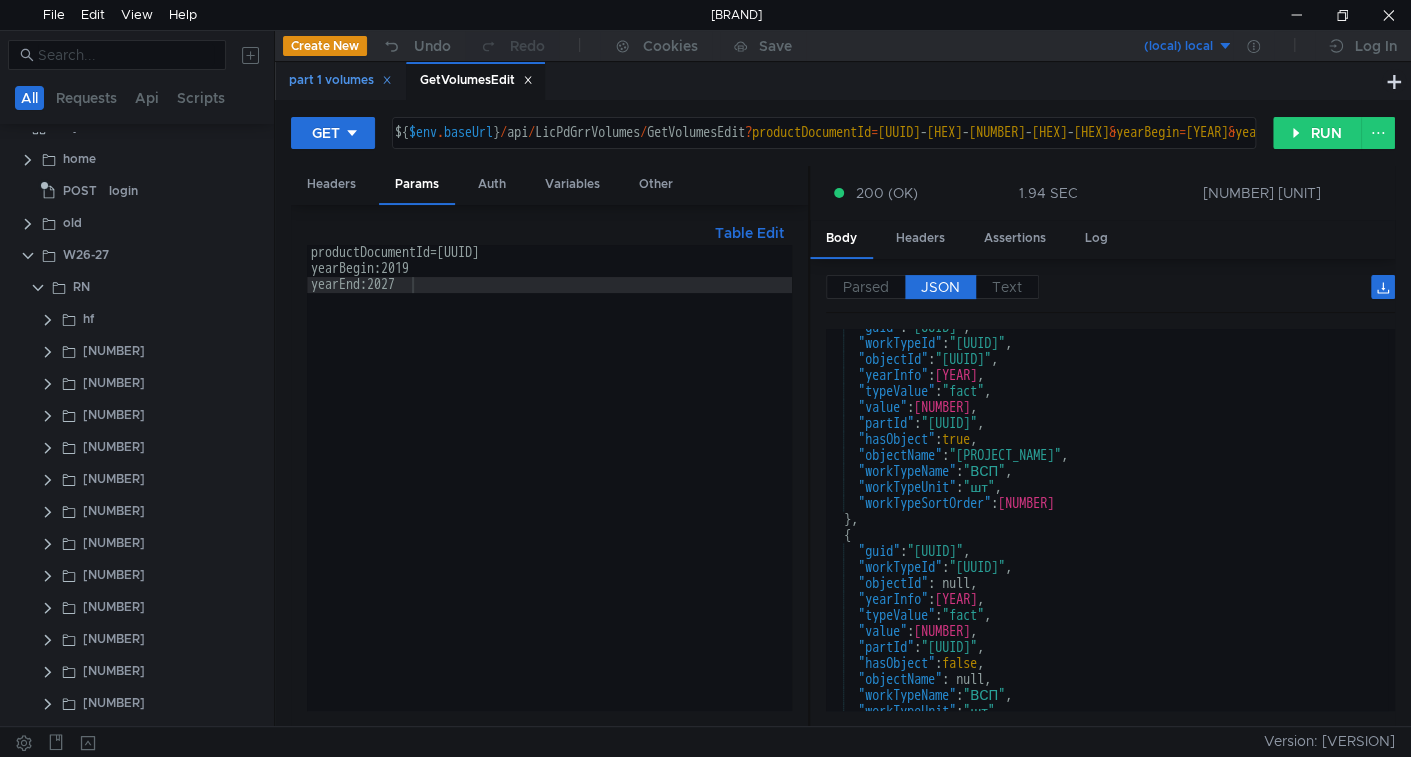 click at bounding box center [387, 80] 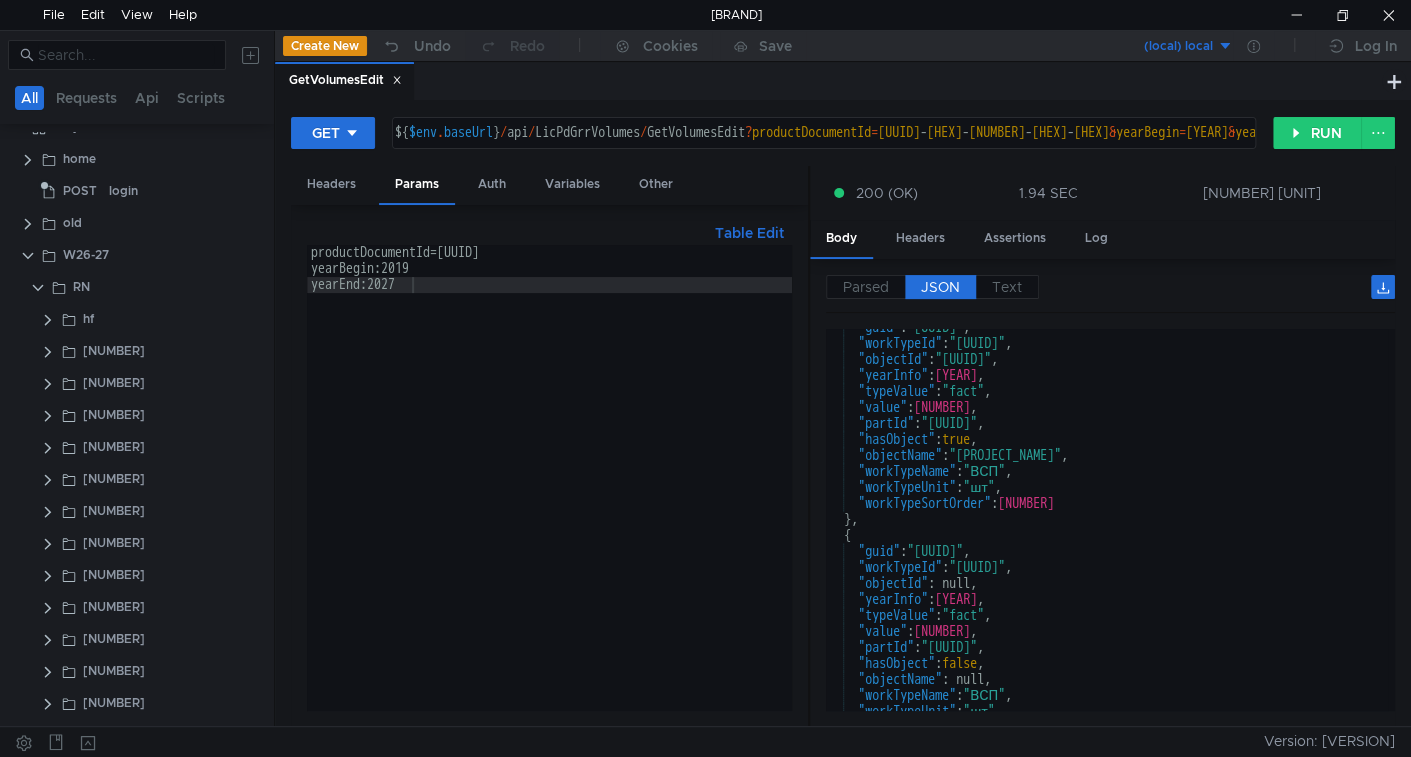 click at bounding box center (397, 80) 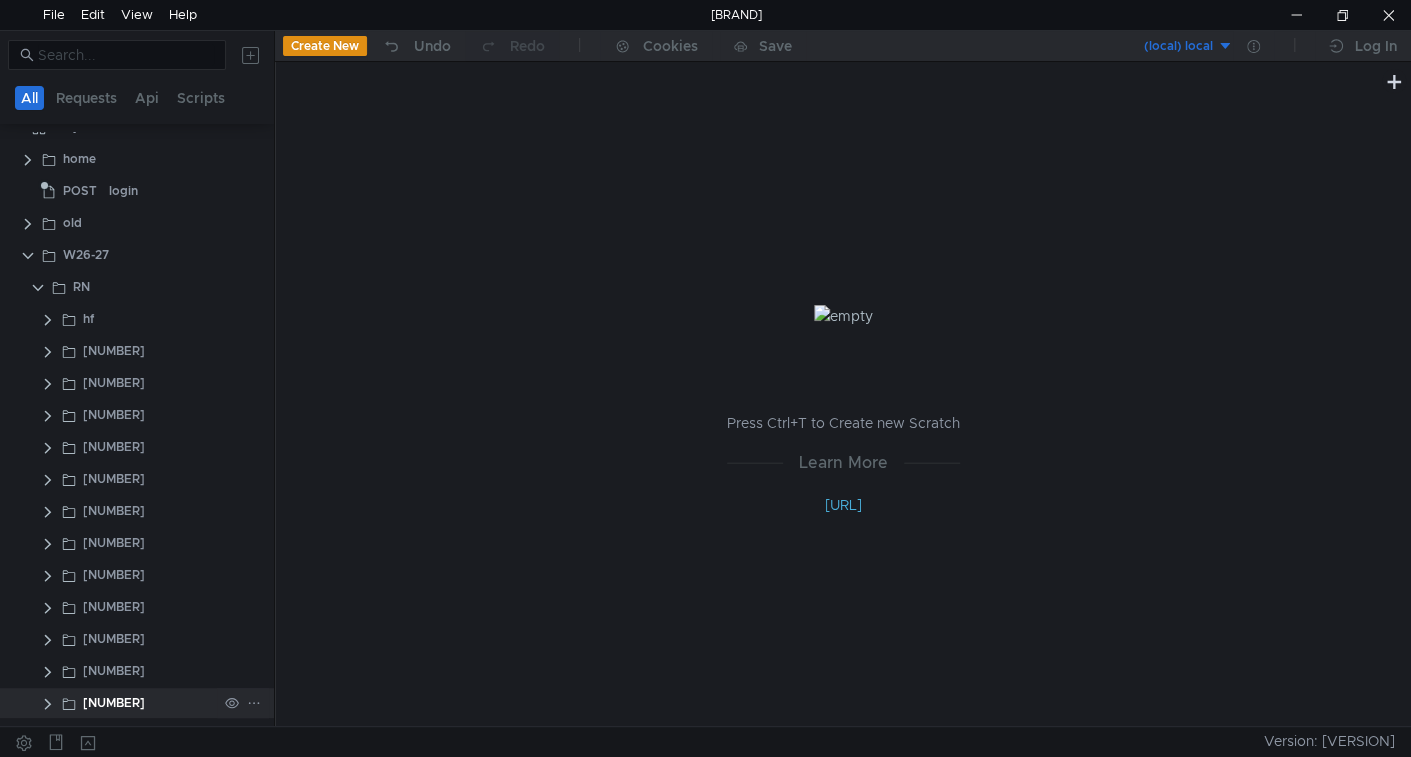 click at bounding box center (48, 320) 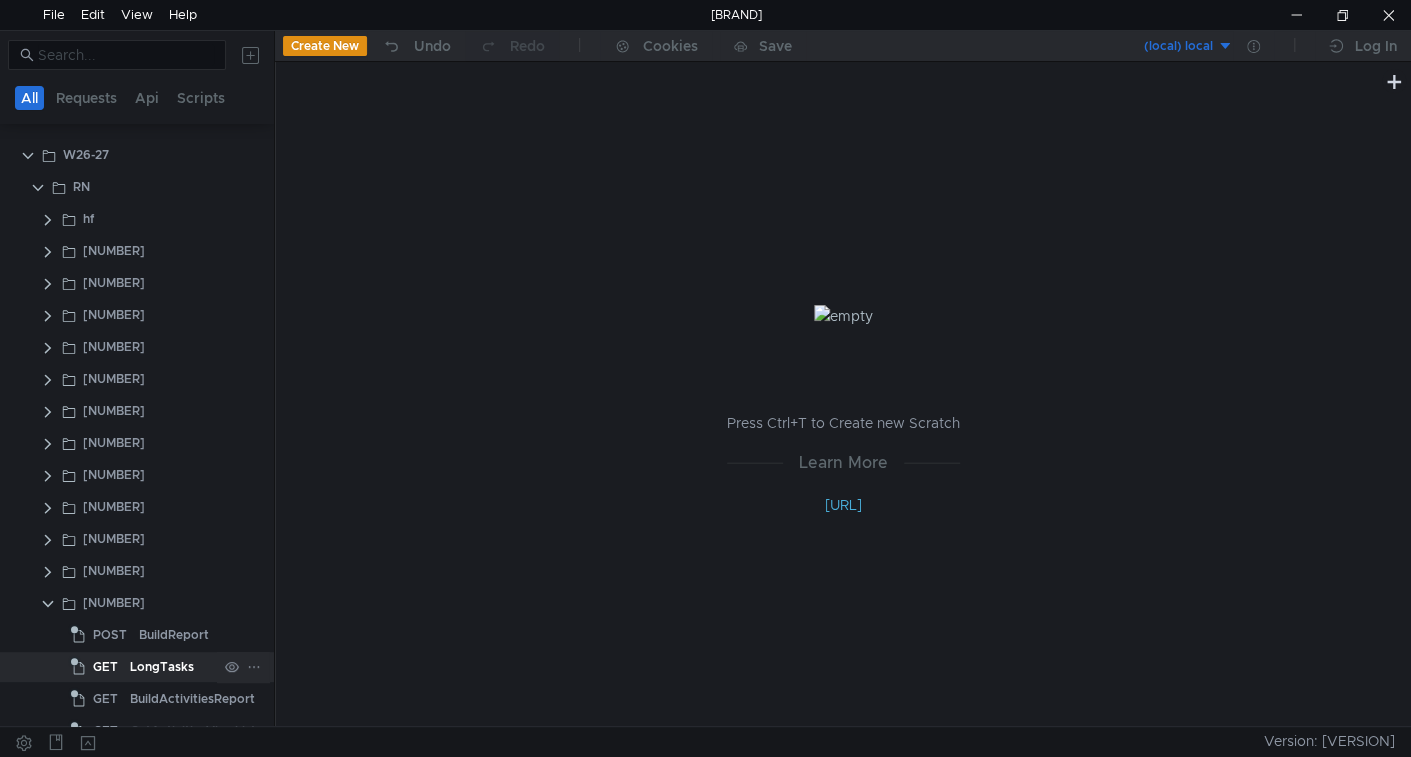 scroll, scrollTop: 151, scrollLeft: 0, axis: vertical 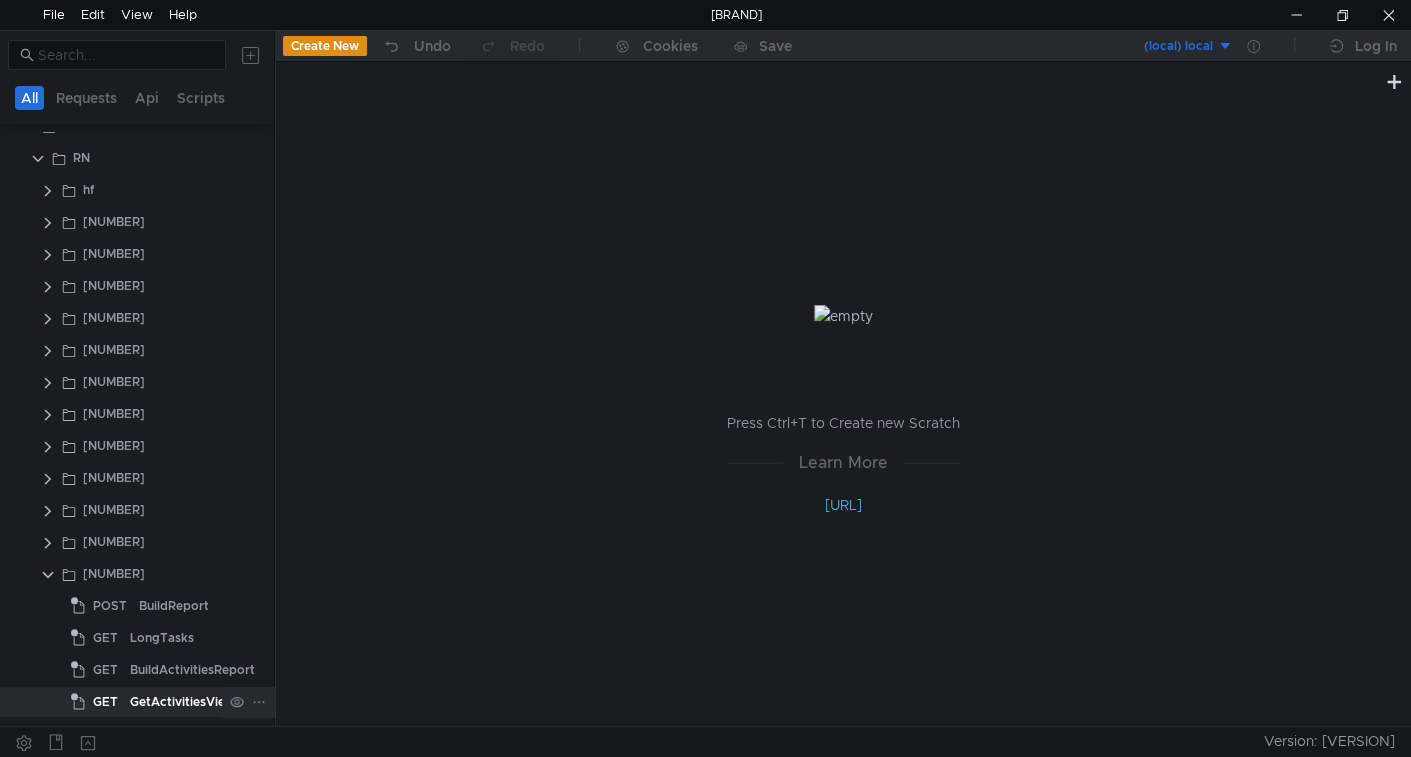click on "GetActivitiesViewList" at bounding box center [174, 606] 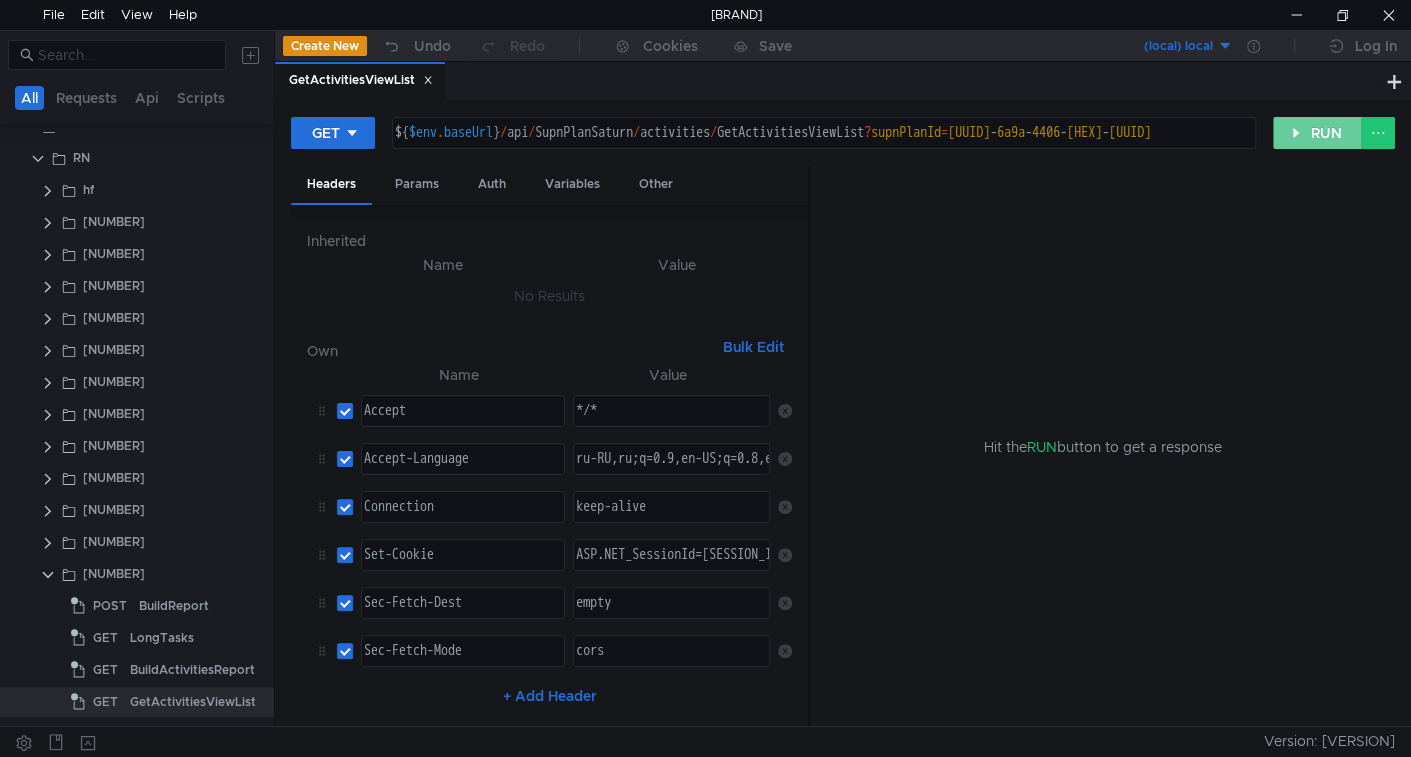 click on "RUN" at bounding box center [1317, 133] 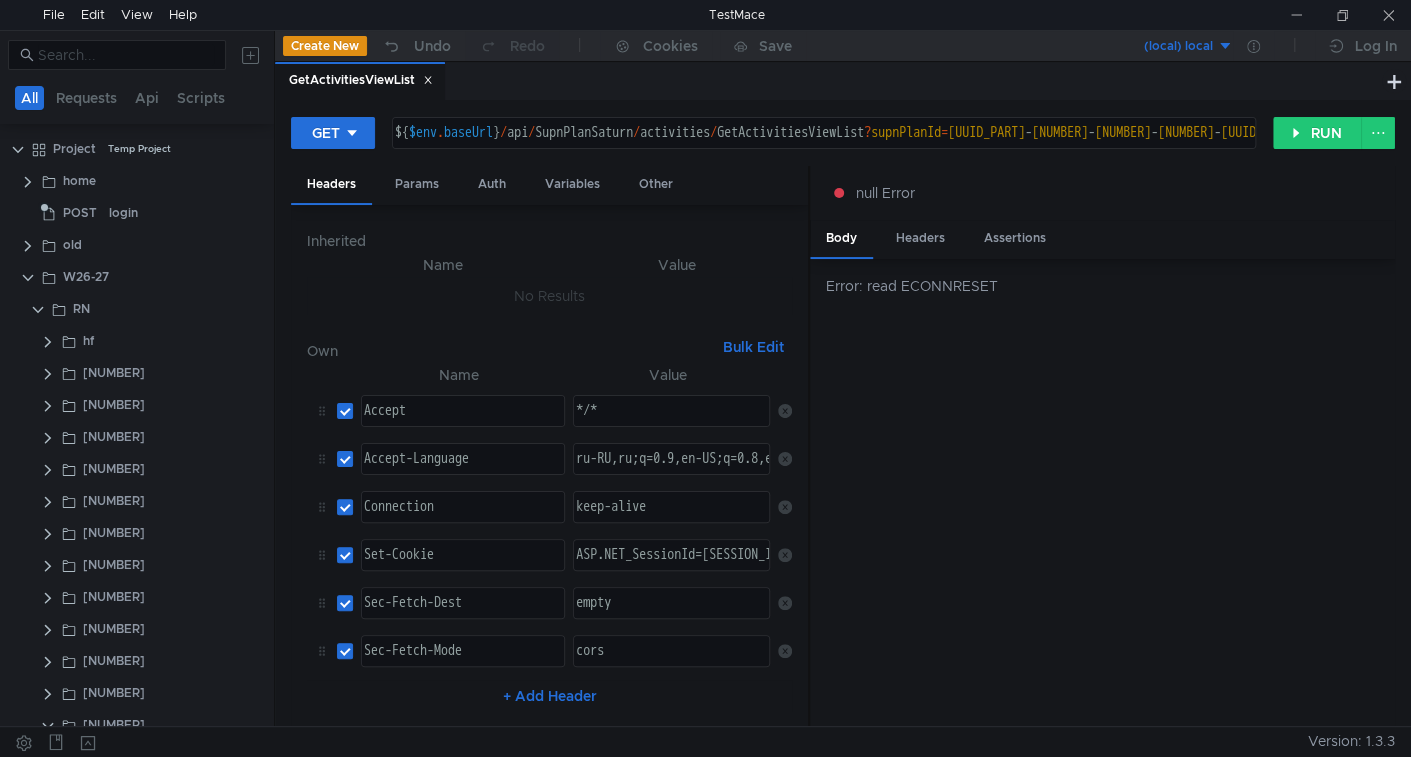 scroll, scrollTop: 0, scrollLeft: 0, axis: both 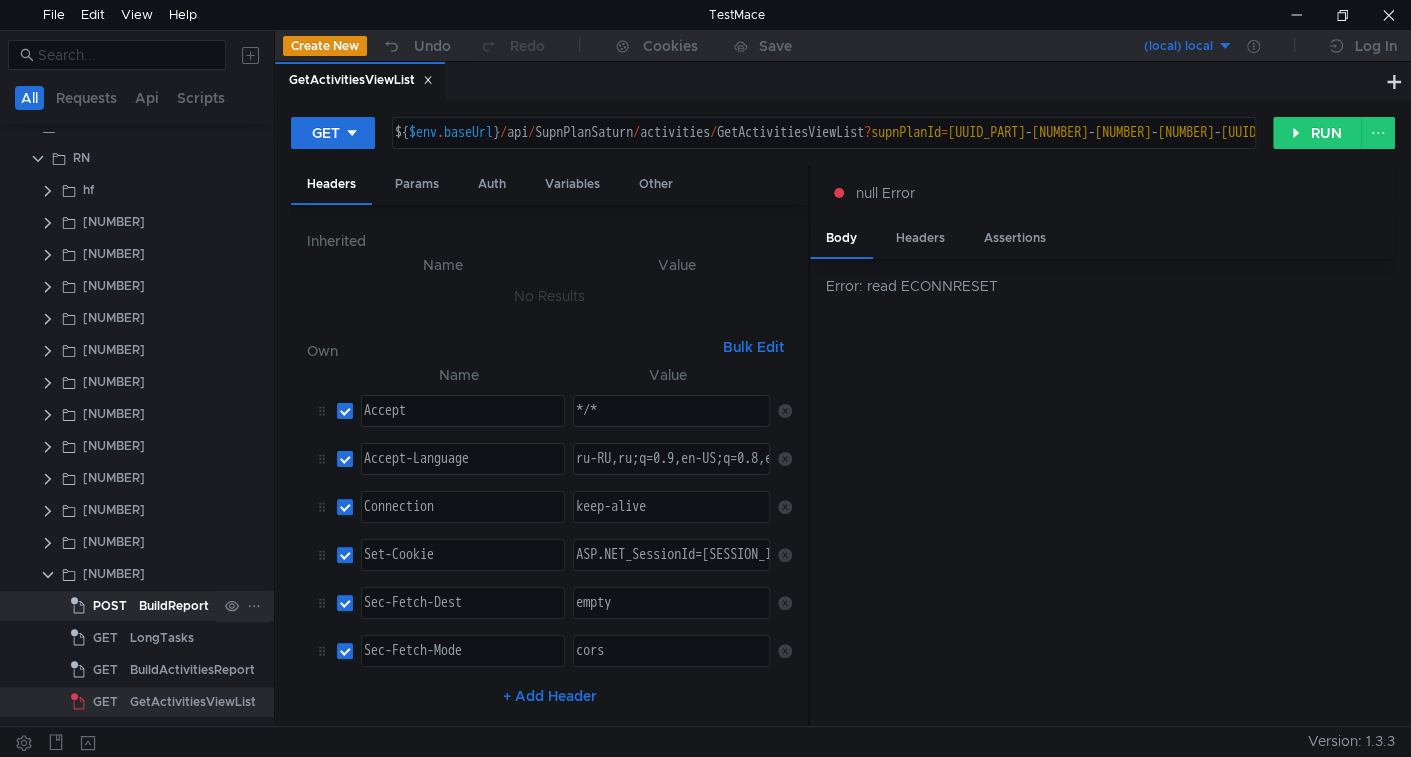 click on "BuildReport" at bounding box center [174, 606] 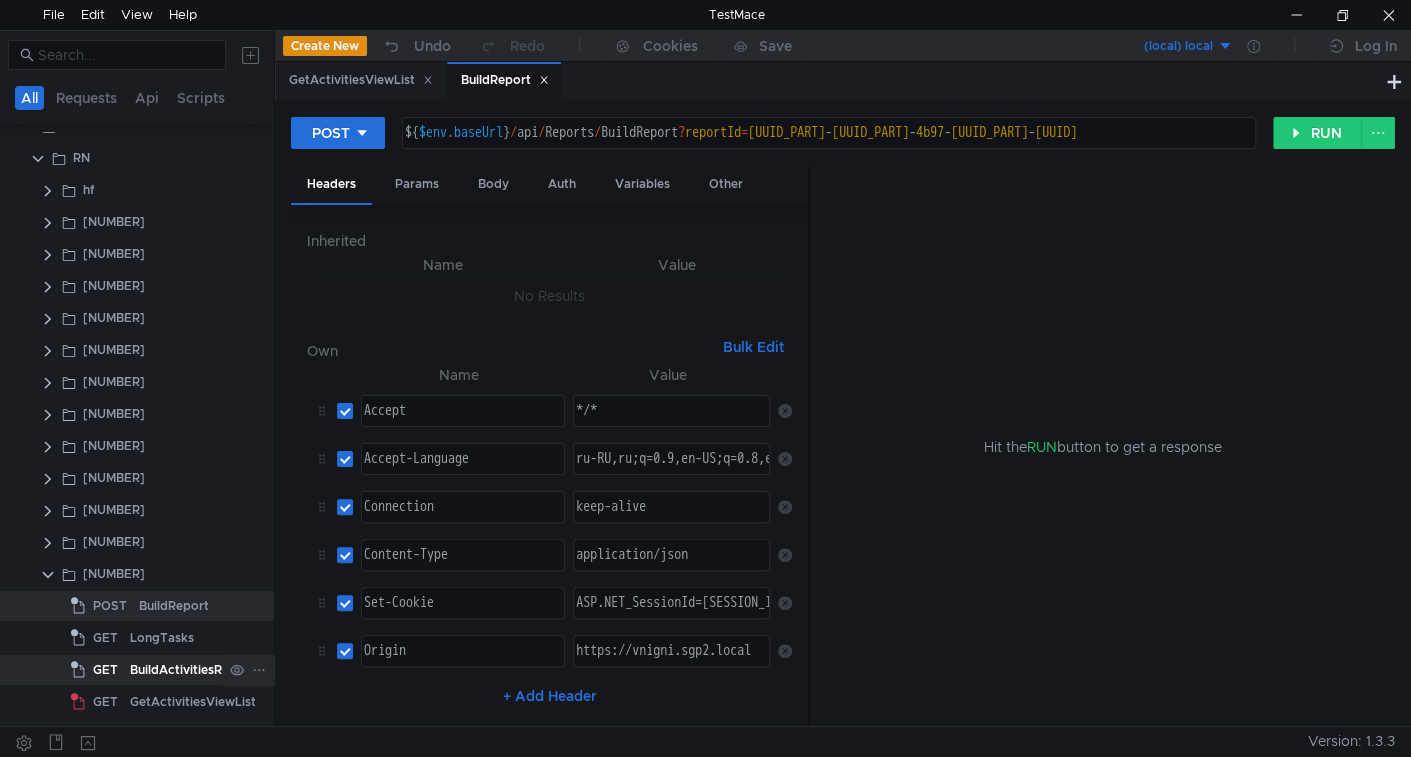 drag, startPoint x: 134, startPoint y: 644, endPoint x: 142, endPoint y: 675, distance: 32.01562 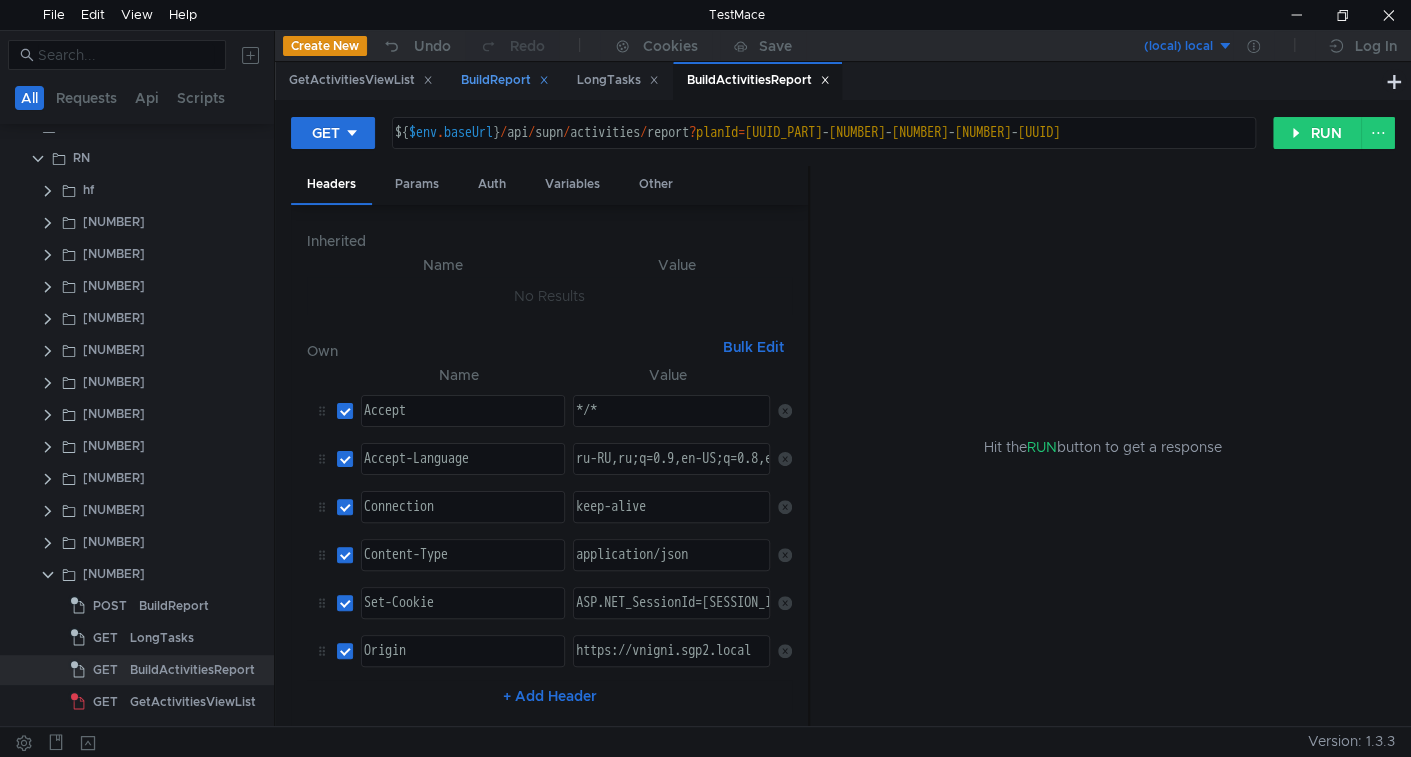 click at bounding box center (428, 80) 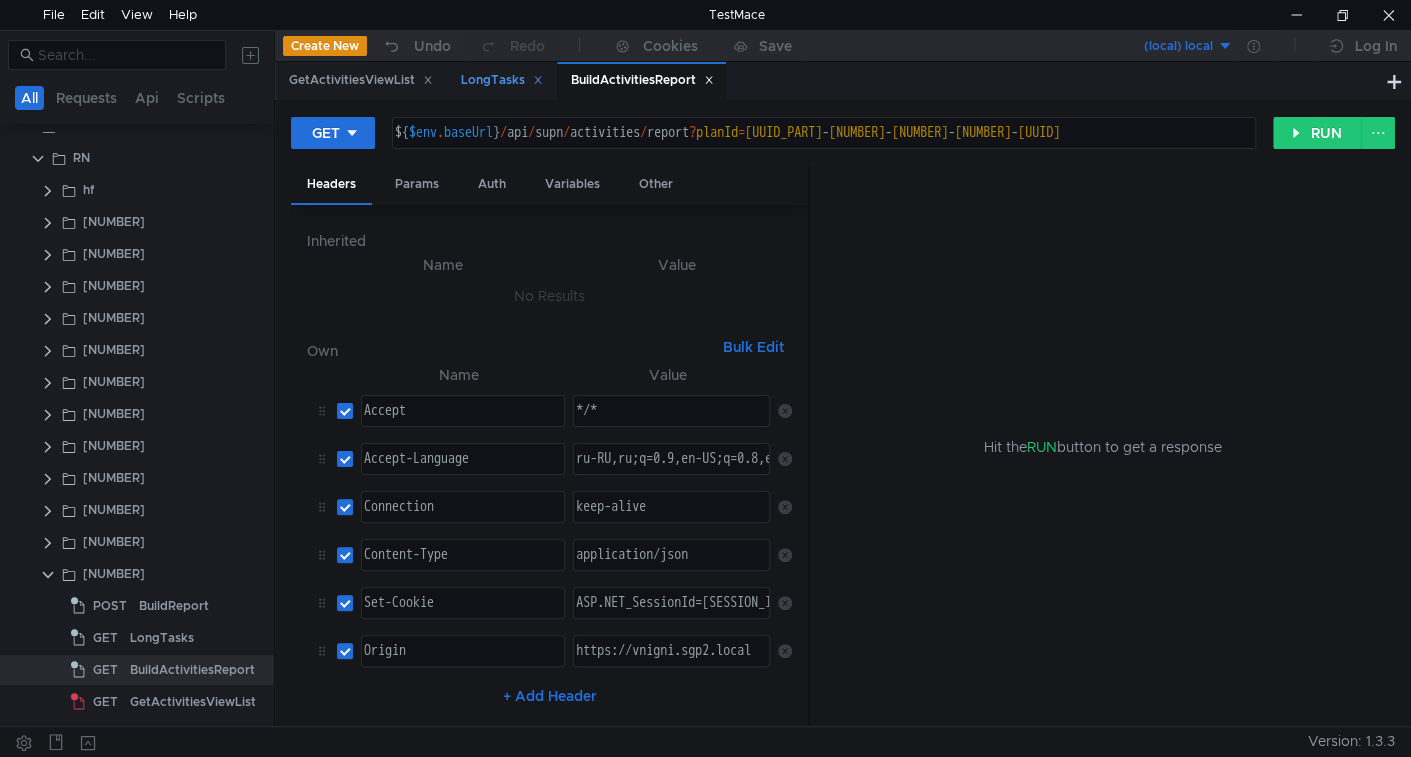 click at bounding box center [428, 80] 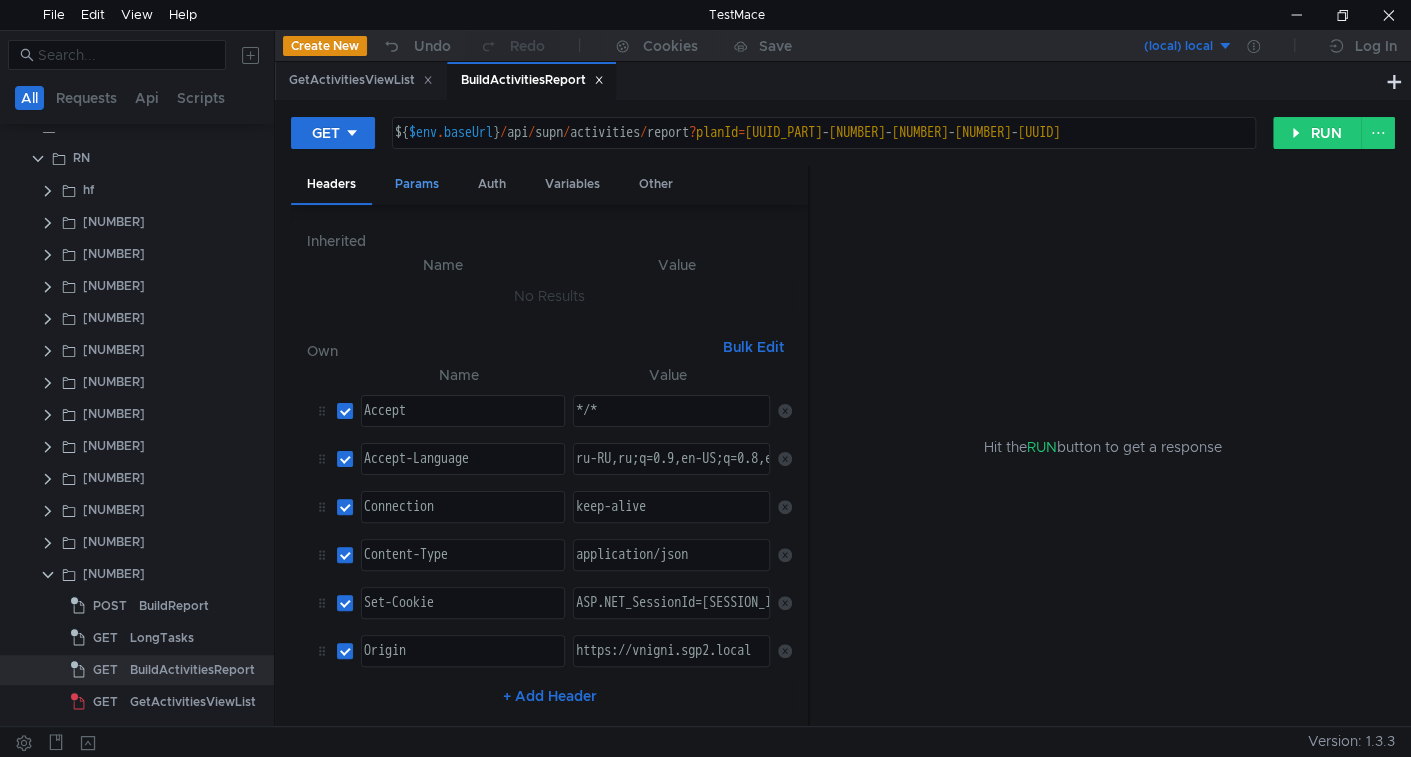 click on "Params" at bounding box center [417, 184] 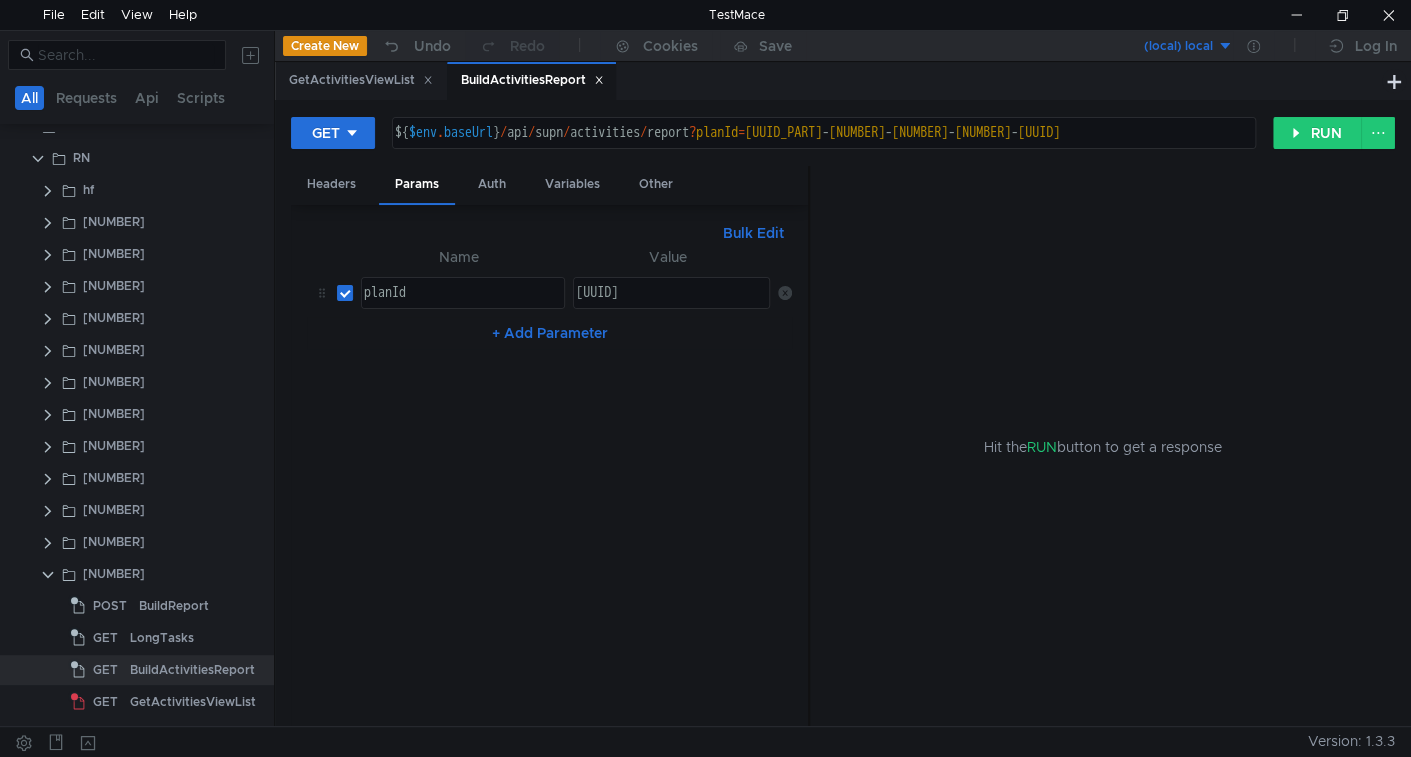 click on "Bulk Edit" at bounding box center [753, 233] 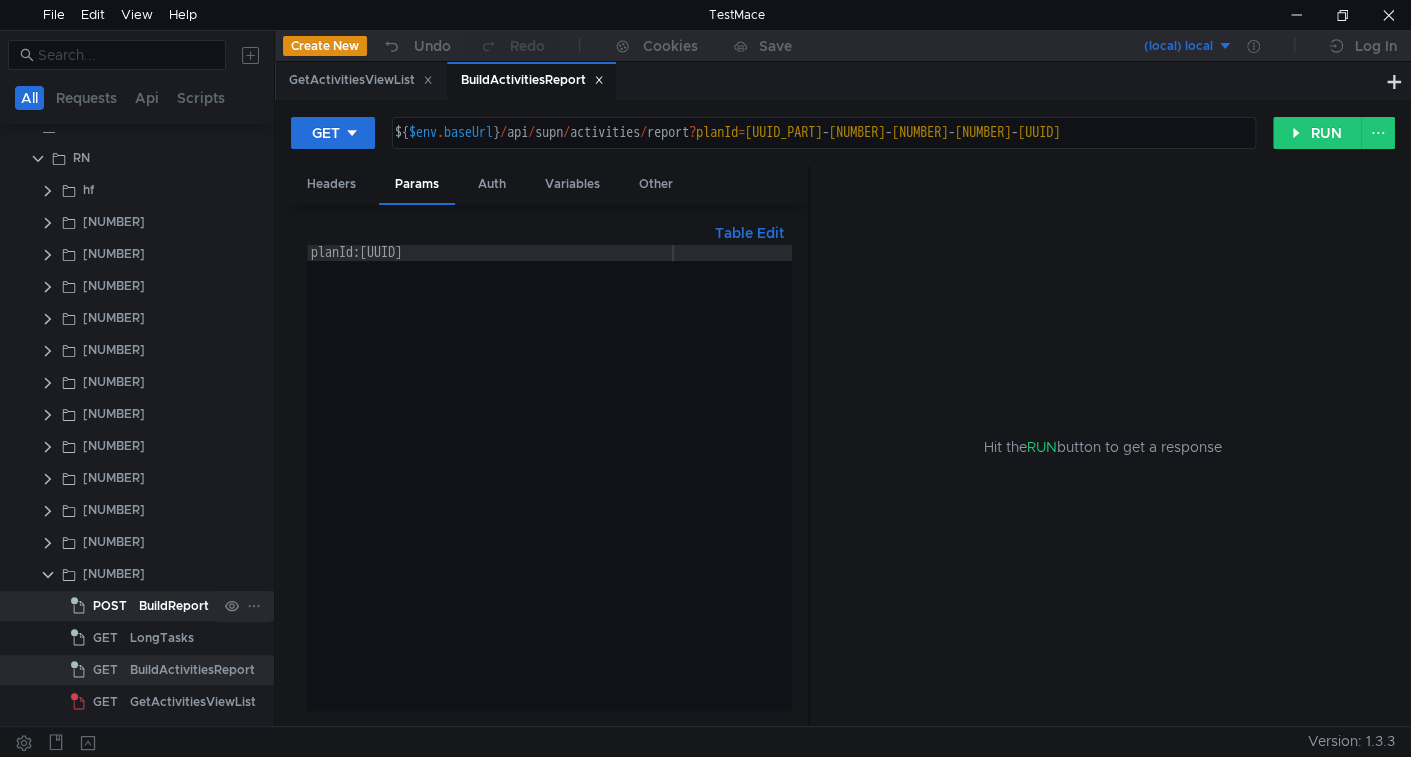 click on "BuildReport" at bounding box center (174, 606) 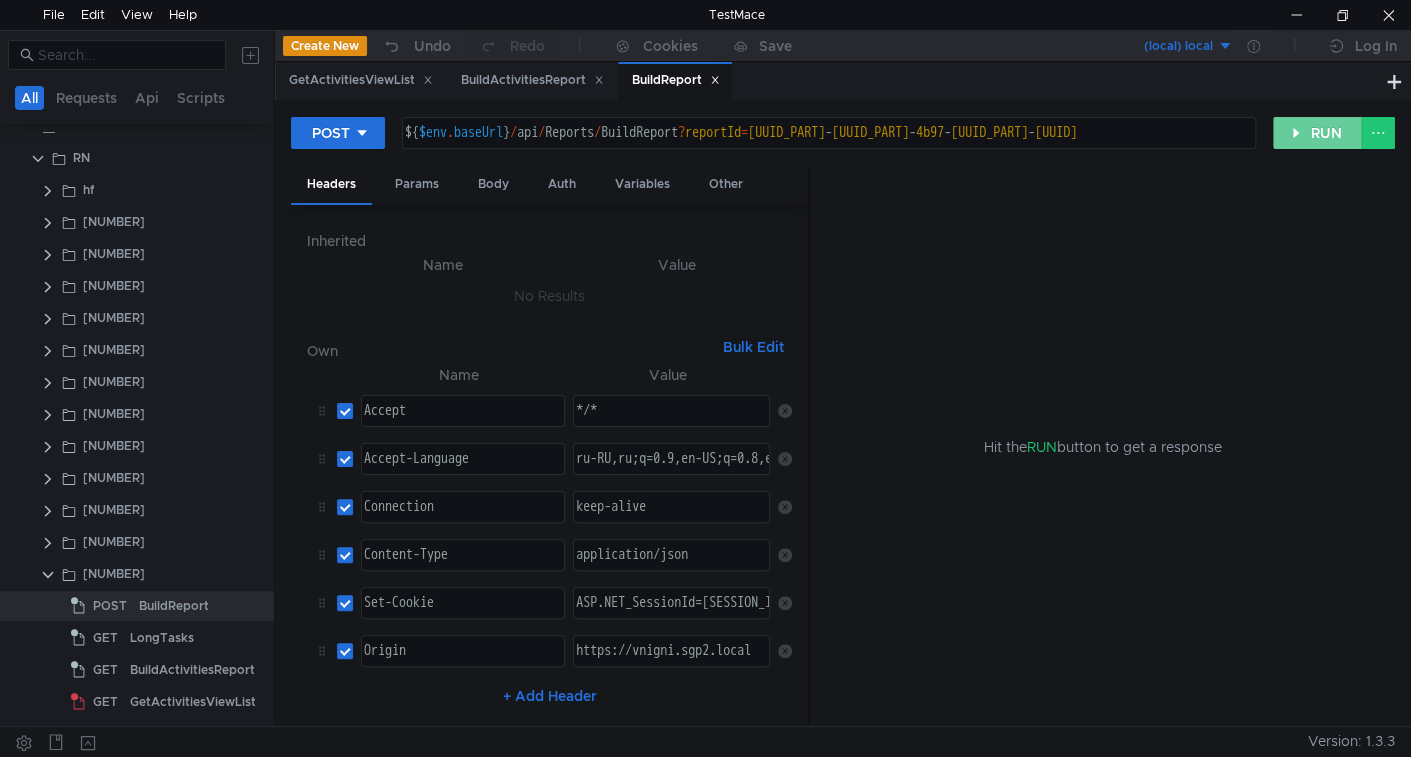 click on "RUN" at bounding box center (1317, 133) 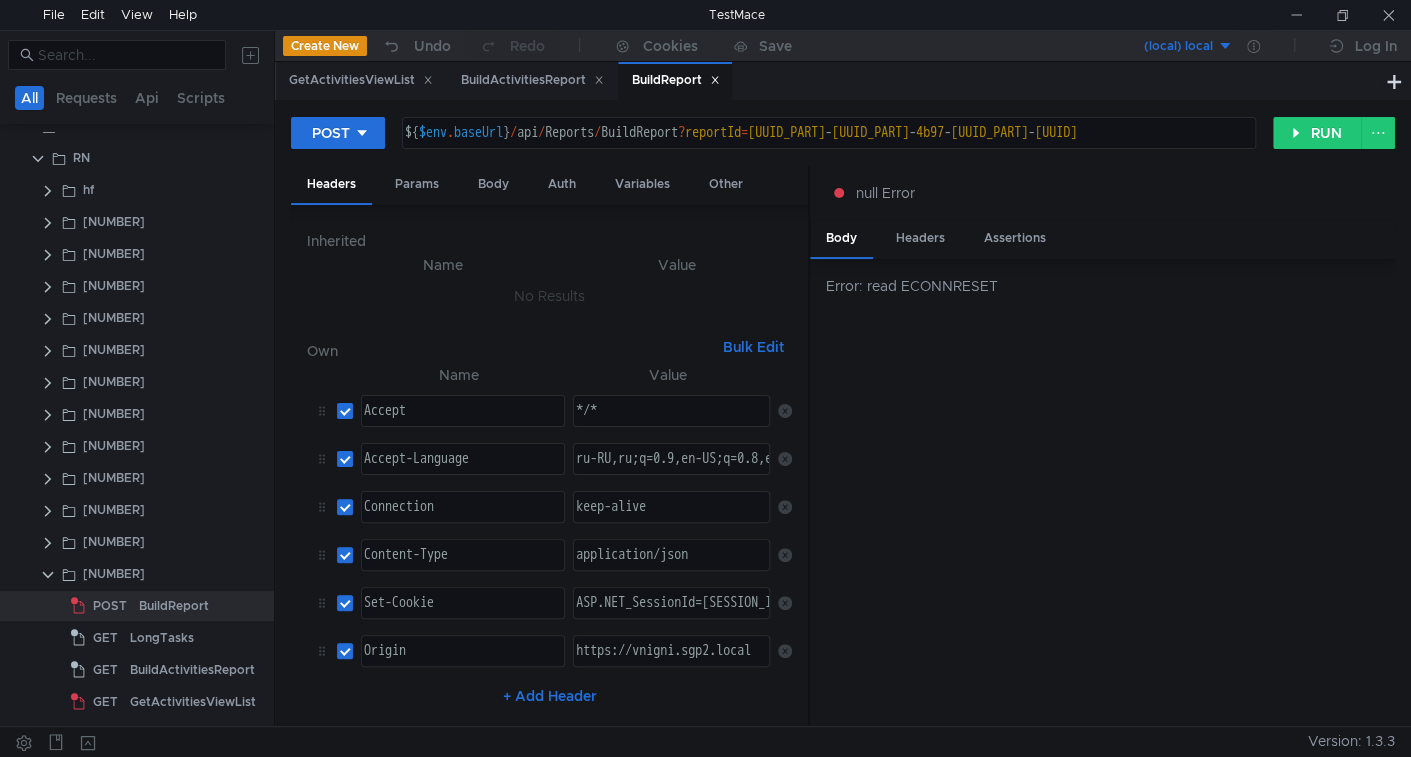 click on "Error: read ECONNRESET" at bounding box center [1102, 493] 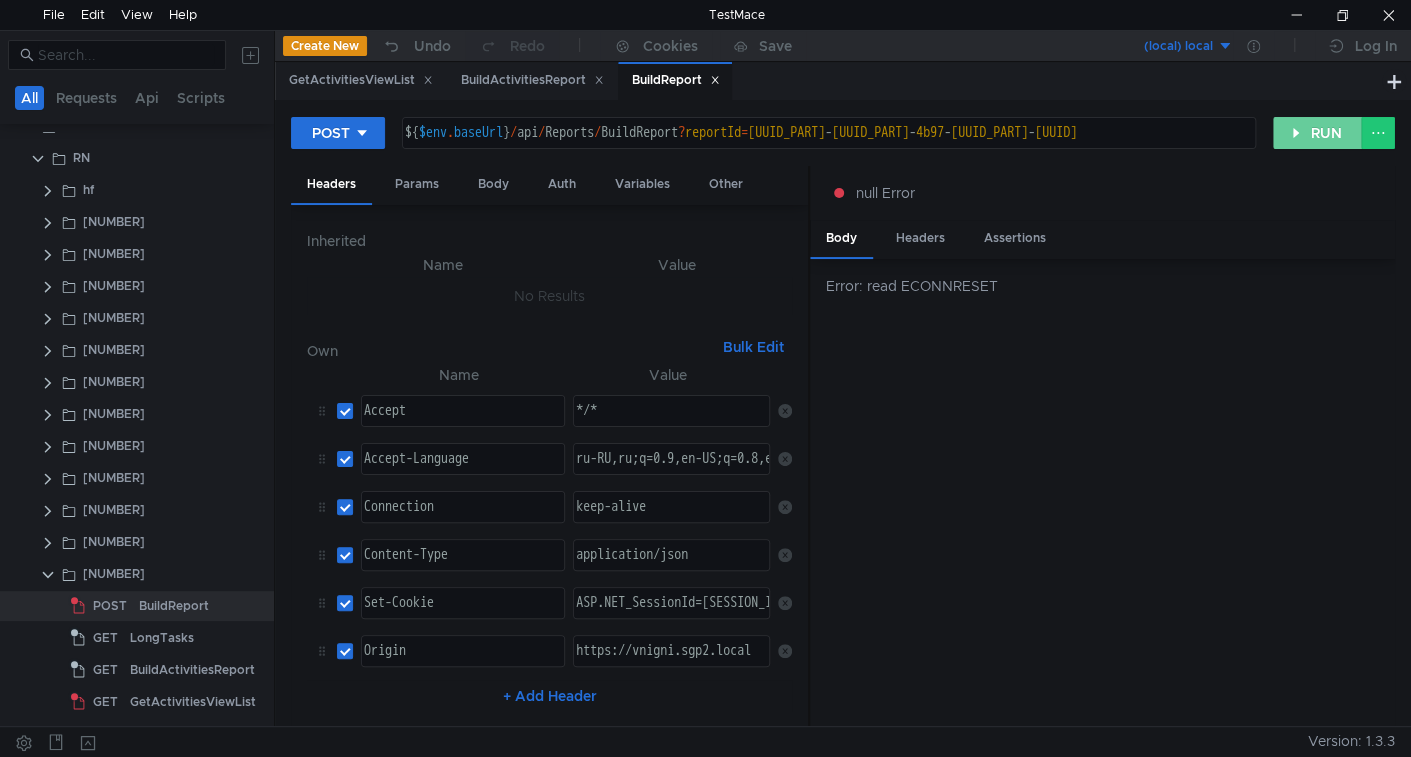 click on "RUN" at bounding box center [1317, 133] 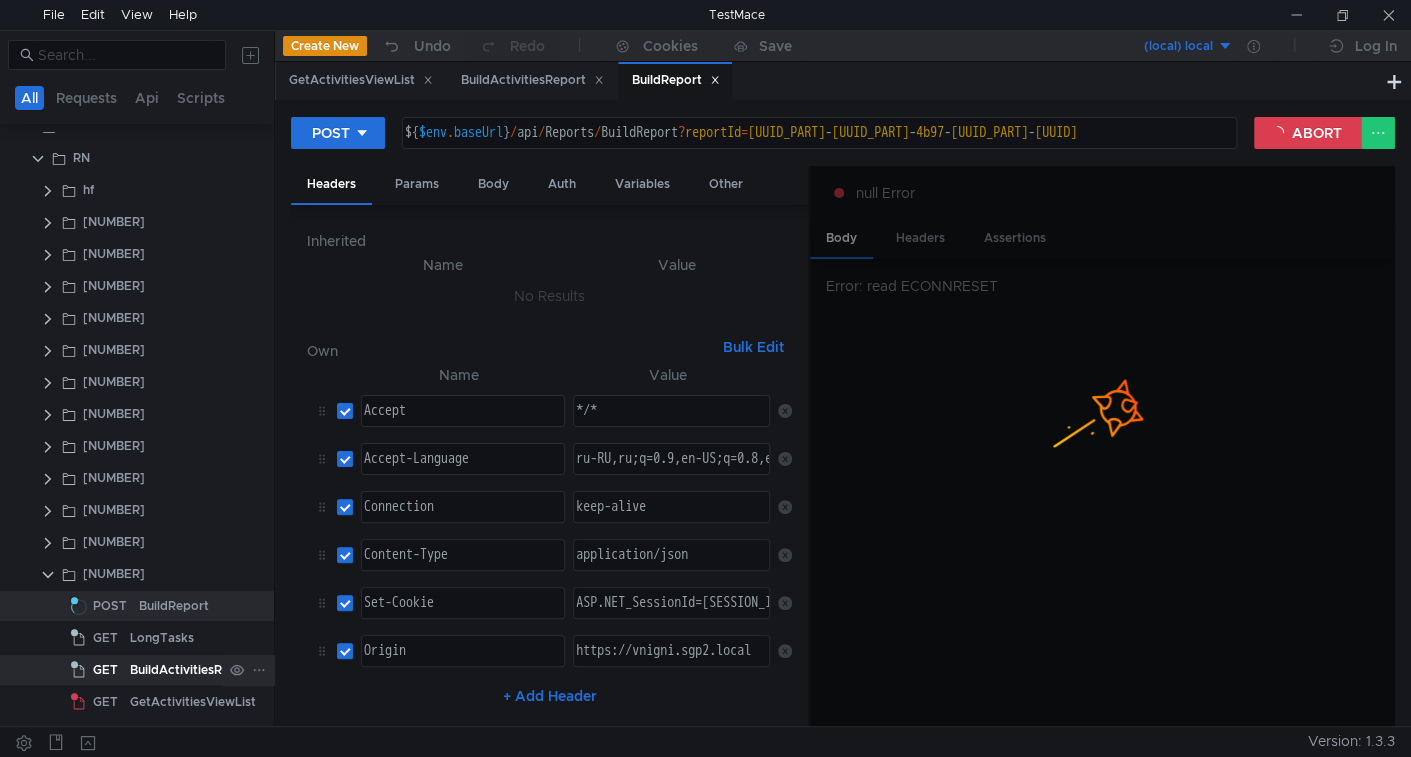 click on "BuildActivitiesReport" at bounding box center (174, 606) 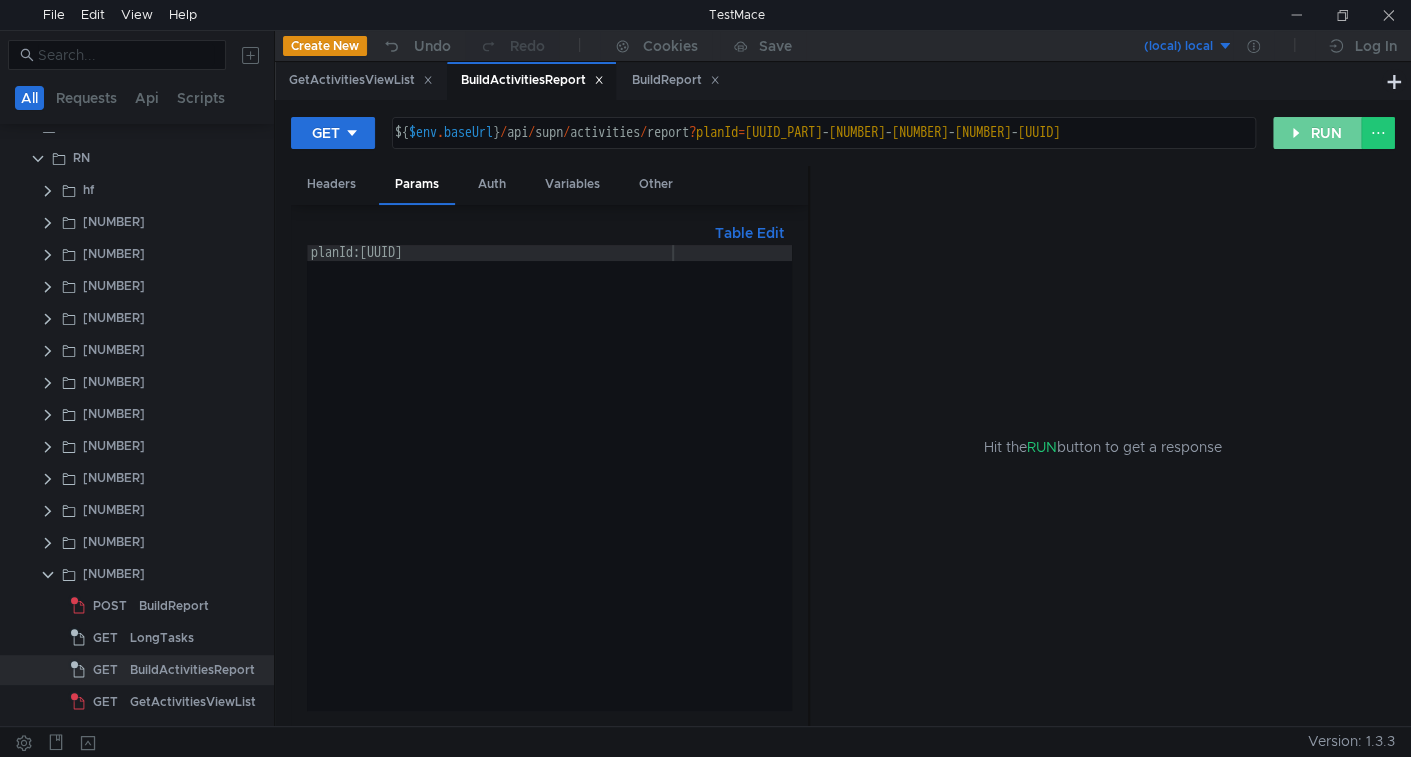 click on "RUN" at bounding box center (1317, 133) 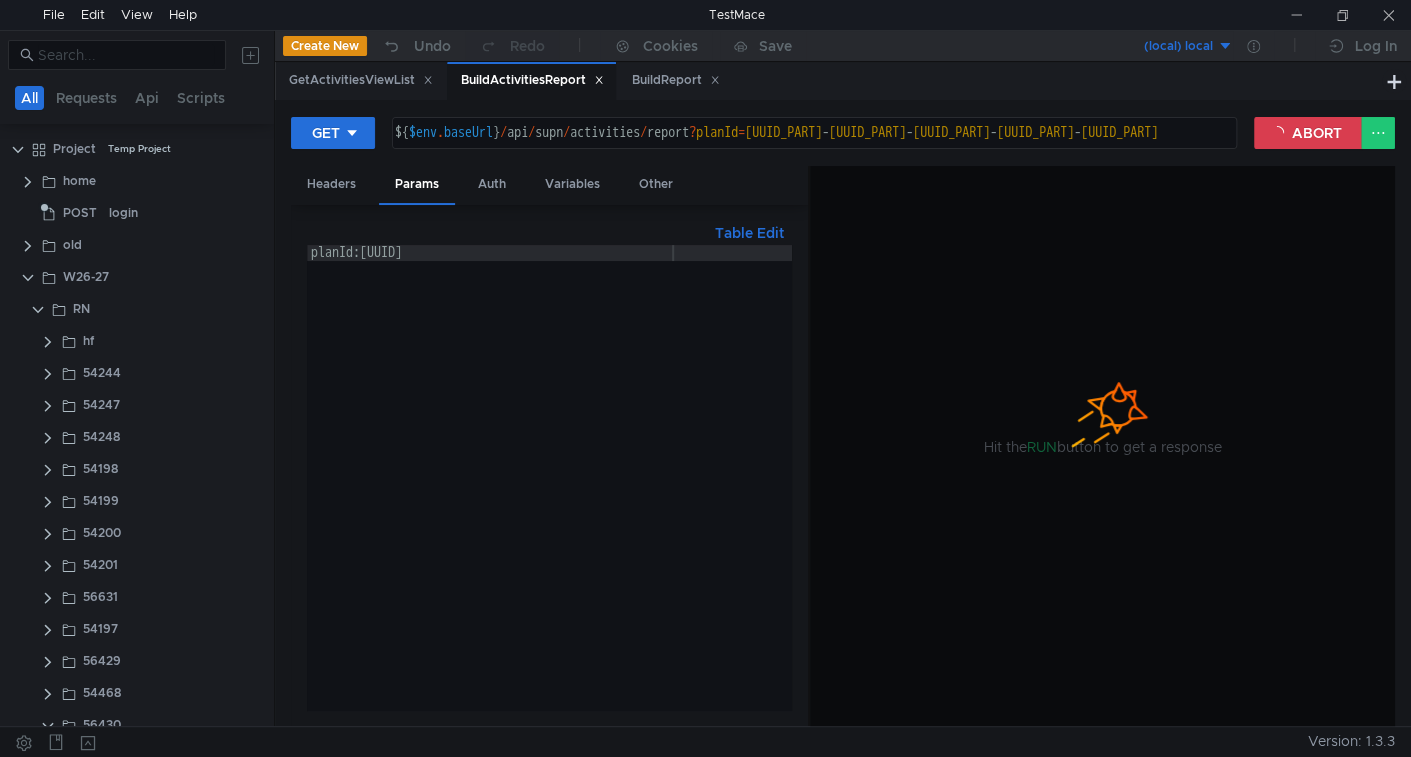 scroll, scrollTop: 0, scrollLeft: 0, axis: both 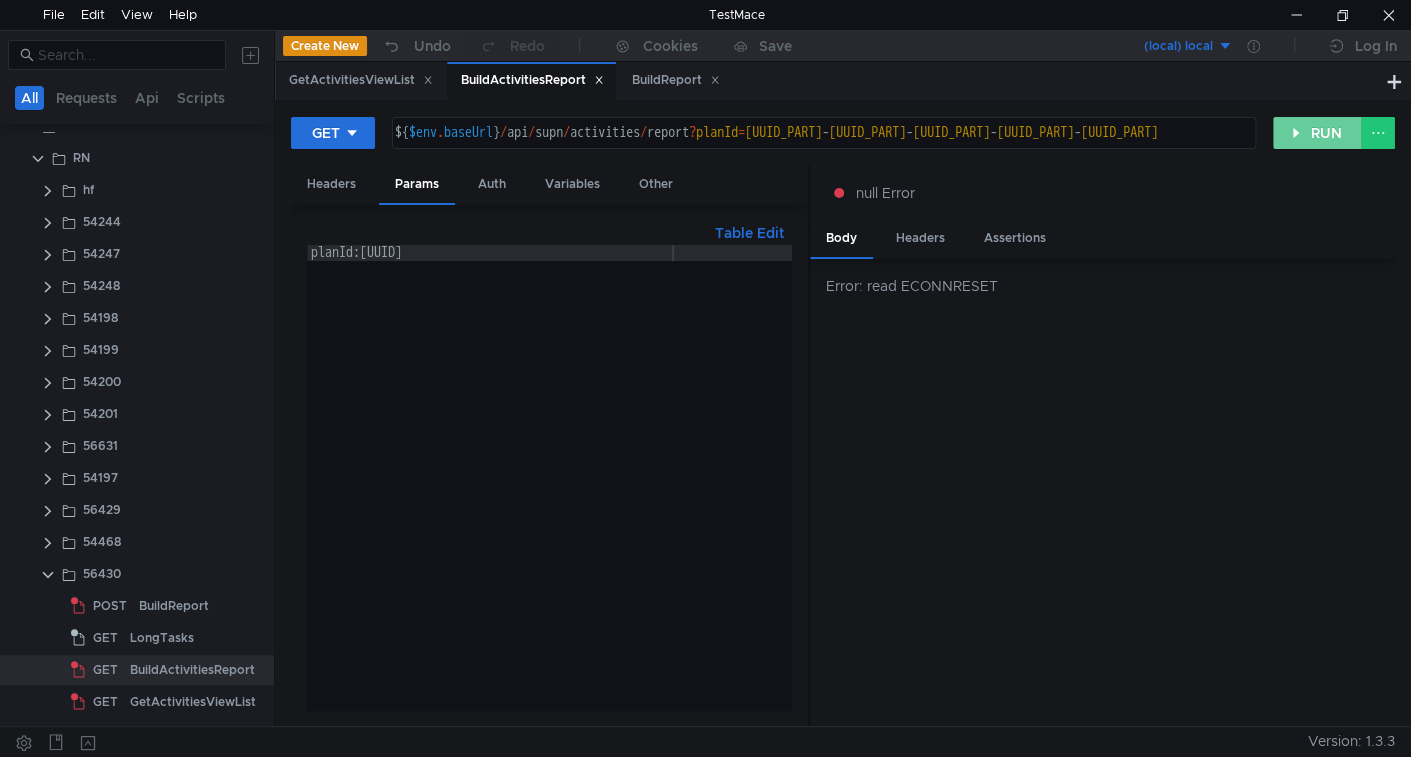 click on "RUN" at bounding box center (1317, 133) 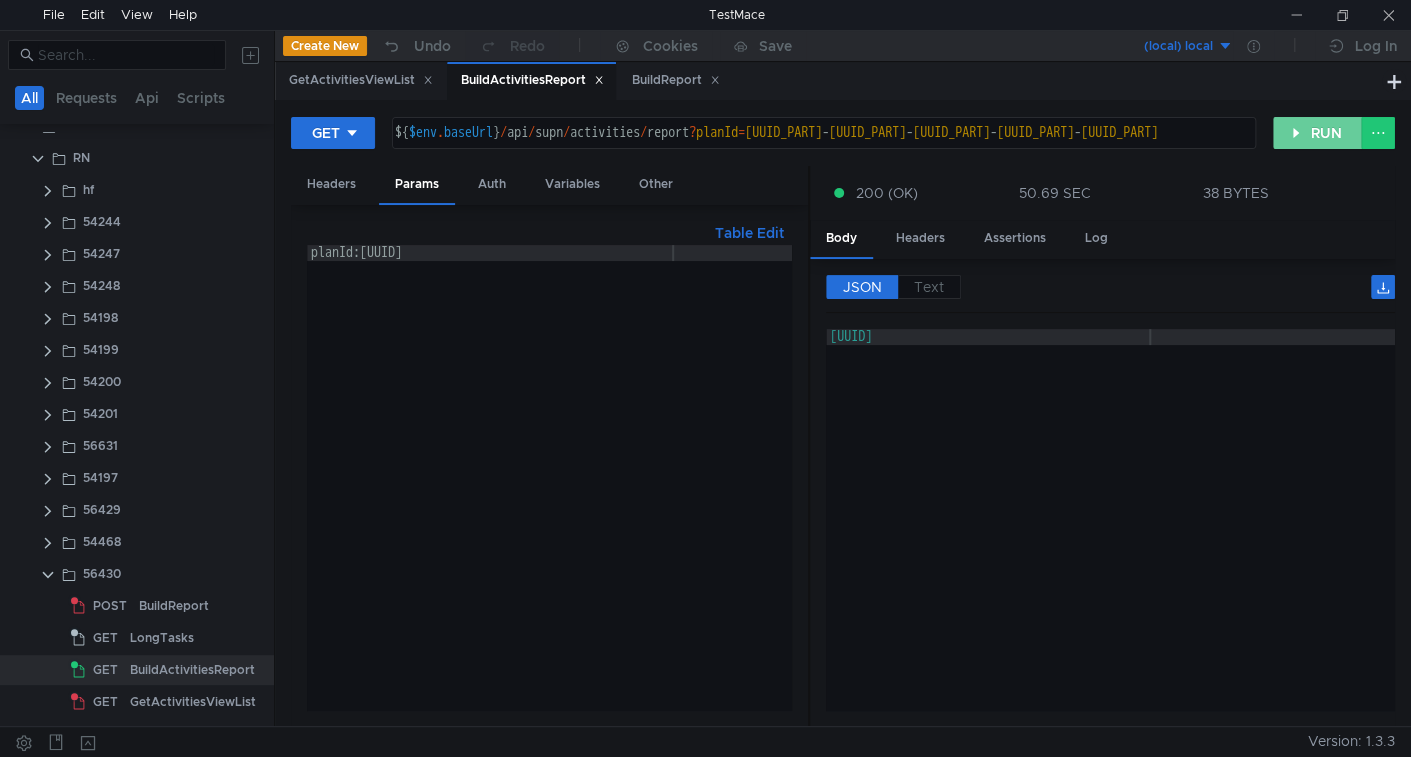 click on "RUN" at bounding box center (1317, 133) 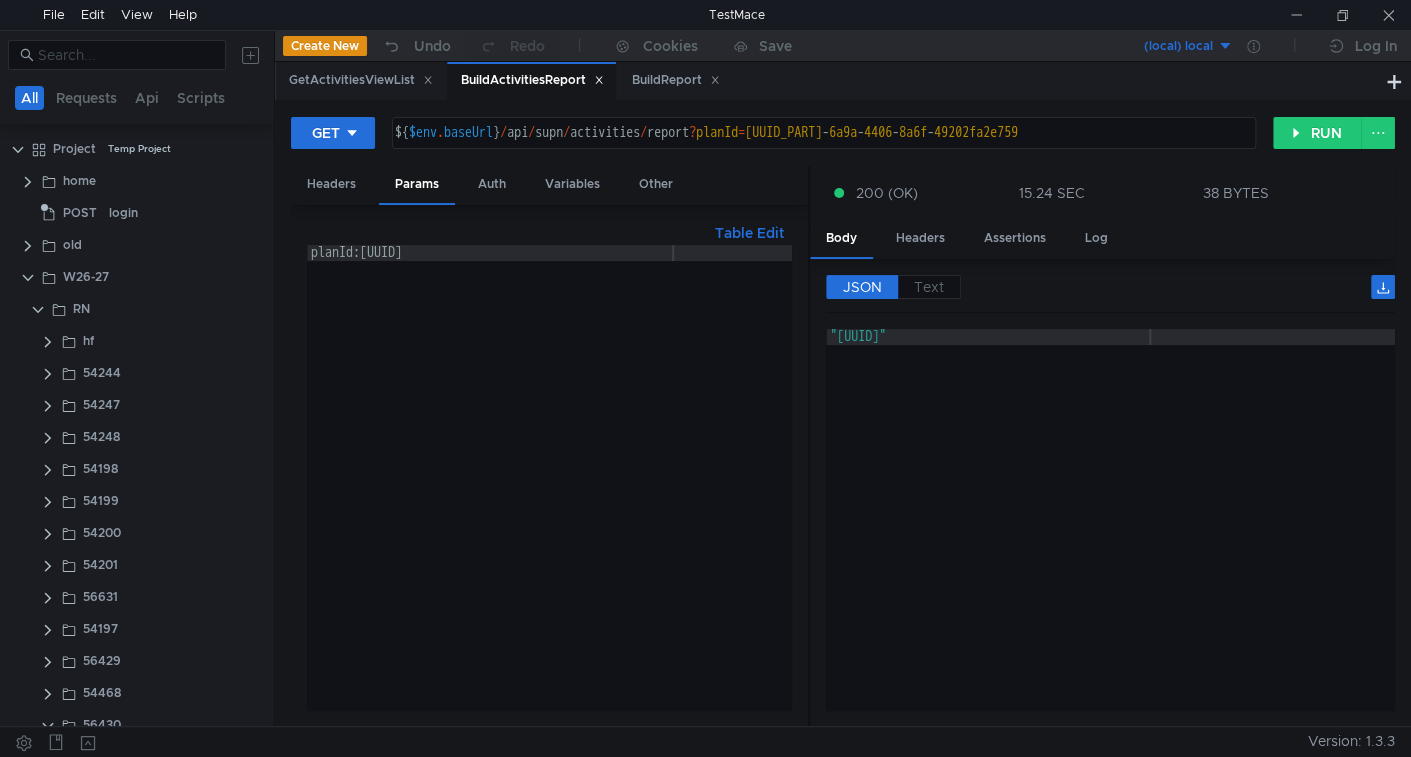 scroll, scrollTop: 0, scrollLeft: 0, axis: both 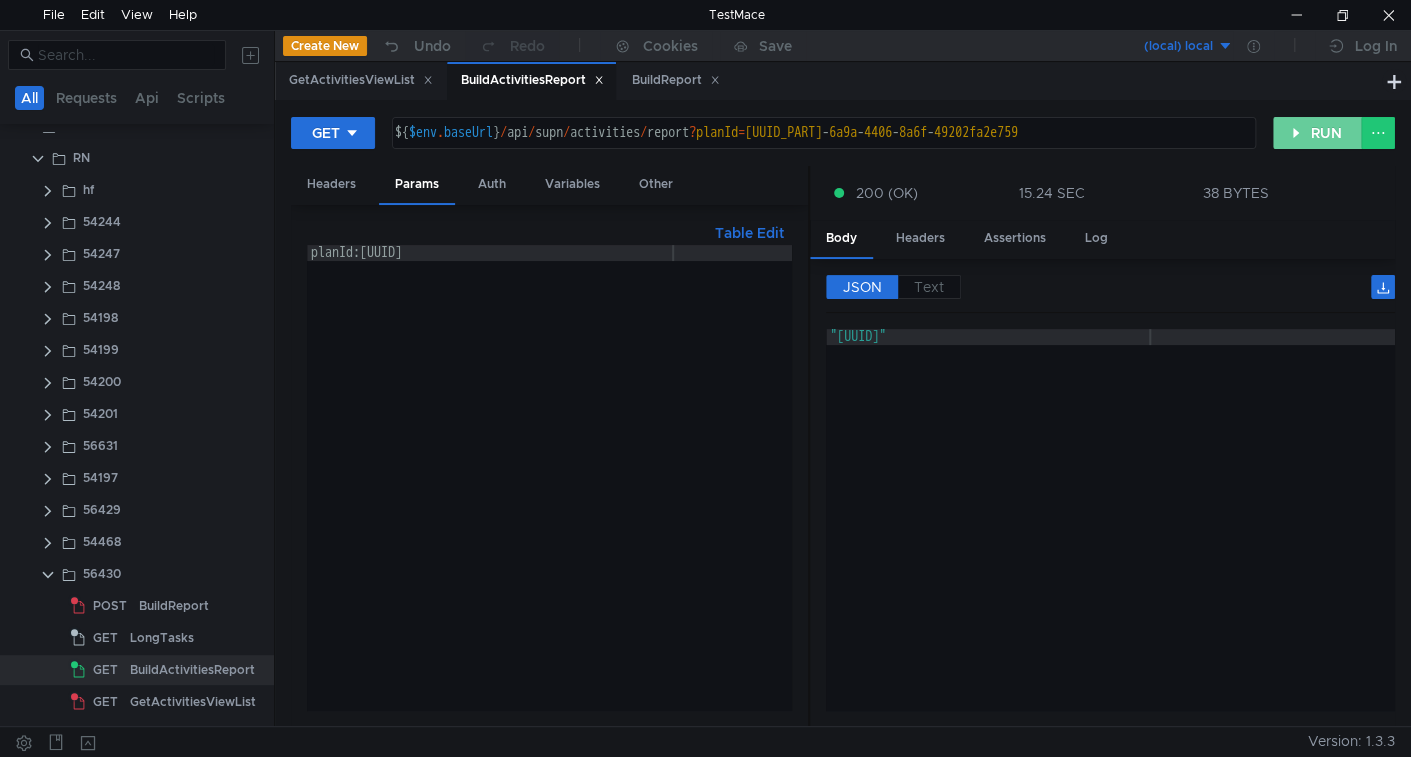 click on "RUN" at bounding box center (1317, 133) 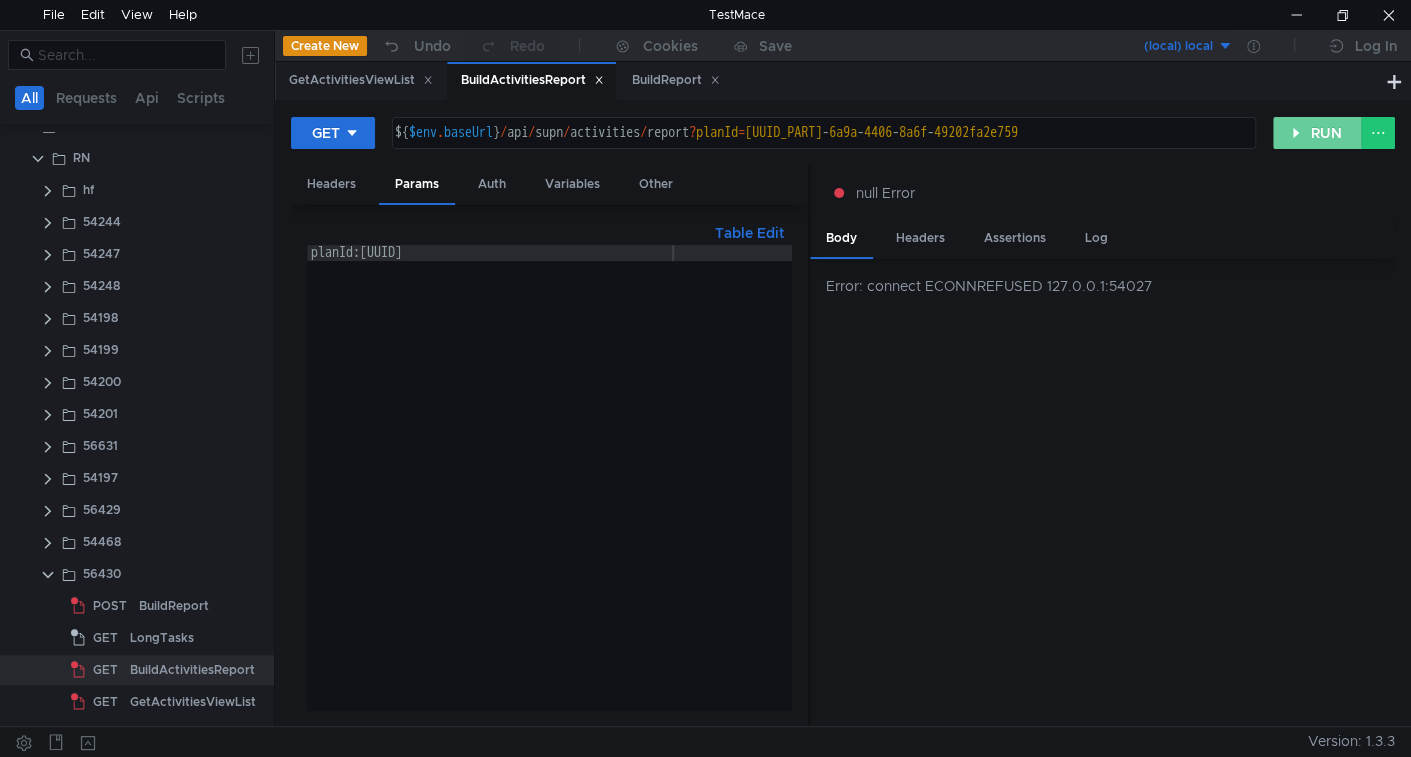 click on "RUN" at bounding box center (1317, 133) 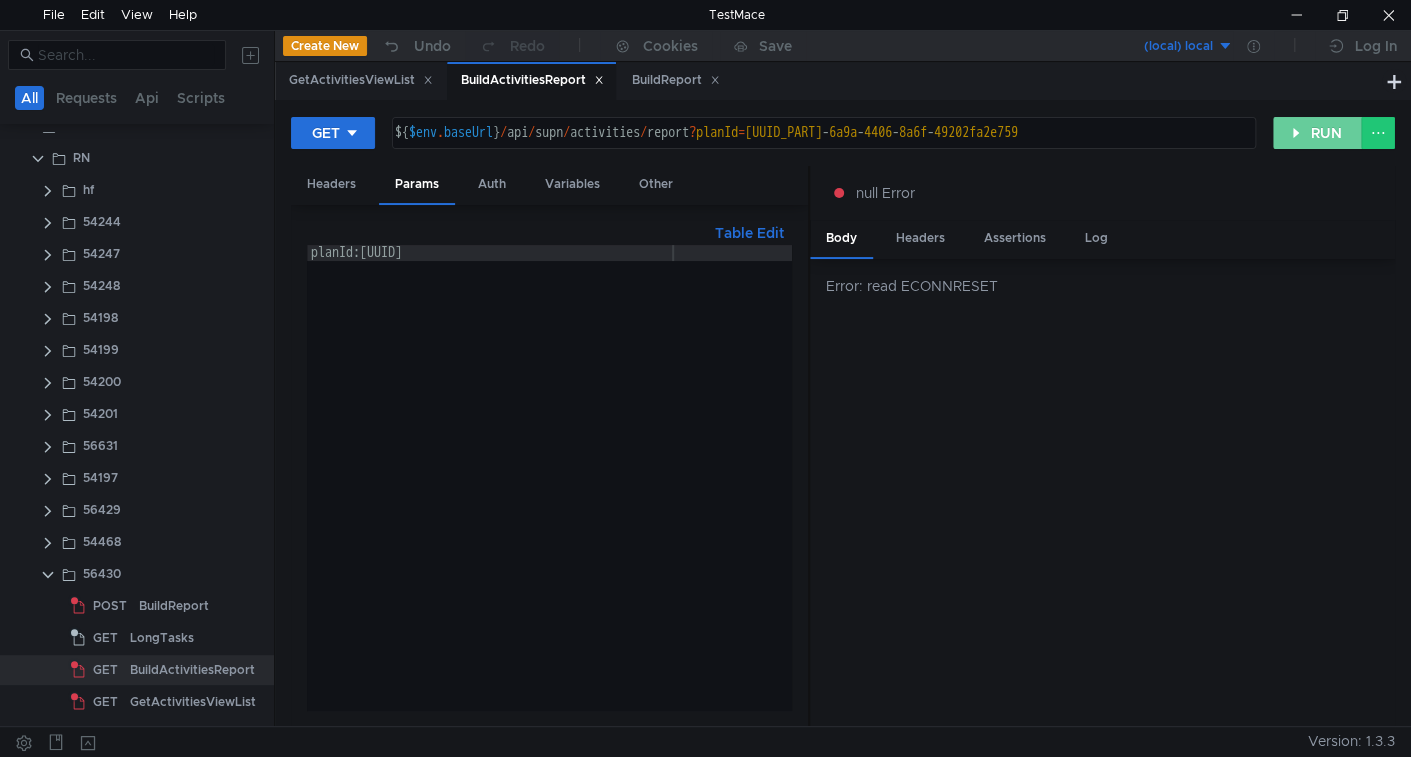 click on "RUN" at bounding box center [1317, 133] 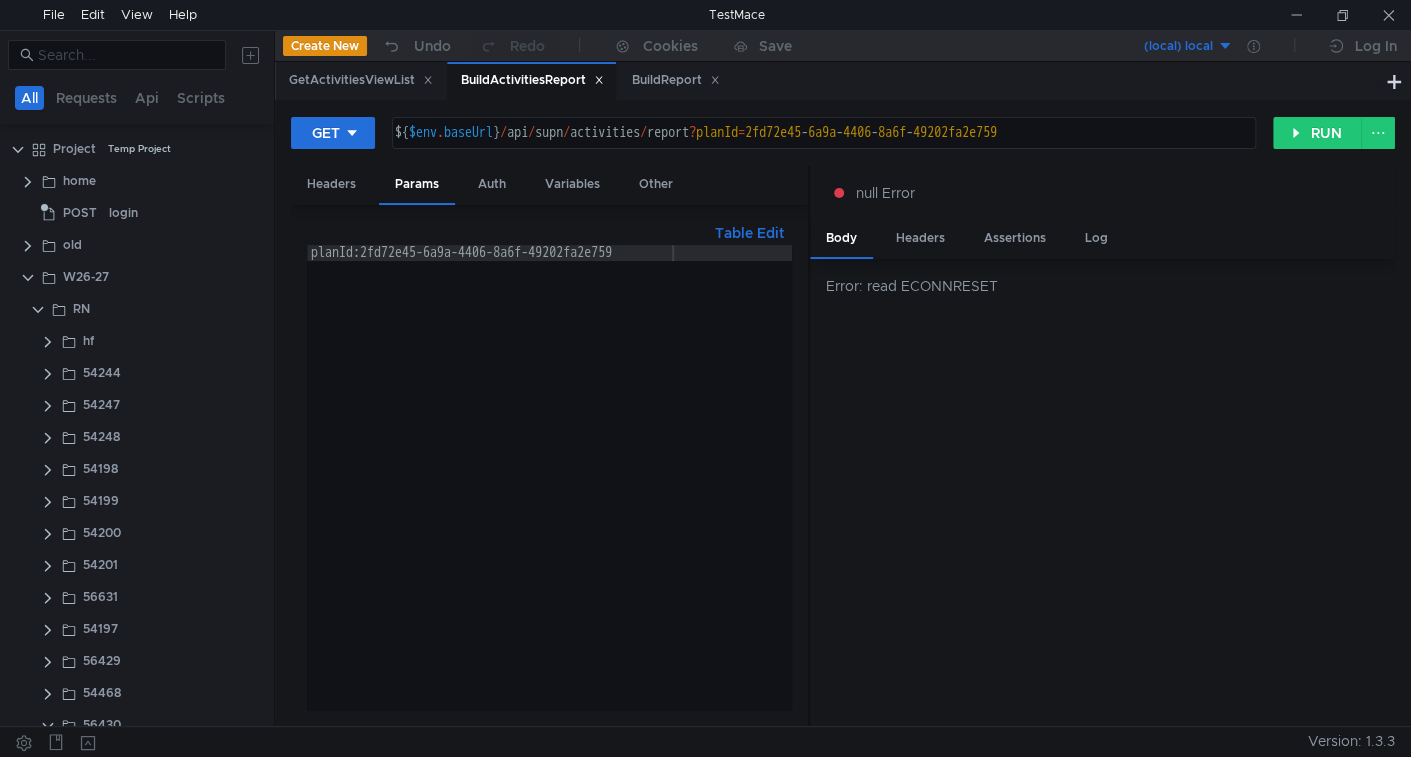 scroll, scrollTop: 0, scrollLeft: 0, axis: both 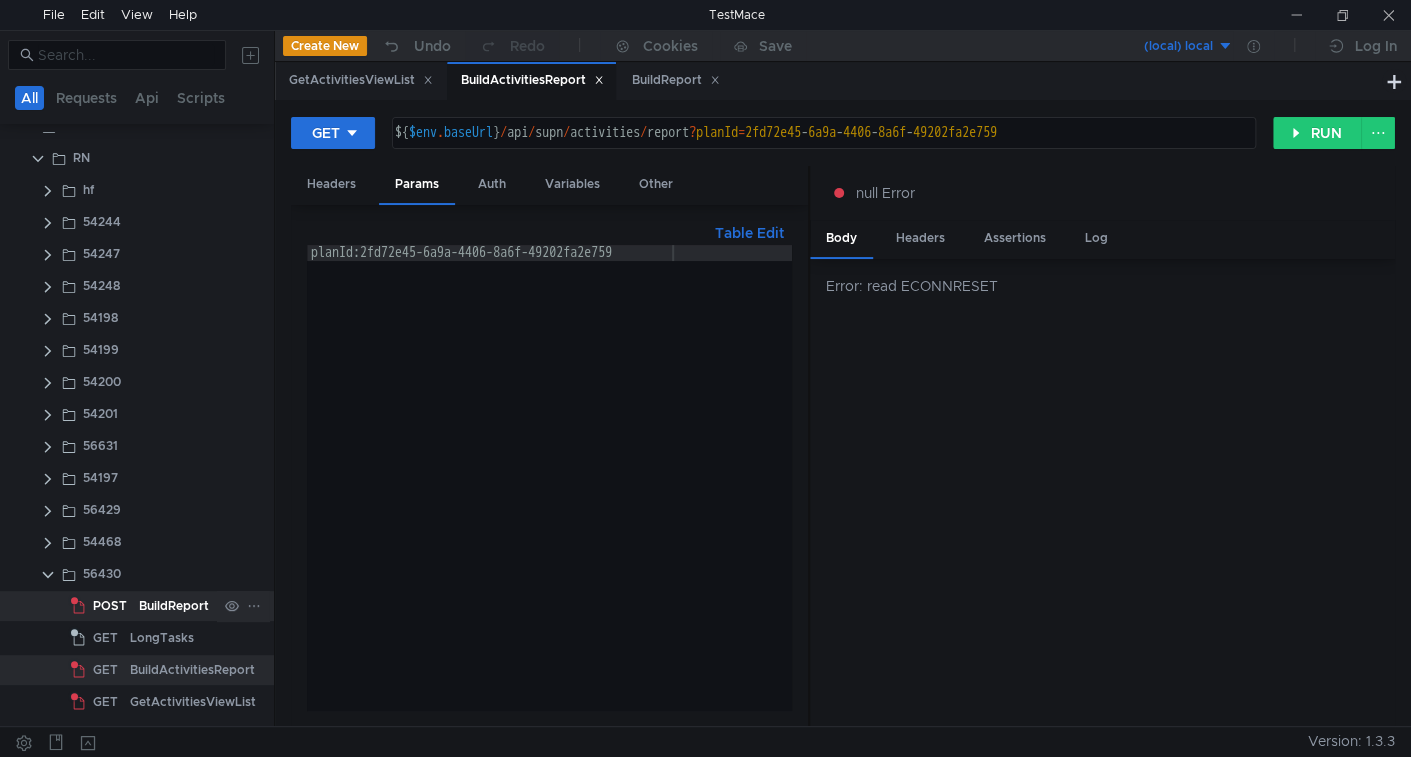 click on "BuildReport" at bounding box center (174, 606) 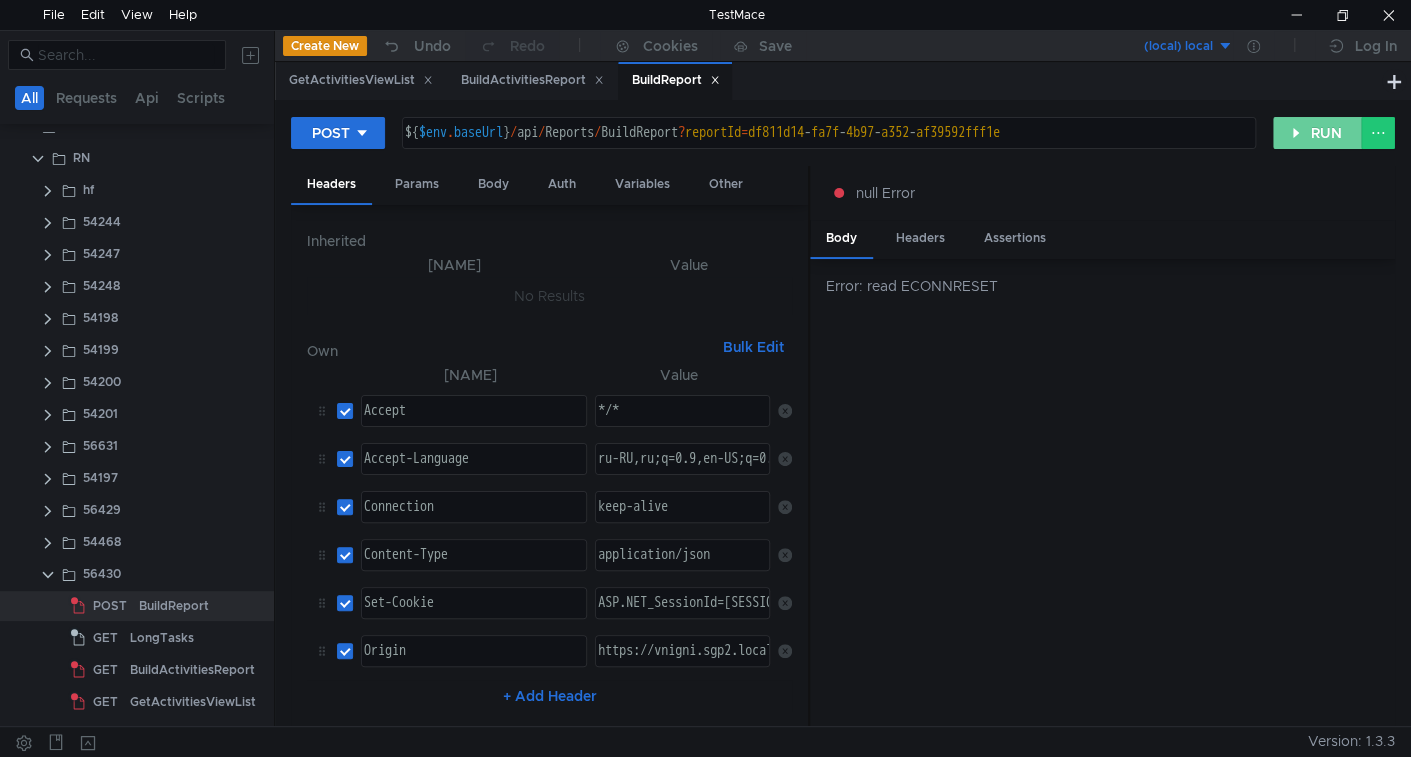 click on "RUN" at bounding box center [1317, 133] 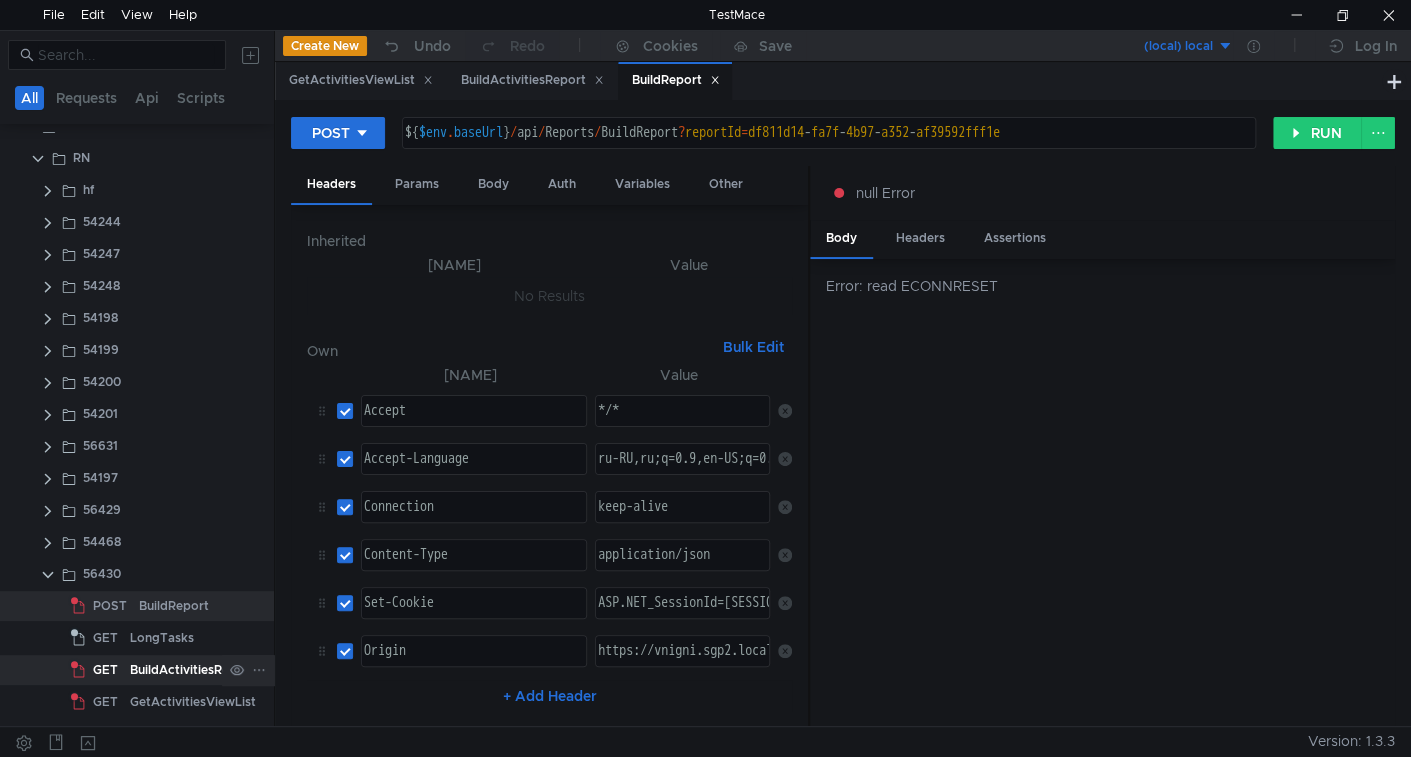 click on "BuildActivitiesReport" at bounding box center [174, 606] 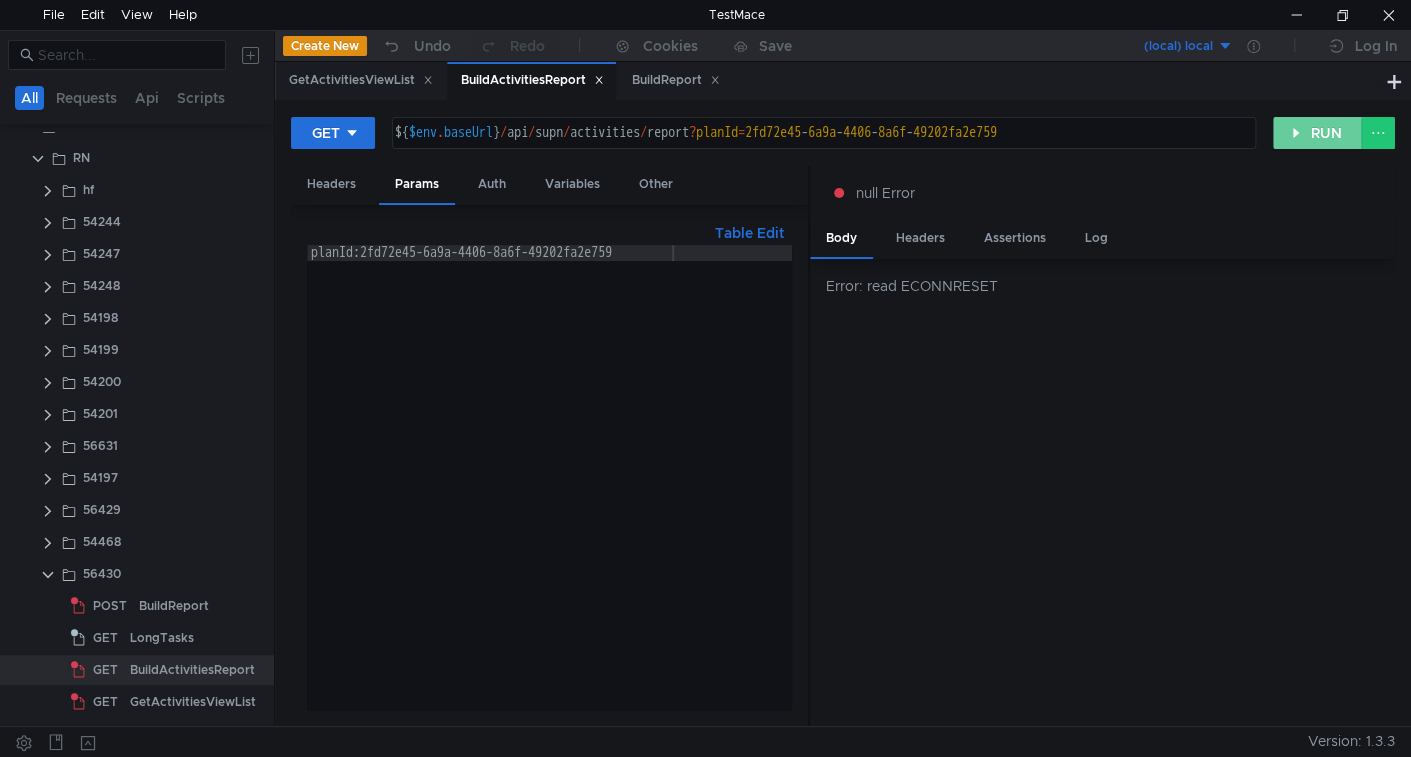 click on "RUN" at bounding box center [1317, 133] 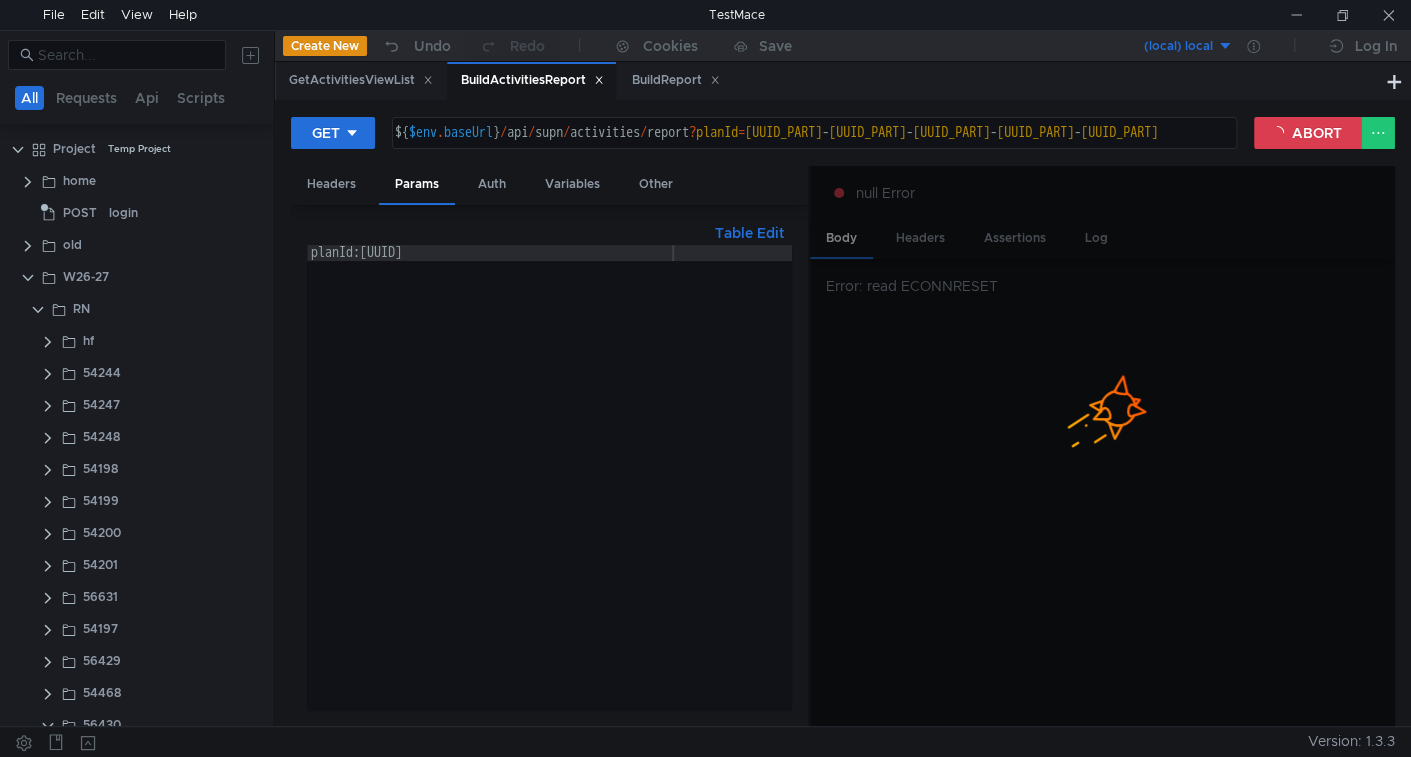 scroll, scrollTop: 0, scrollLeft: 0, axis: both 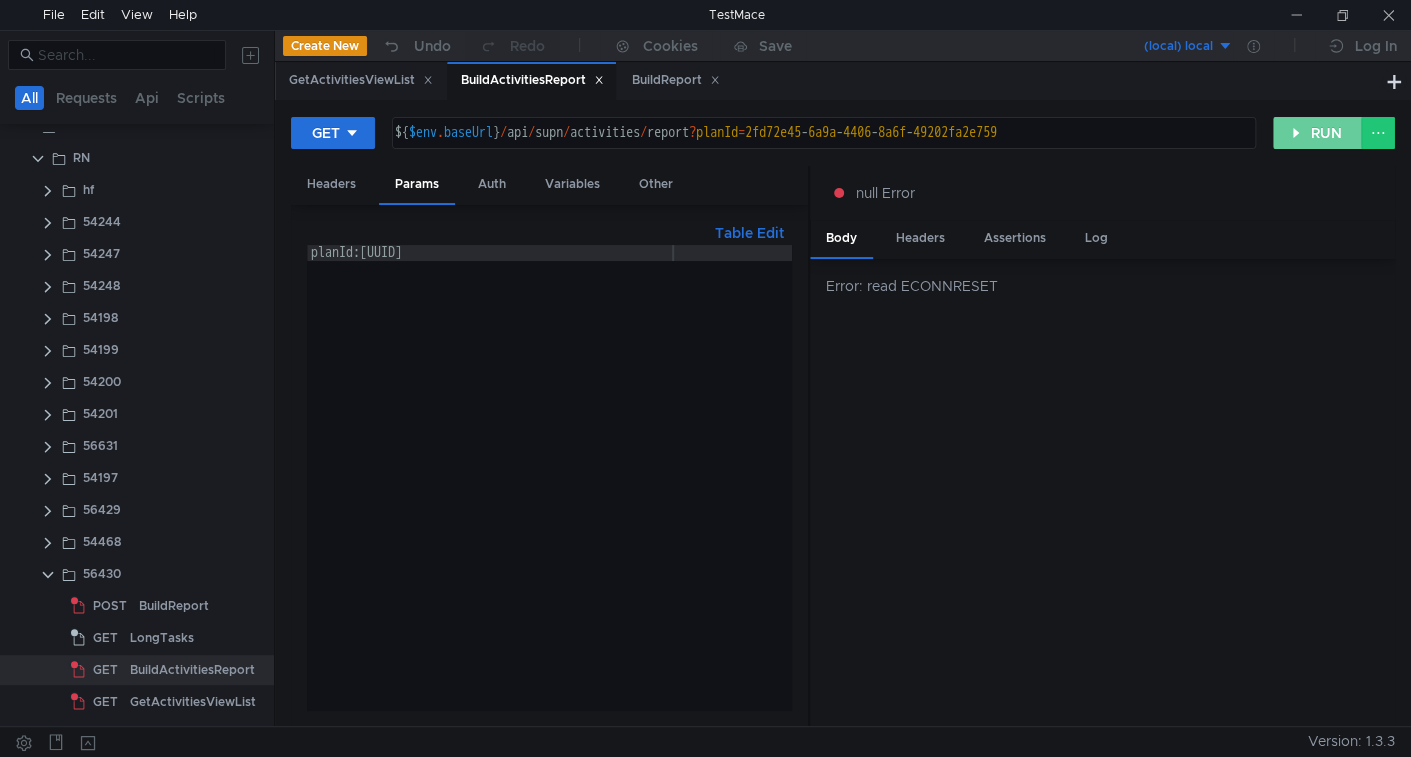 click on "RUN" at bounding box center [1317, 133] 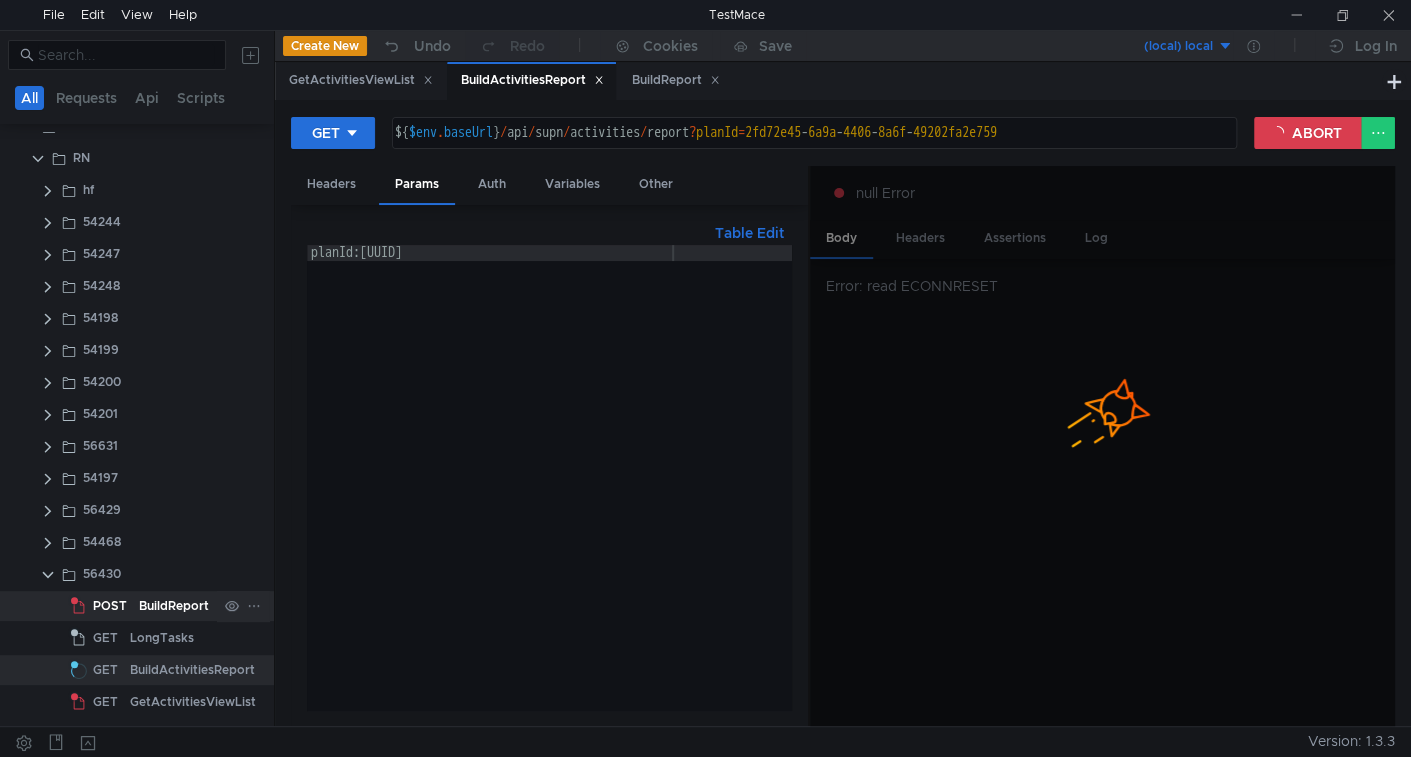 click on "POST" at bounding box center [102, 606] 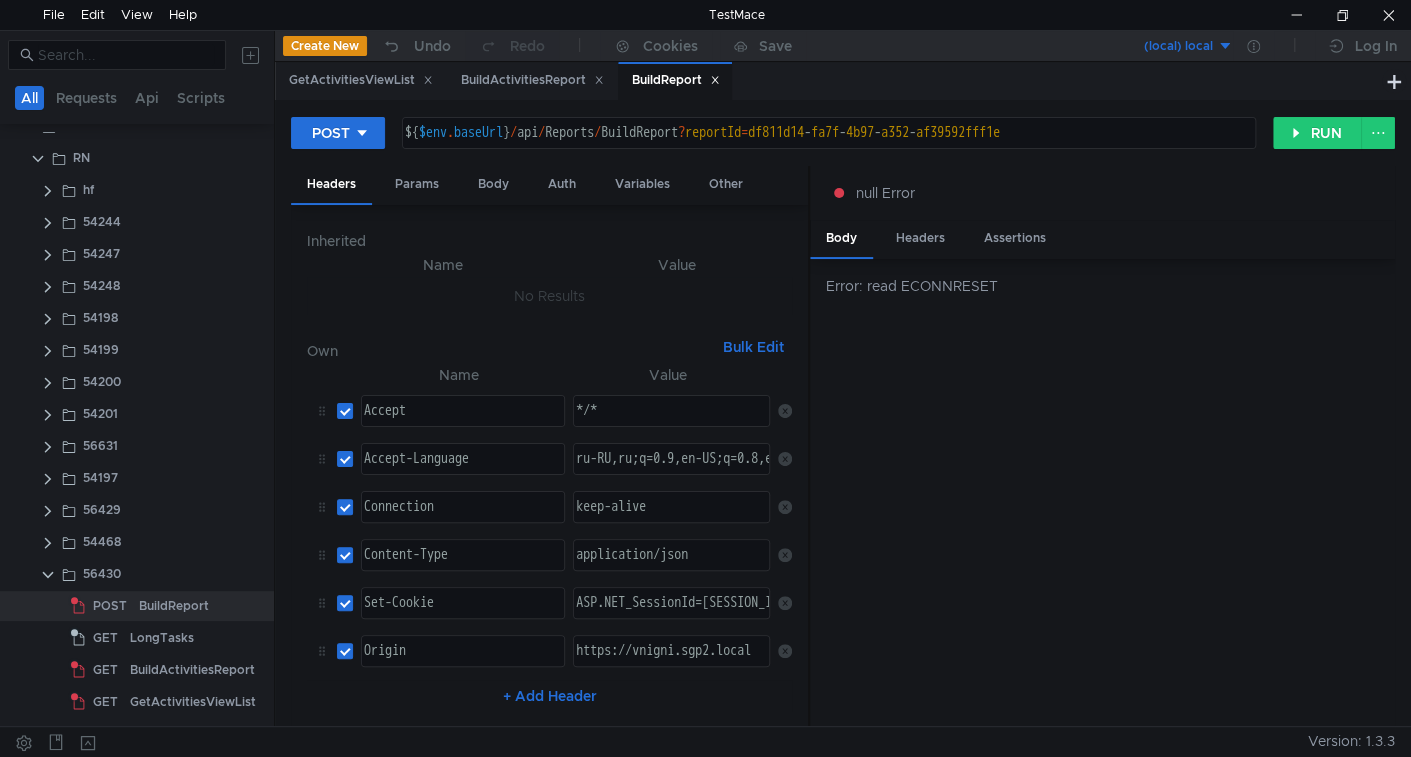 scroll, scrollTop: 72, scrollLeft: 0, axis: vertical 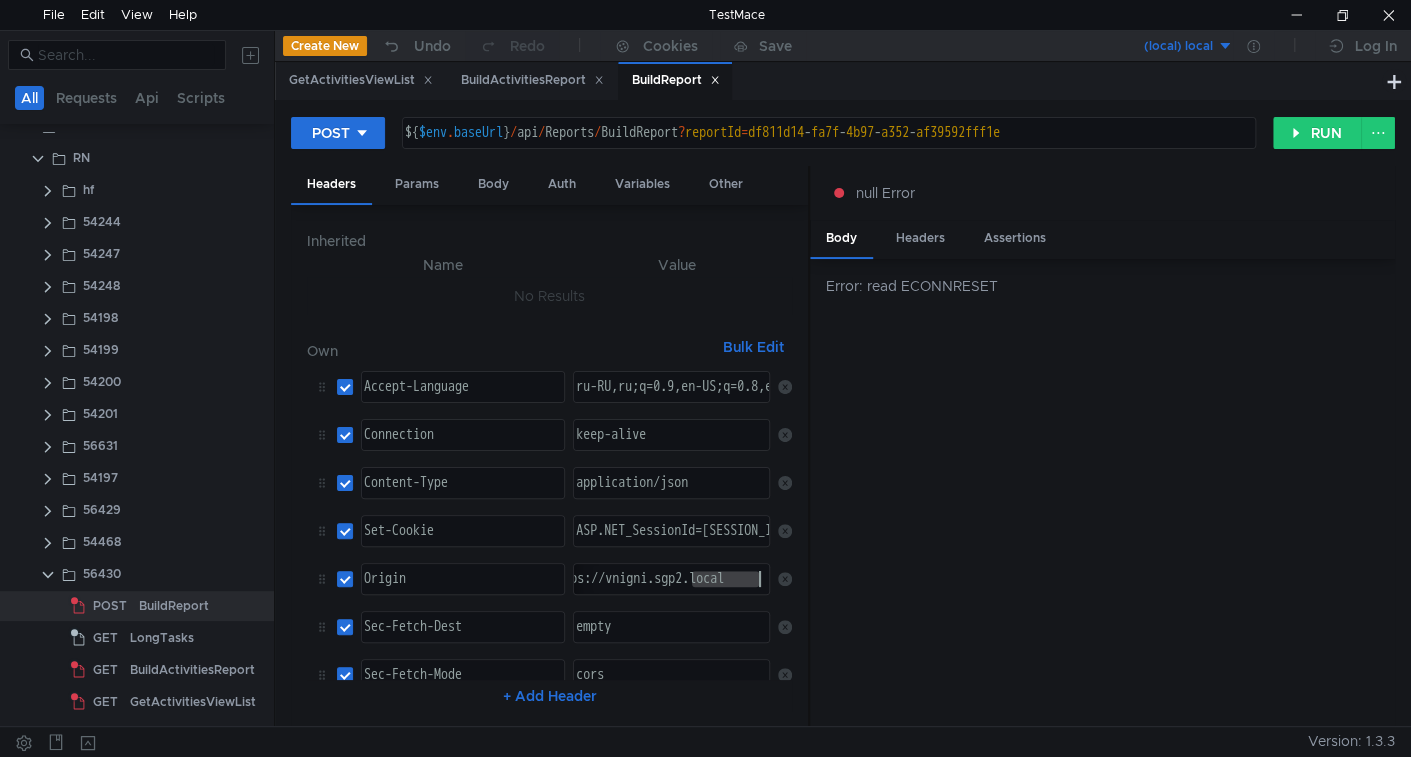 drag, startPoint x: 721, startPoint y: 555, endPoint x: 977, endPoint y: 540, distance: 256.4391 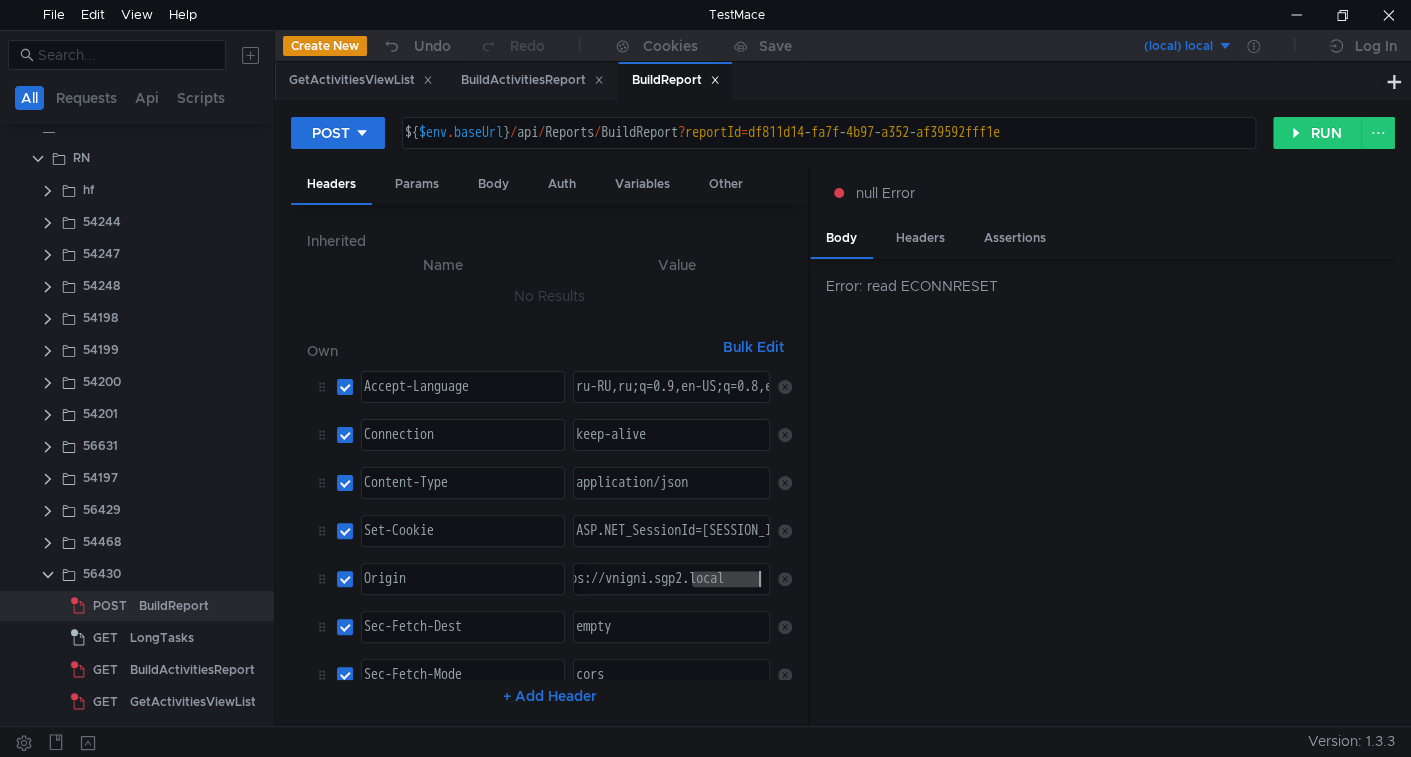 click on "Headers   Params   Body   Auth   Variables   Other   Inherited  Name Value  No Results
Own  Bulk Edit      XXXXXXXXXXXXXXXXXXXXXXXXXXXXXXXXXXXXXXXXXXXXXXXXXXXXXXXXXXXXXXXXXXXXXXXXXXXXXXXXXXXXXXXXXXXXXXXXXXXXXXXXXXXXXXXXXXXXXXXXXXXXXXXXXXXXXXXXXXXXXXXXXXXXXXXXXXXXXXXXXXXXXXXXXXXXXXXXXXXXXXXXXXXXXXXXXXXXXXXXXXXXXXXXXXXXXXXXXXXXXXXXXXXXXXXXXXXXXXXXXXXXXXXXXXXXXXXX Name Value Accept     הההההההההההההההההההההההההההההההההההההההההההההההההההההההההההההההההההההההההההההההההההההההההההההההההההההההההההההההההההההההההההההההההההההההההההההההההההההההההההההההההההההההההההההההההההההההההההההההההההההההההההההההההההההההההההההההההההההההההההההההההההההההההההההההה */*     Accept-Language     ru-RU,ru;q=0.9,en-US;q=0.8,en;q=0.7     Connection     keep-alive" at bounding box center (843, 447) 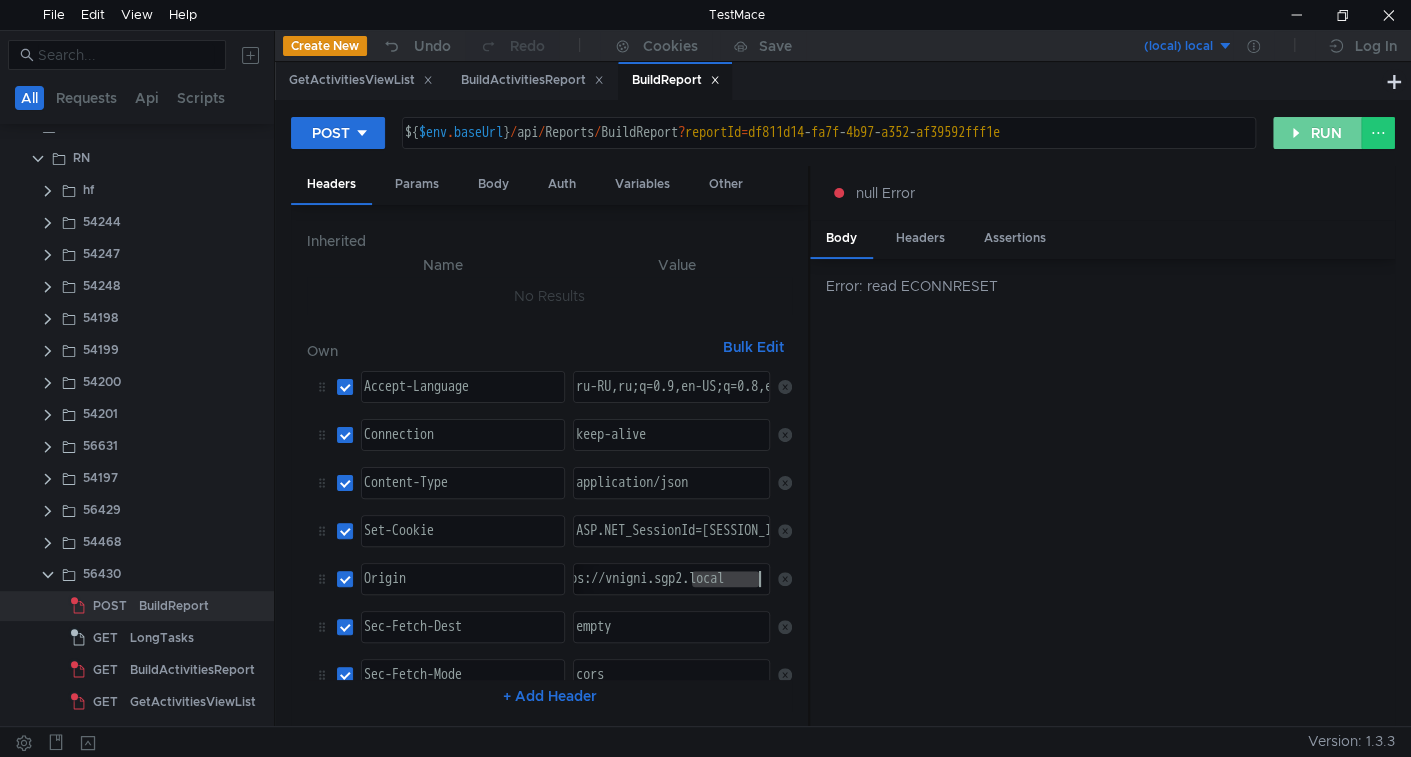 click on "RUN" at bounding box center [1317, 133] 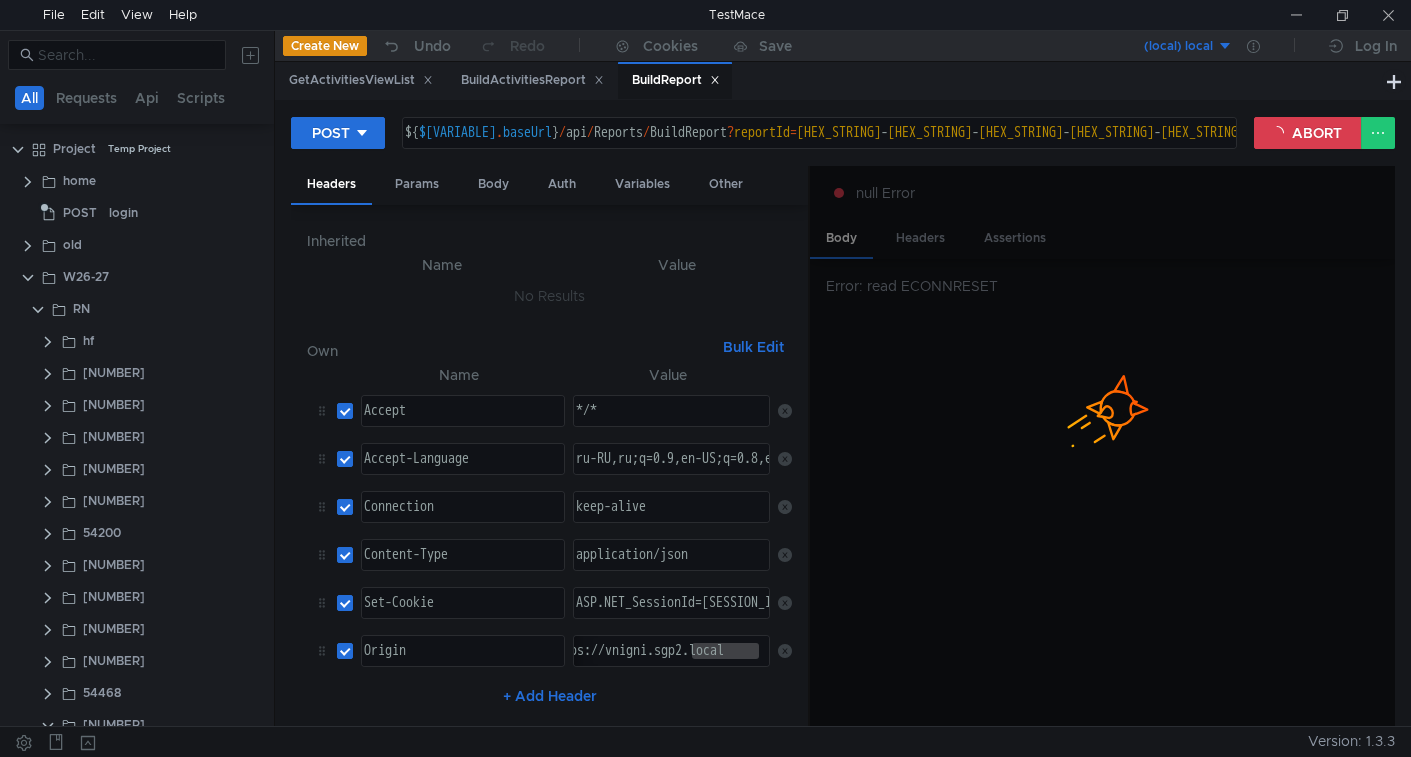scroll, scrollTop: 0, scrollLeft: 0, axis: both 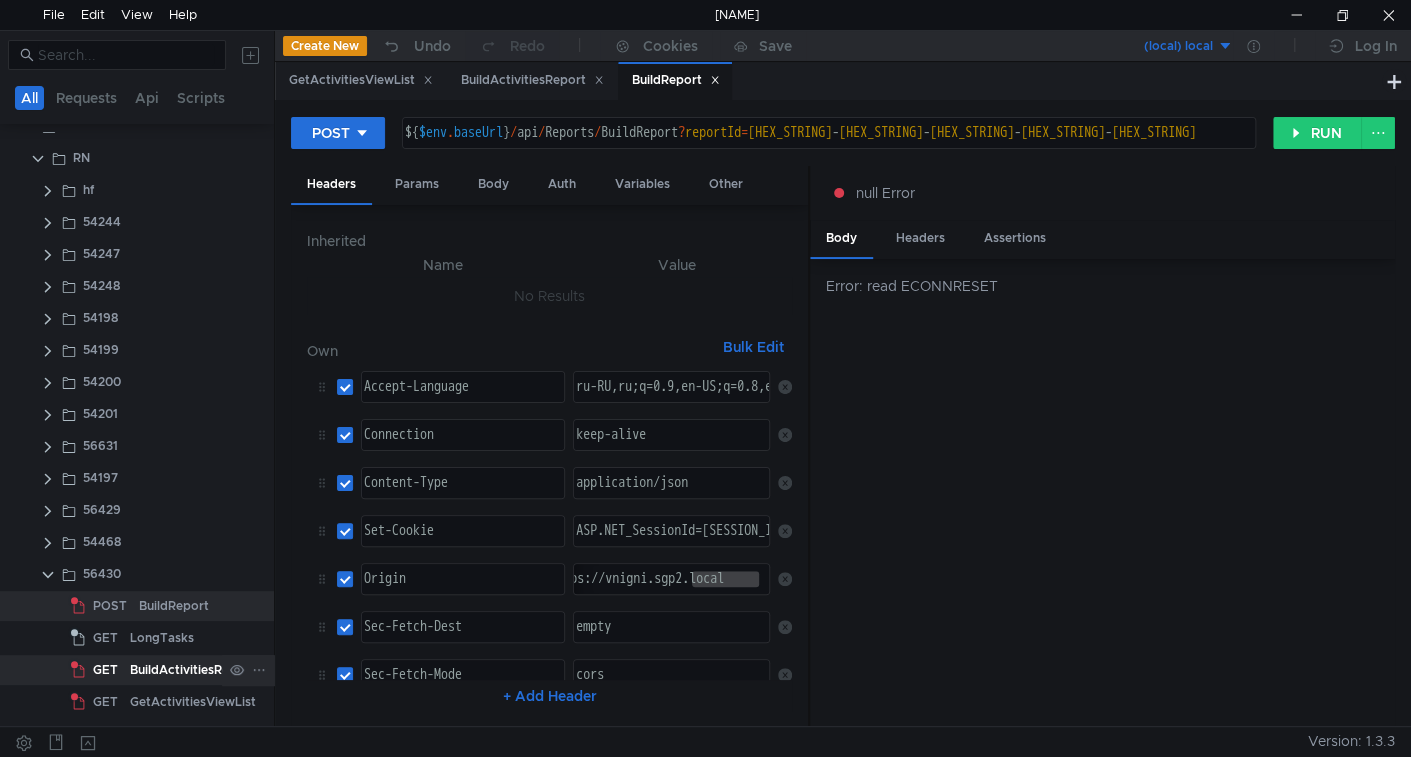 click on "BuildActivitiesReport" at bounding box center [174, 606] 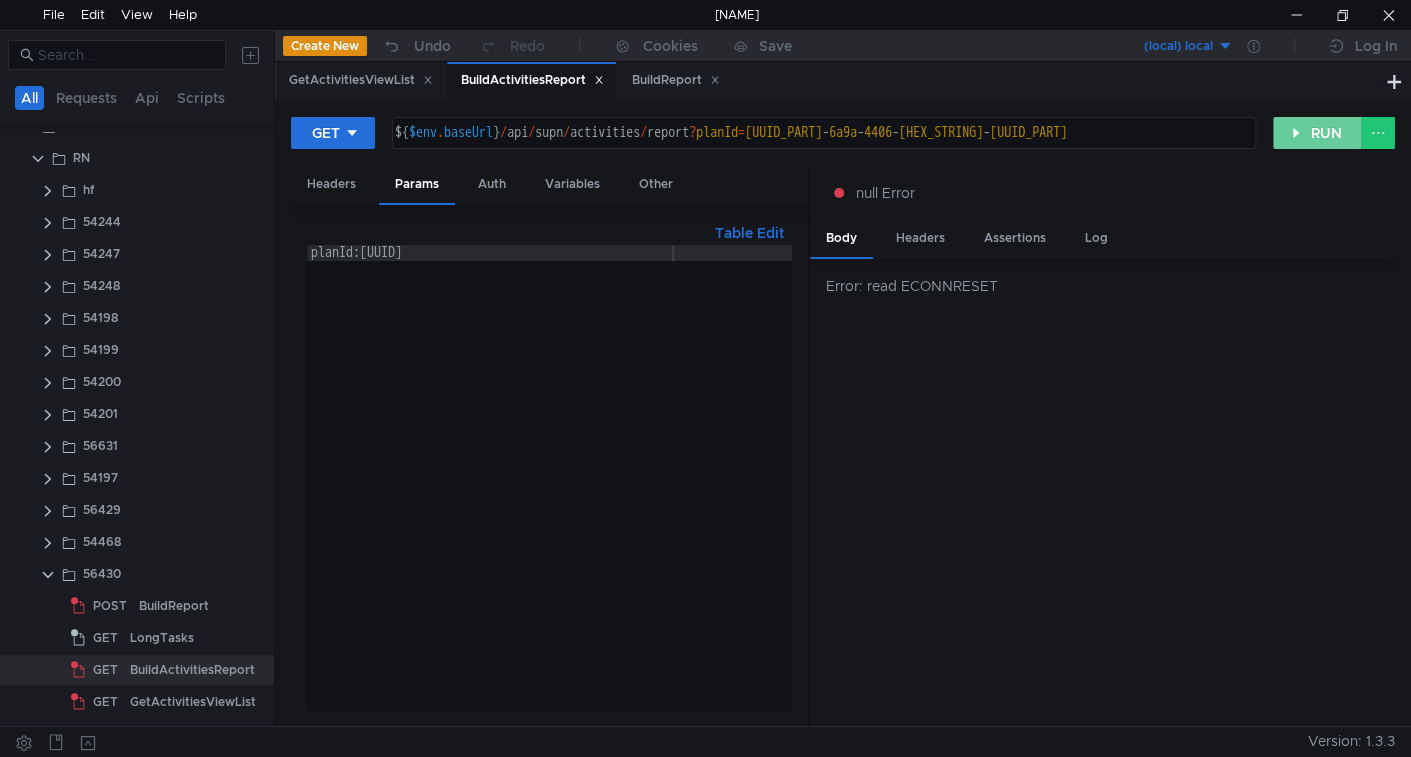 click on "RUN" at bounding box center (1317, 133) 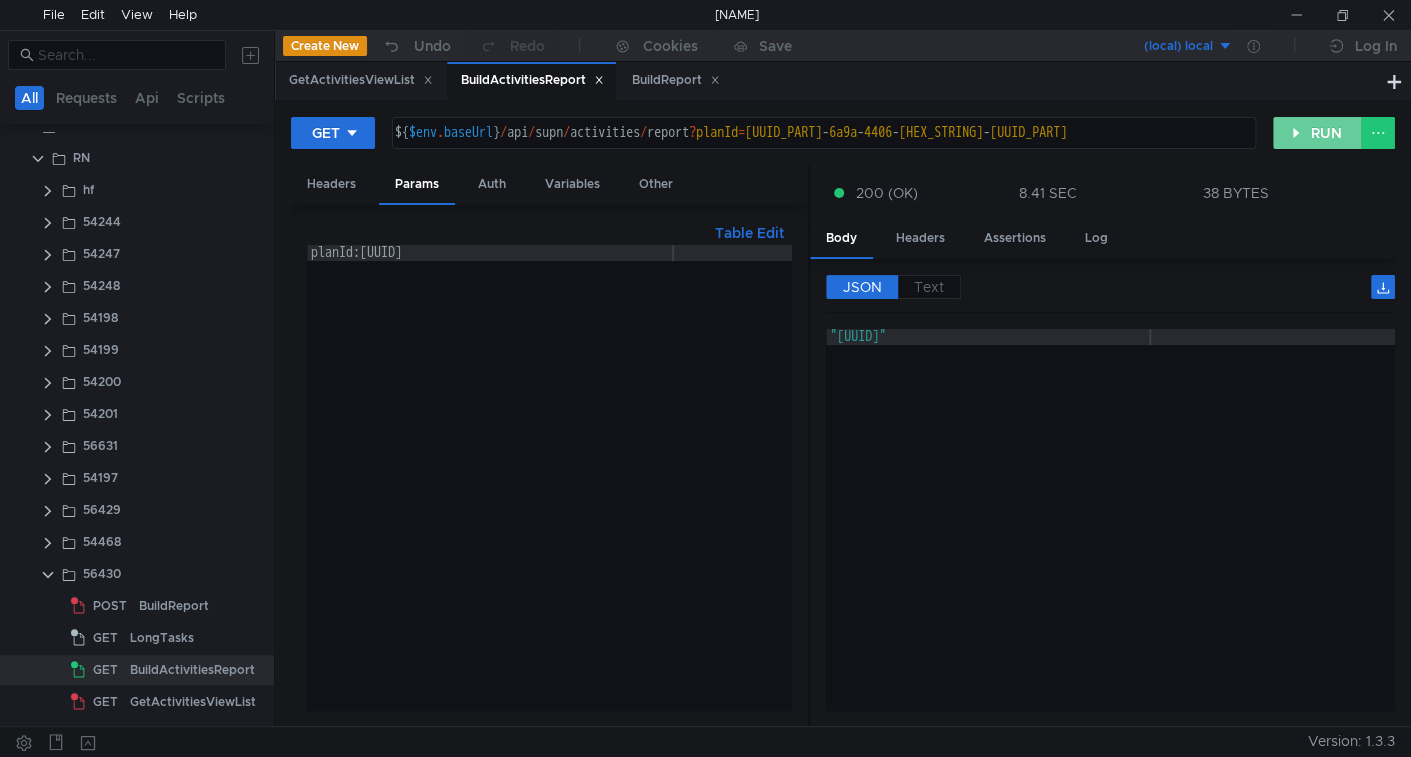 click on "RUN" at bounding box center [1317, 133] 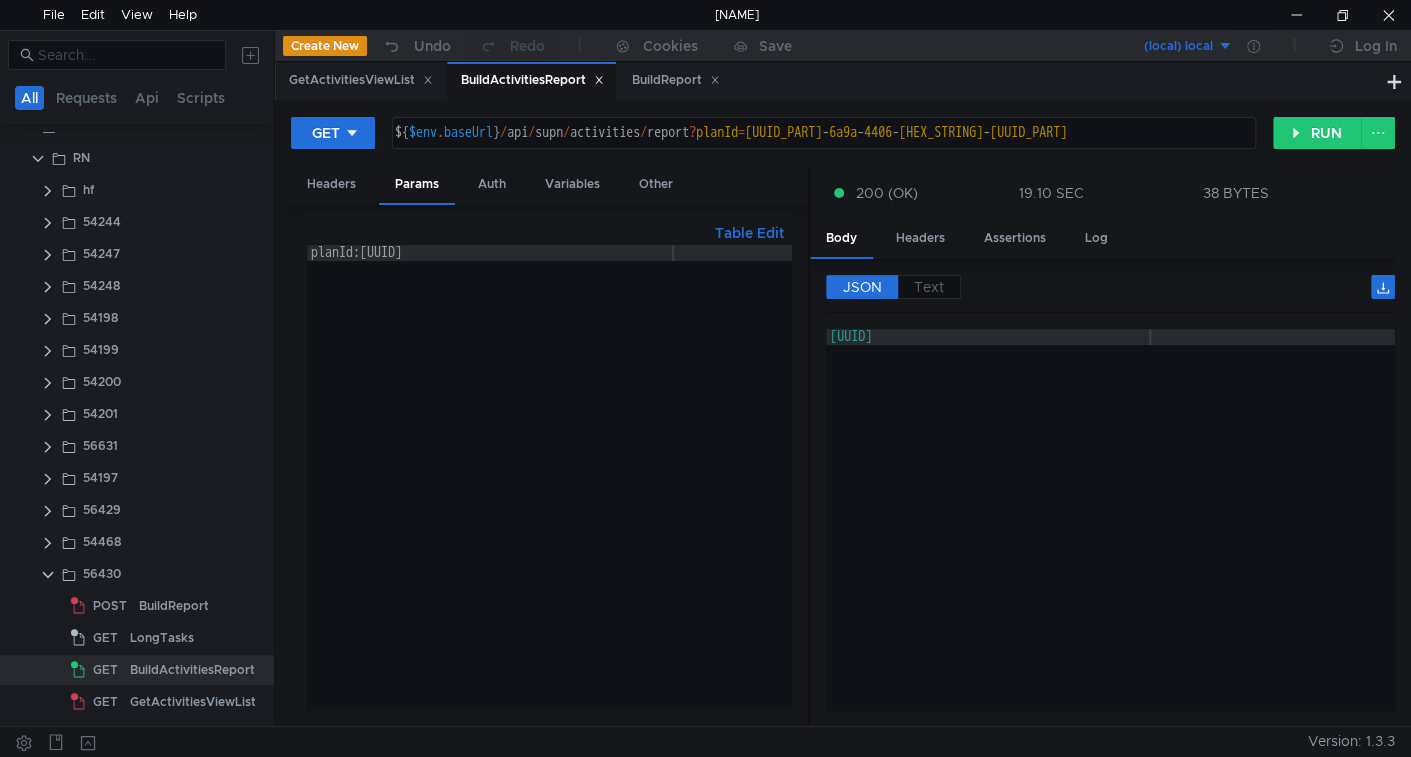 click on ""[UUID]"" at bounding box center (1110, 536) 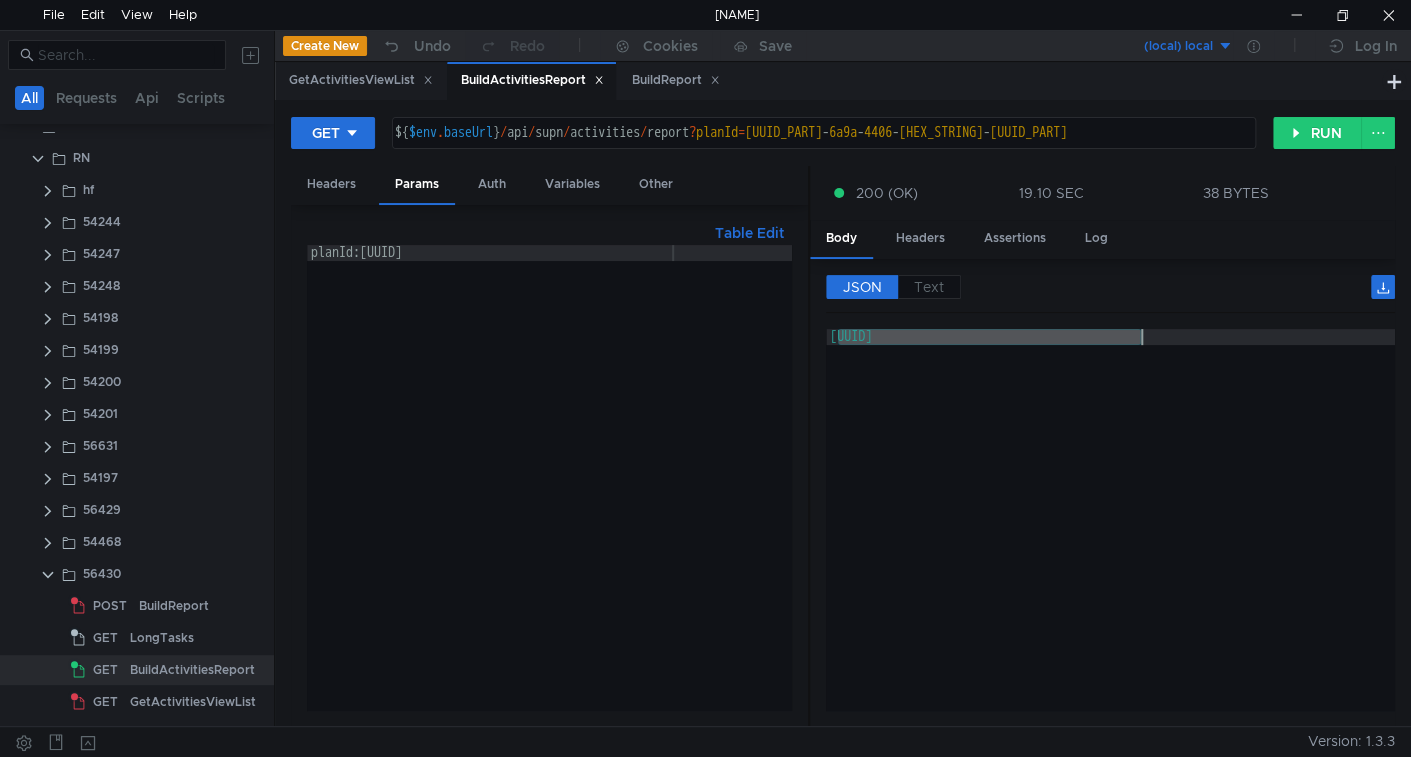 drag, startPoint x: 885, startPoint y: 337, endPoint x: 1099, endPoint y: 335, distance: 214.00934 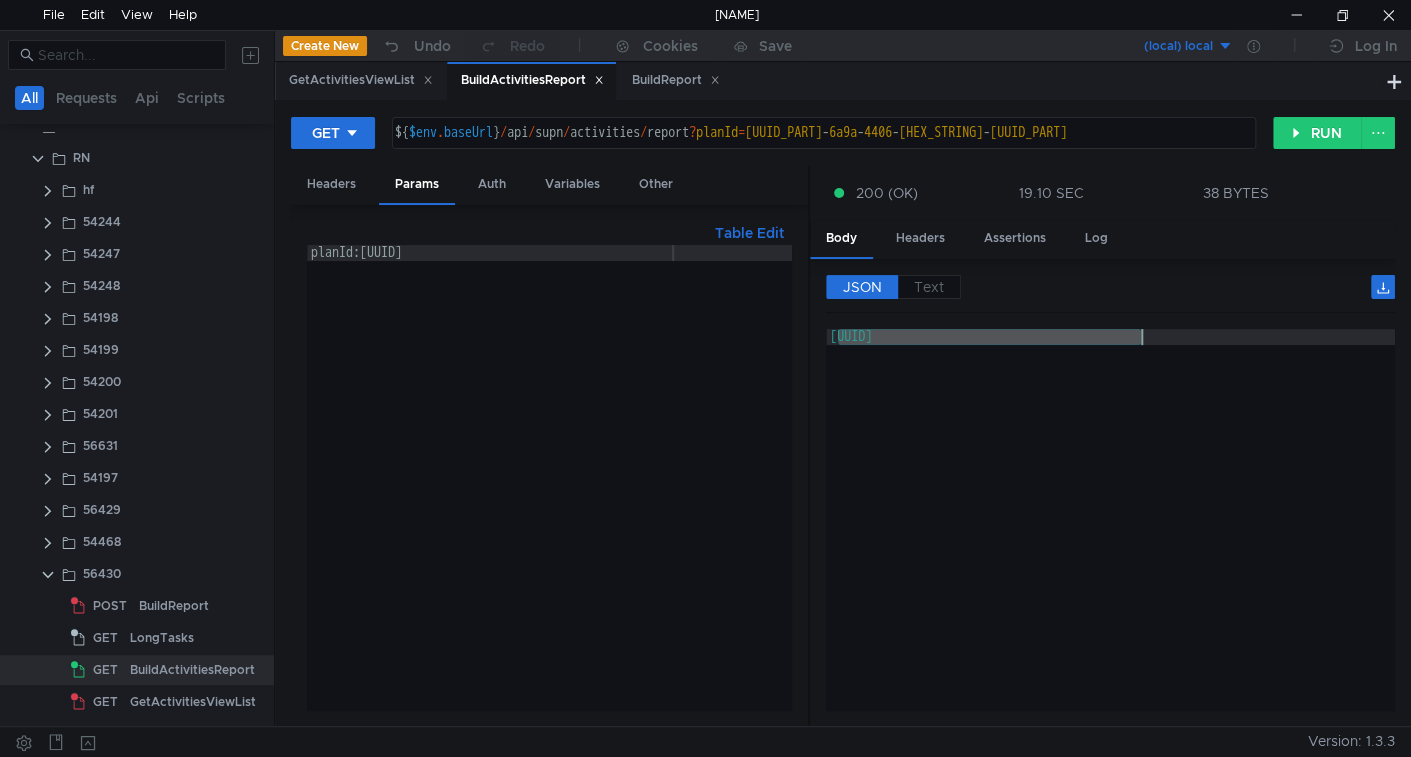 click on ""[UUID]"" at bounding box center (1110, 536) 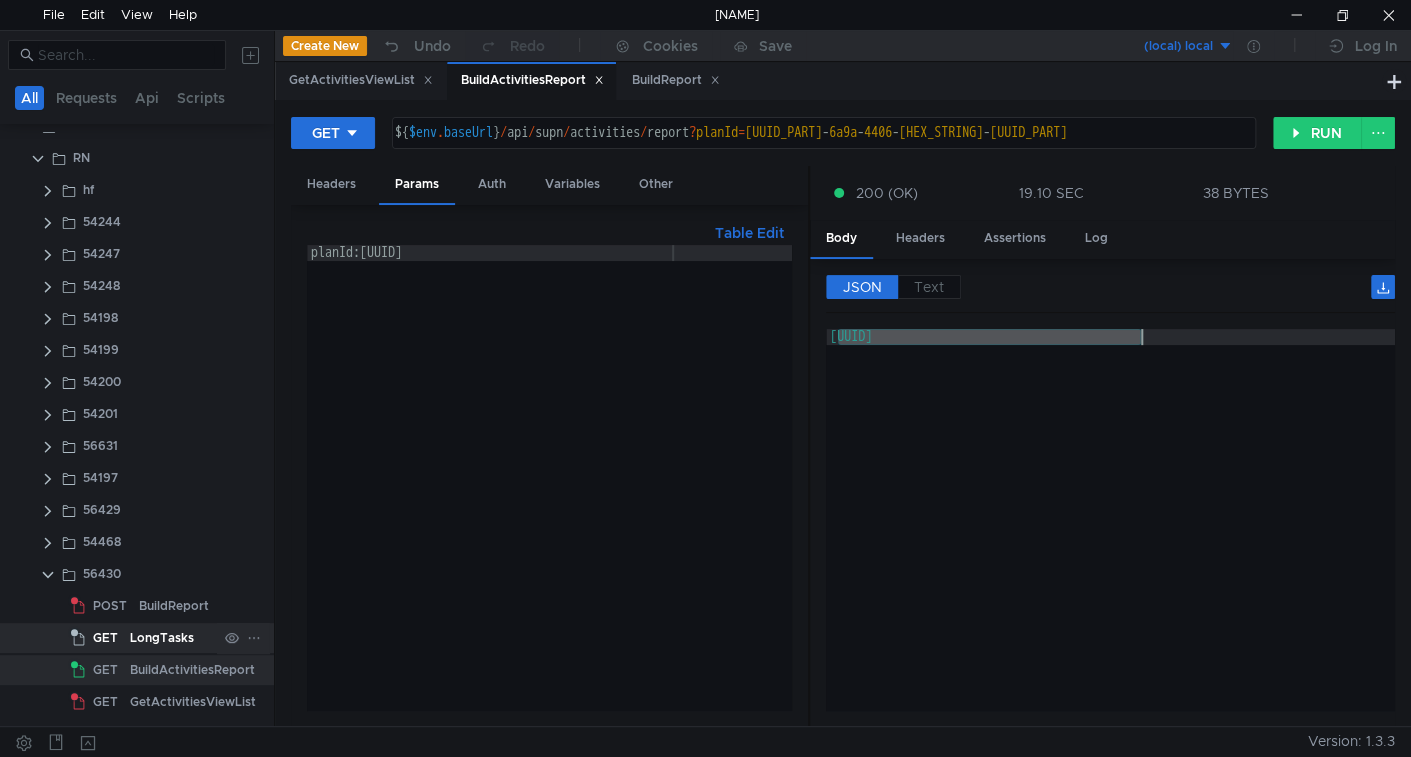 click on "LongTasks" at bounding box center [174, 606] 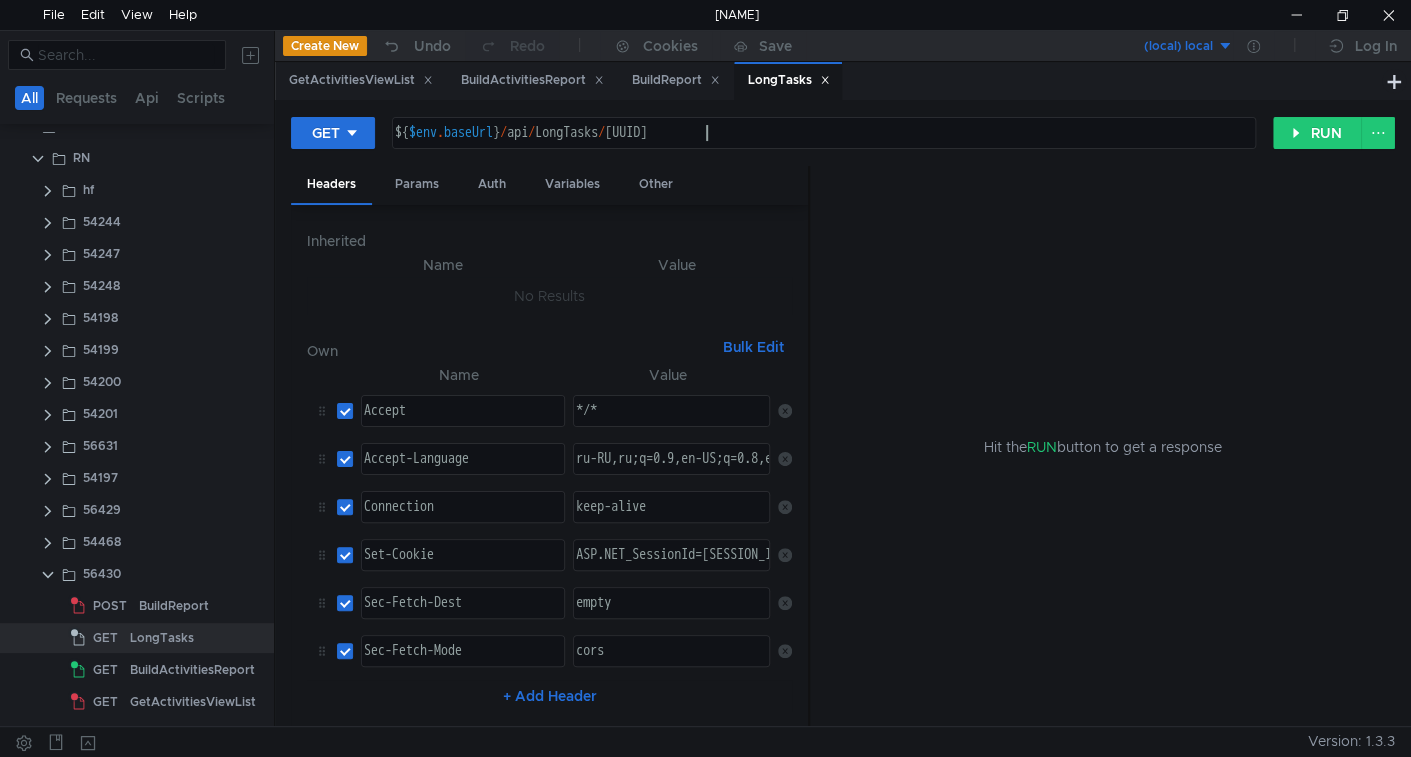 click on "${ $env . baseUrl } / api / LongTasks / 371c7dce-bb94-40c2-9aea-1dbbc2d4db5c" at bounding box center [822, 149] 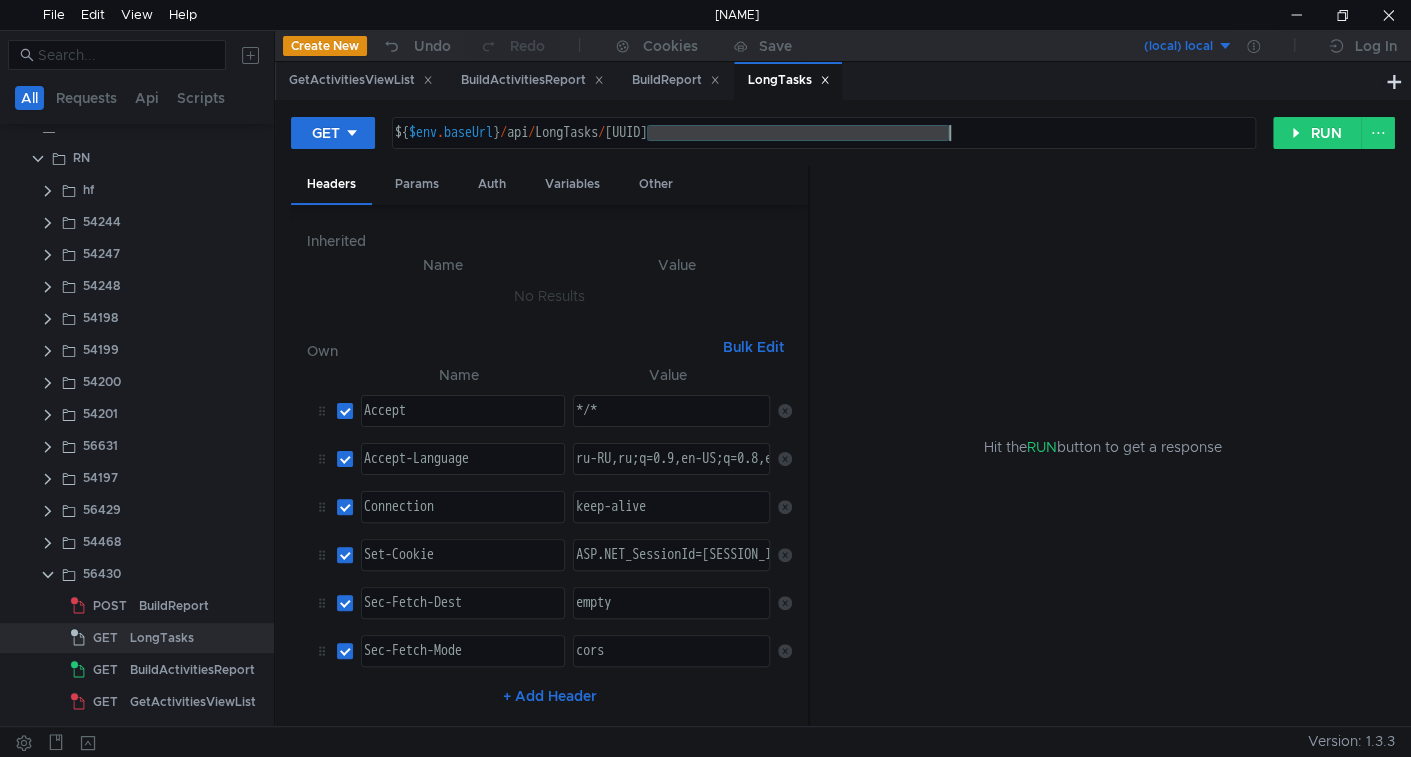 drag, startPoint x: 704, startPoint y: 131, endPoint x: 922, endPoint y: 112, distance: 218.82642 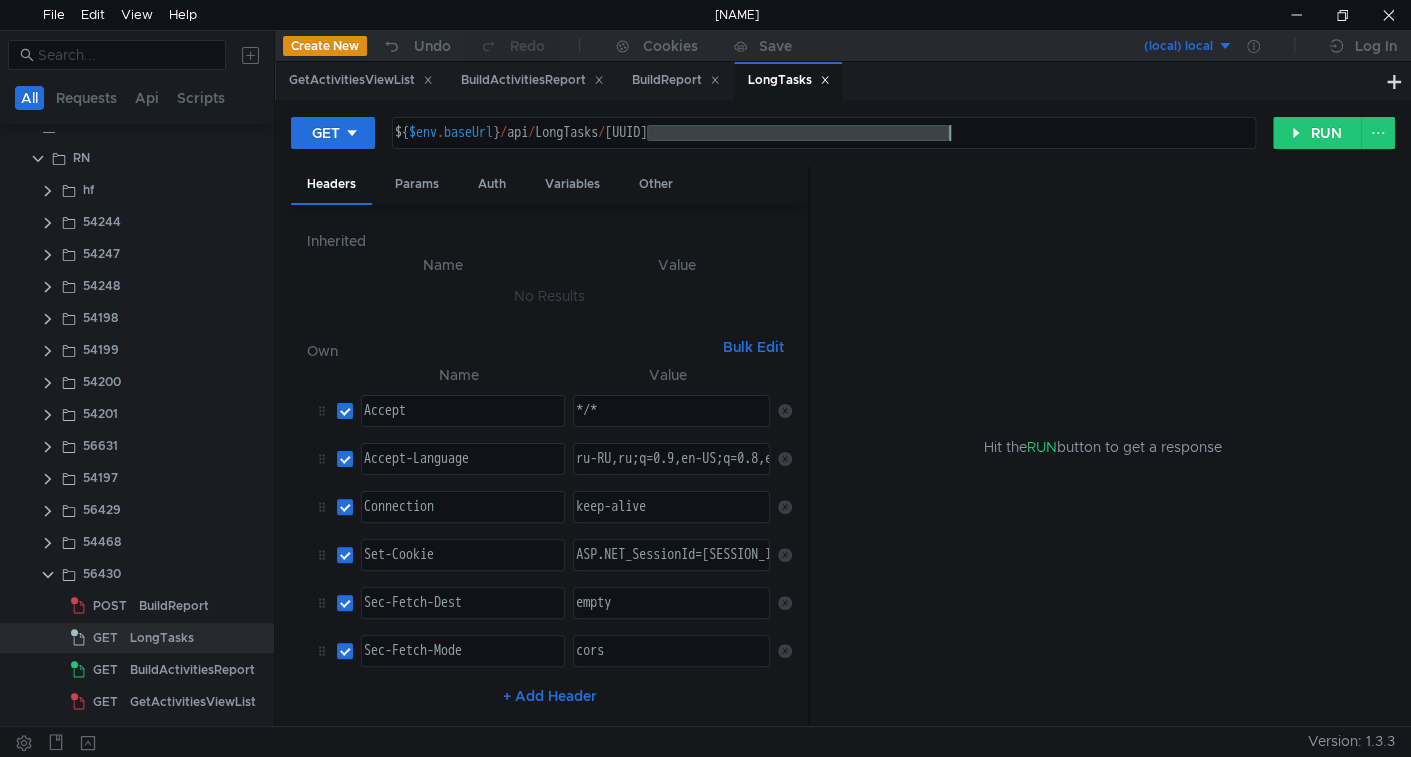 click on "GET ${$env.baseUrl}/api/LongTasks/371c7dce-bb94-40c2-9aea-1dbbc2d4db5c ${ $env . baseUrl } / api / LongTasks / 371c7dce-bb94-40c2-9aea-1dbbc2d4db5c     הההההההההההההההההההההההההההההההההההההההההההההההההההההההההההההההההההההההההההההההההההההההההההההההההההההההההההההההההההההההההההההההההההההההההההההההההההההההההההההההההההההההההההההההההההההההההההההההההההההההההההההההההההההההההההההההההההההההההההההההההההההההההההההההה XXXXXXXXXXXXXXXXXXXXXXXXXXXXXXXXXXXXXXXXXXXXXXXXXXXXXXXXXXXXXXXXXXXXXXXXXXXXXXXXXXXXXXXXXXXXXXXXXXXXXXXXXXXXXXXXXXXXXXXXXXXXXXXXXXXXXXXXXXXXXXXXXXXXXXXXXXXXXXXXXXXXXXXXXXXXXXXXXXXXXXXXXXXXXXXXXXXXXXXXXXXXXXXXXXXXXXXXXXXXXXXXXXXXXXXXXXXXXXXXXXXXXXXXXXXXXXXX RUN  Headers   Params   Auth   Variables   Other   Inherited  Name Value  No Results
Own" at bounding box center (843, 413) 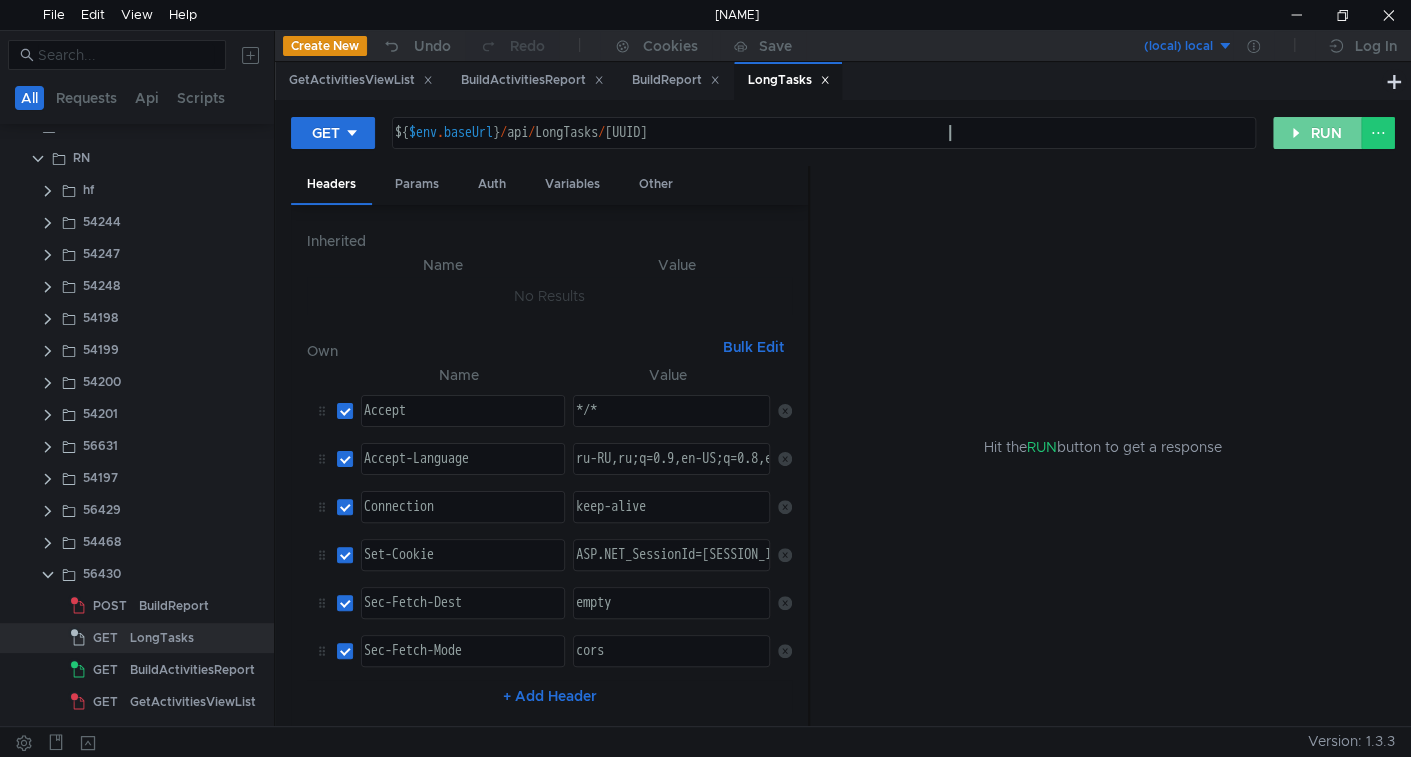click on "RUN" at bounding box center (1317, 133) 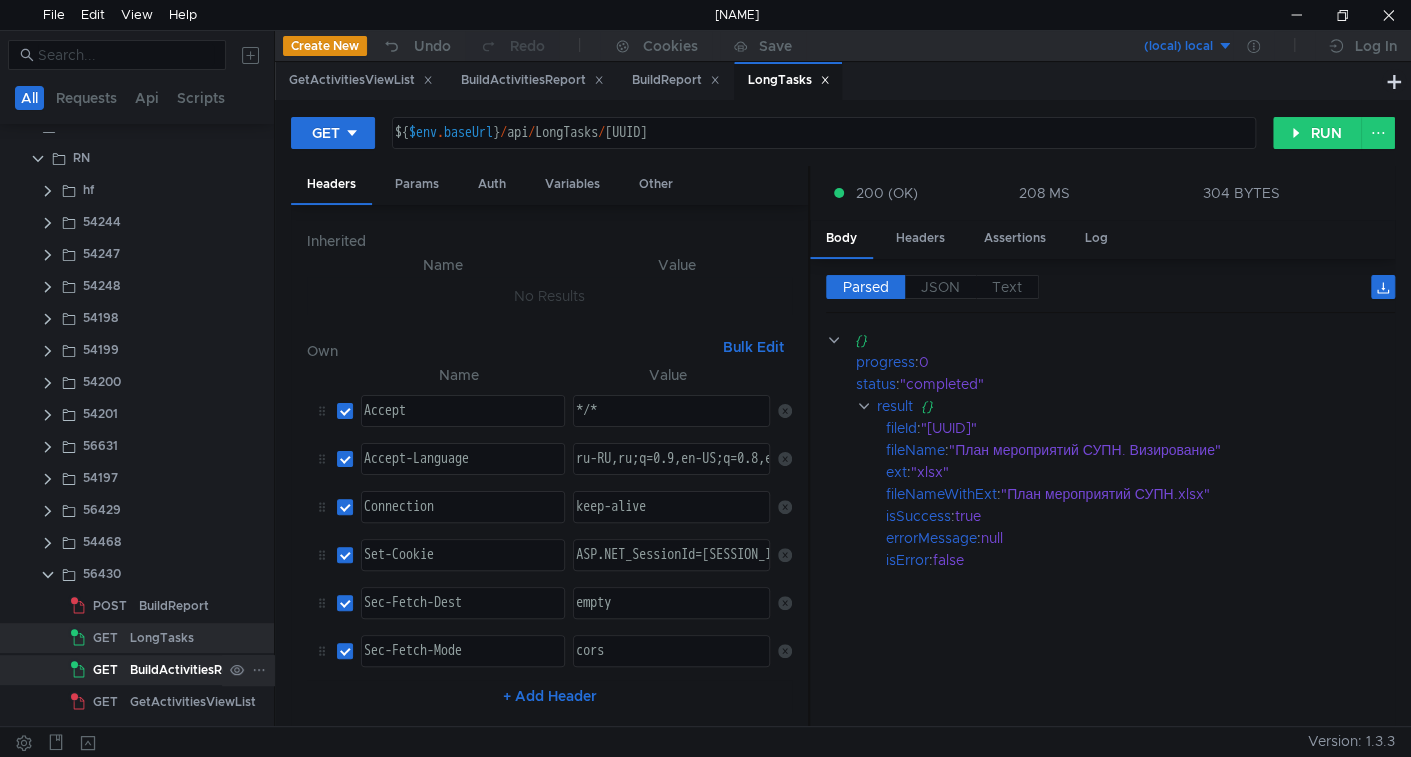 click on "BuildActivitiesReport" at bounding box center (174, 606) 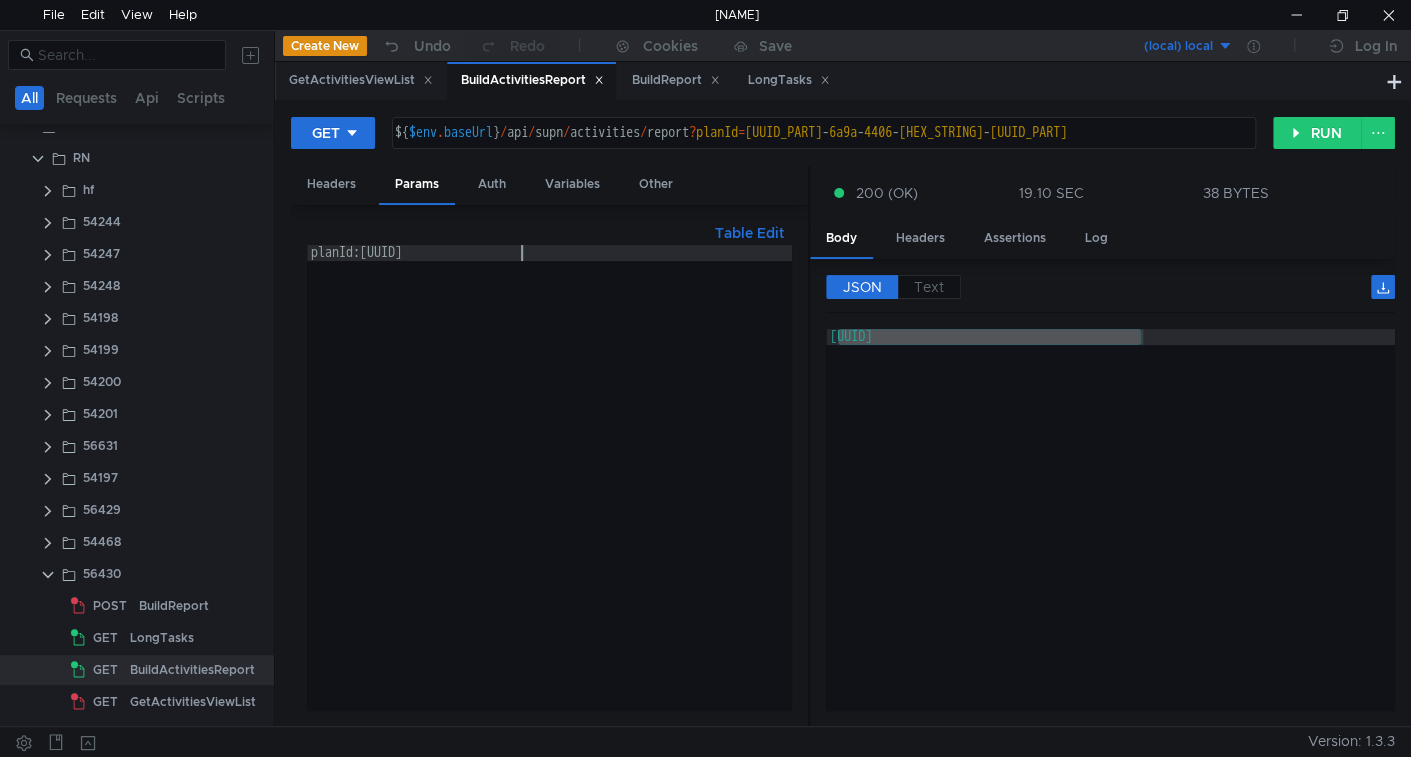 click on "planId:2fd72e45-6a9a-4406-8a6f-49202fa2e759" at bounding box center (549, 493) 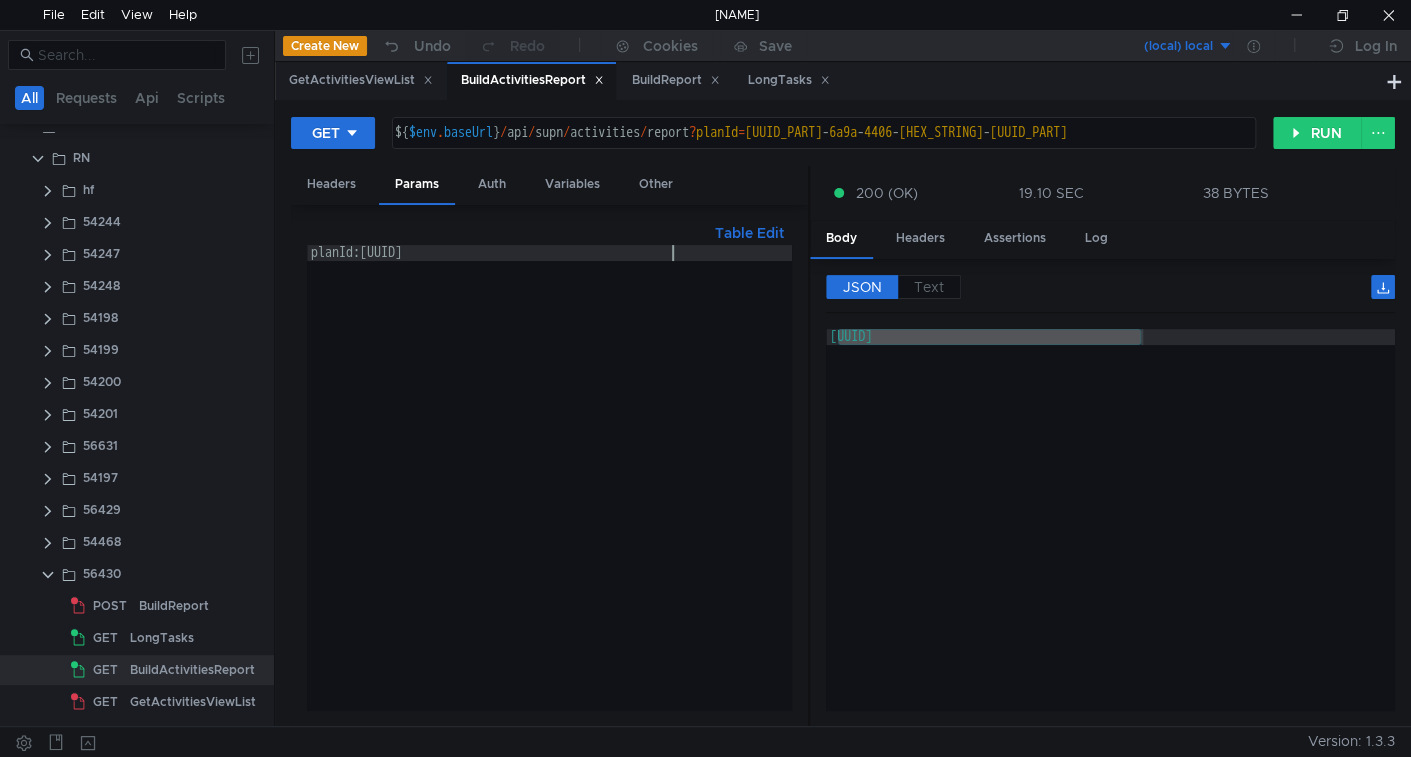 paste on "planId:2fd72e45-6a9a-4406-8a6f-49202fa2e759" 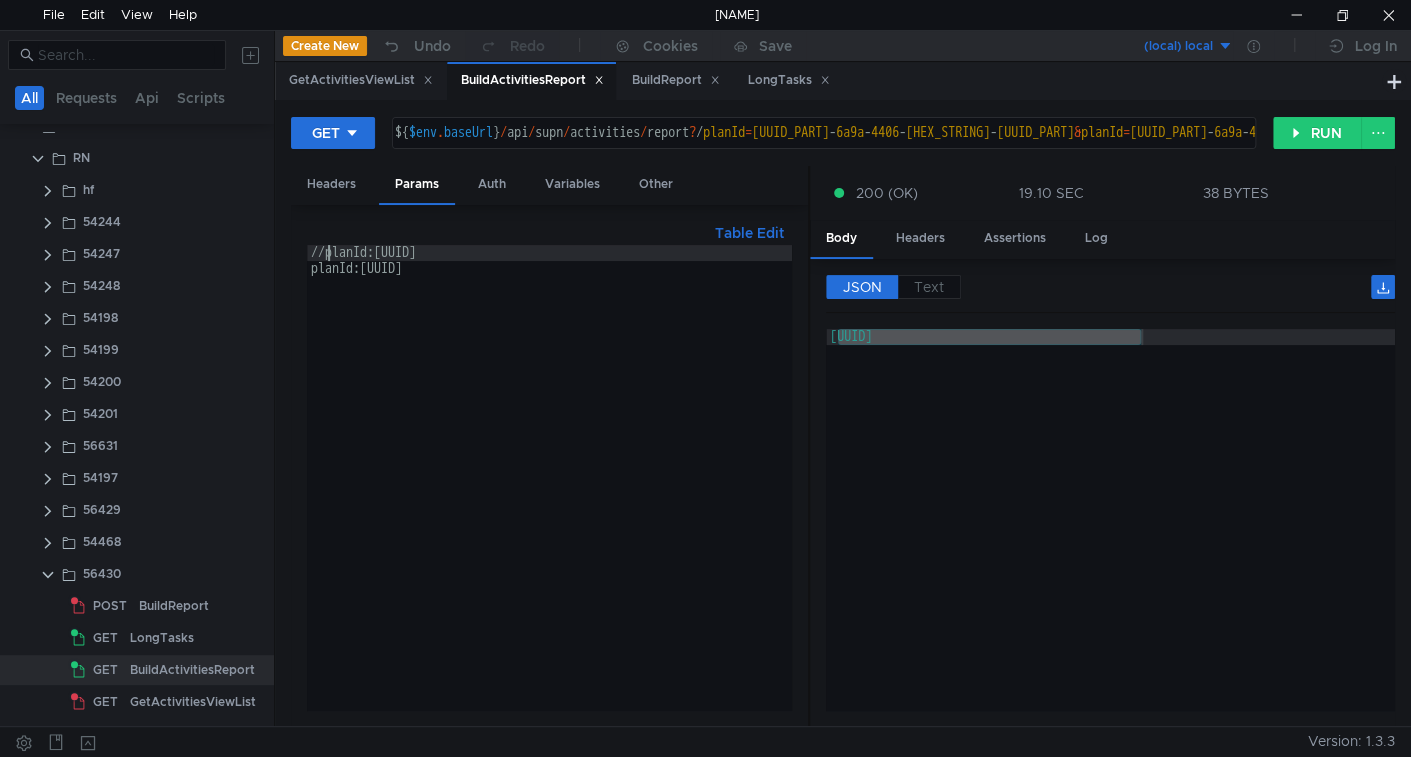 scroll, scrollTop: 0, scrollLeft: 0, axis: both 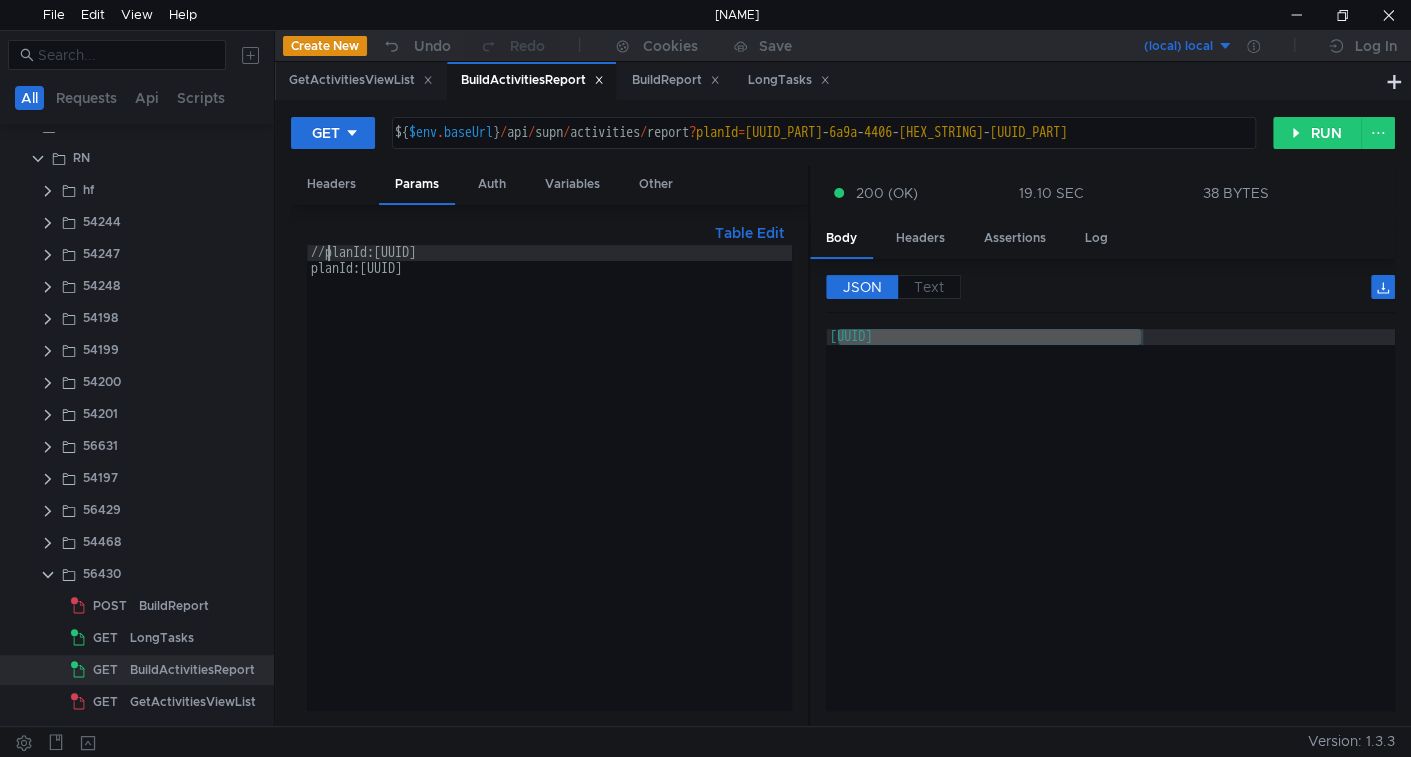 type on "//planId:[UUID]" 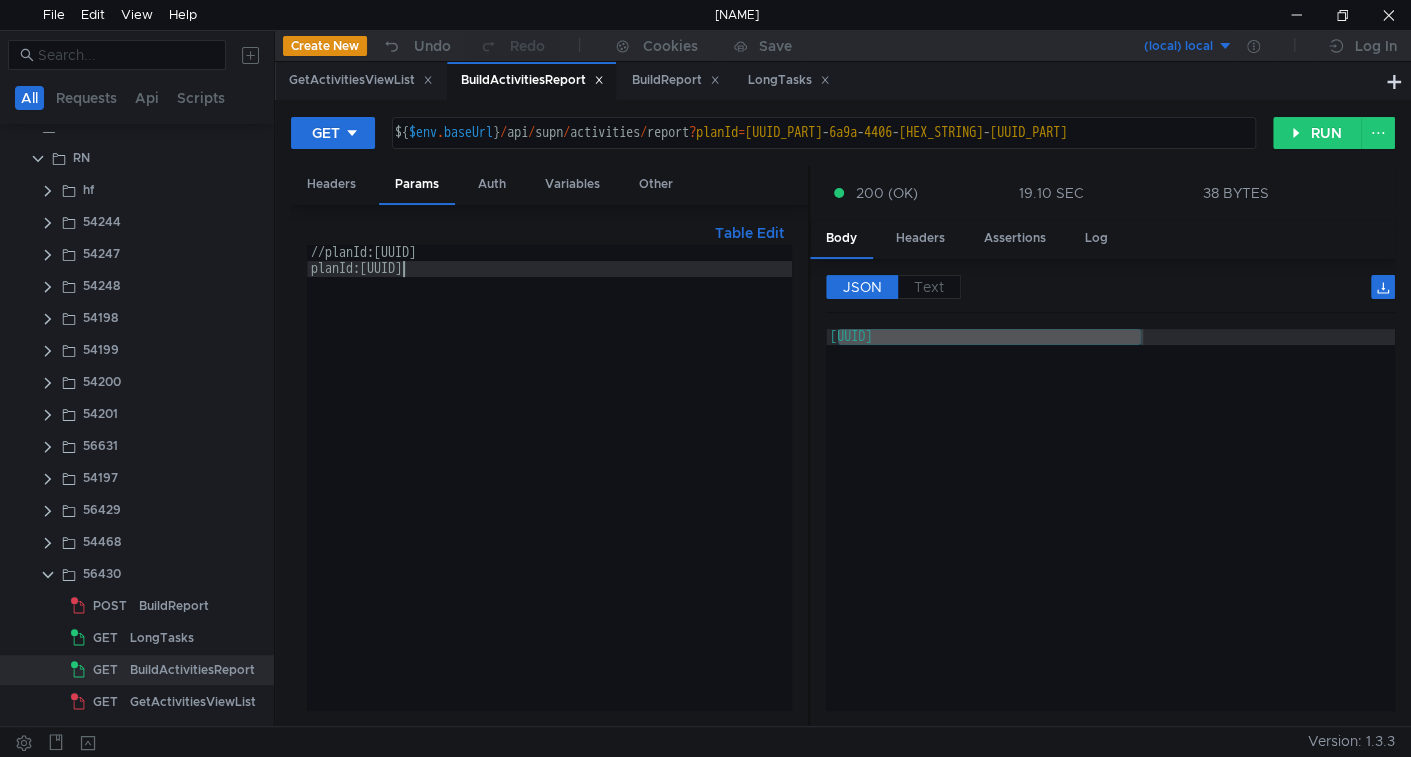 click on "//planId:2fd72e45-6a9a-4406-8a6f-49202fa2e759 planId:2fd72e45-6a9a-4406-8a6f-49202fa2e759" at bounding box center (549, 493) 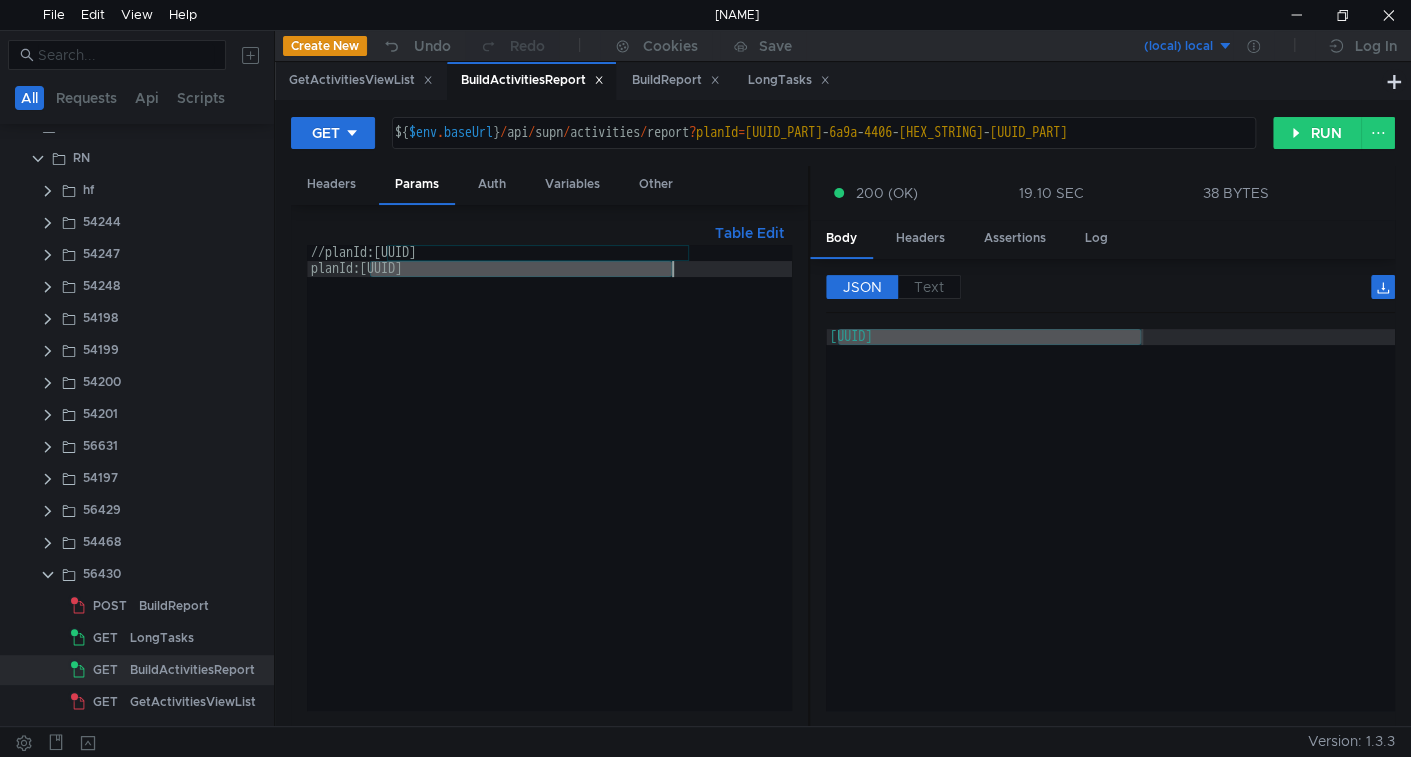 drag, startPoint x: 406, startPoint y: 267, endPoint x: 636, endPoint y: 263, distance: 230.03477 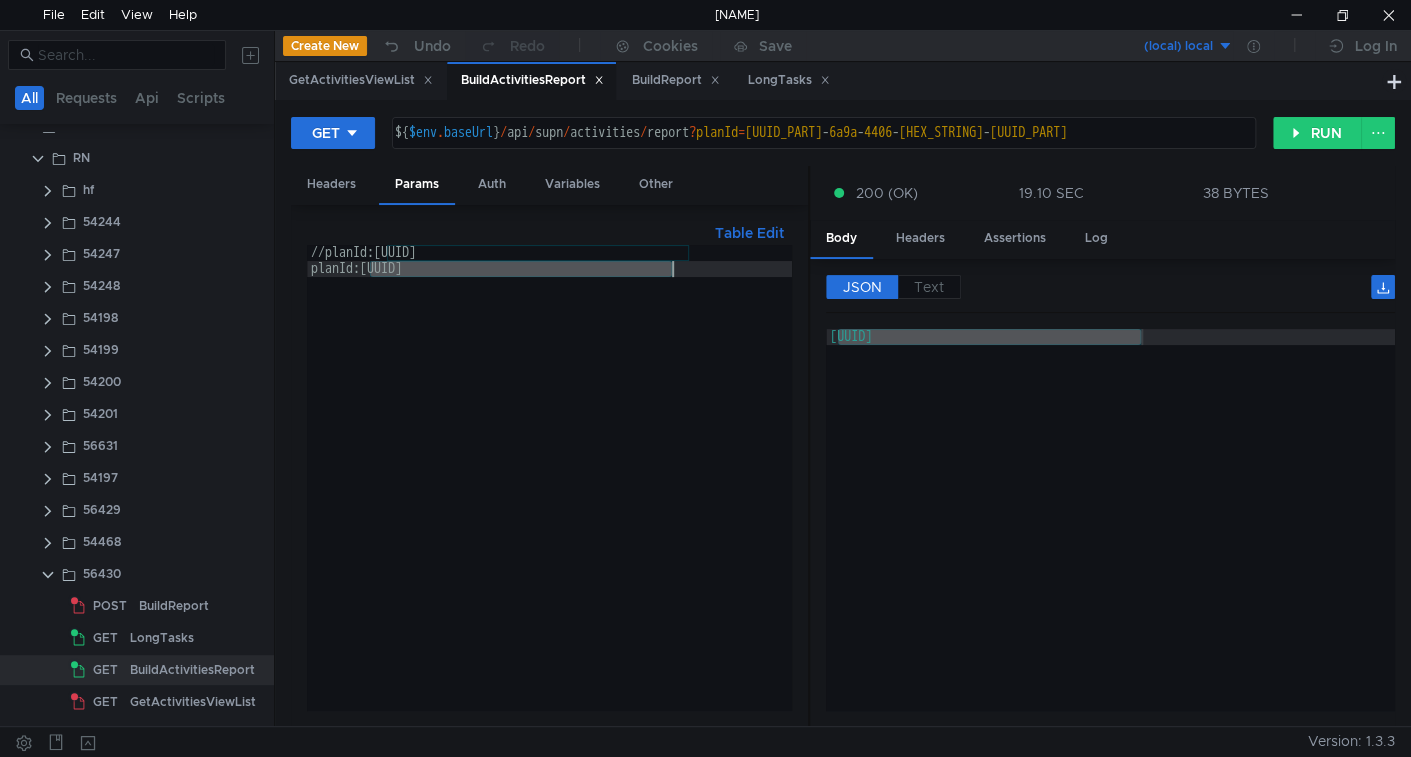 click on "//planId:2fd72e45-6a9a-4406-8a6f-49202fa2e759 planId:2fd72e45-6a9a-4406-8a6f-49202fa2e759" at bounding box center (549, 493) 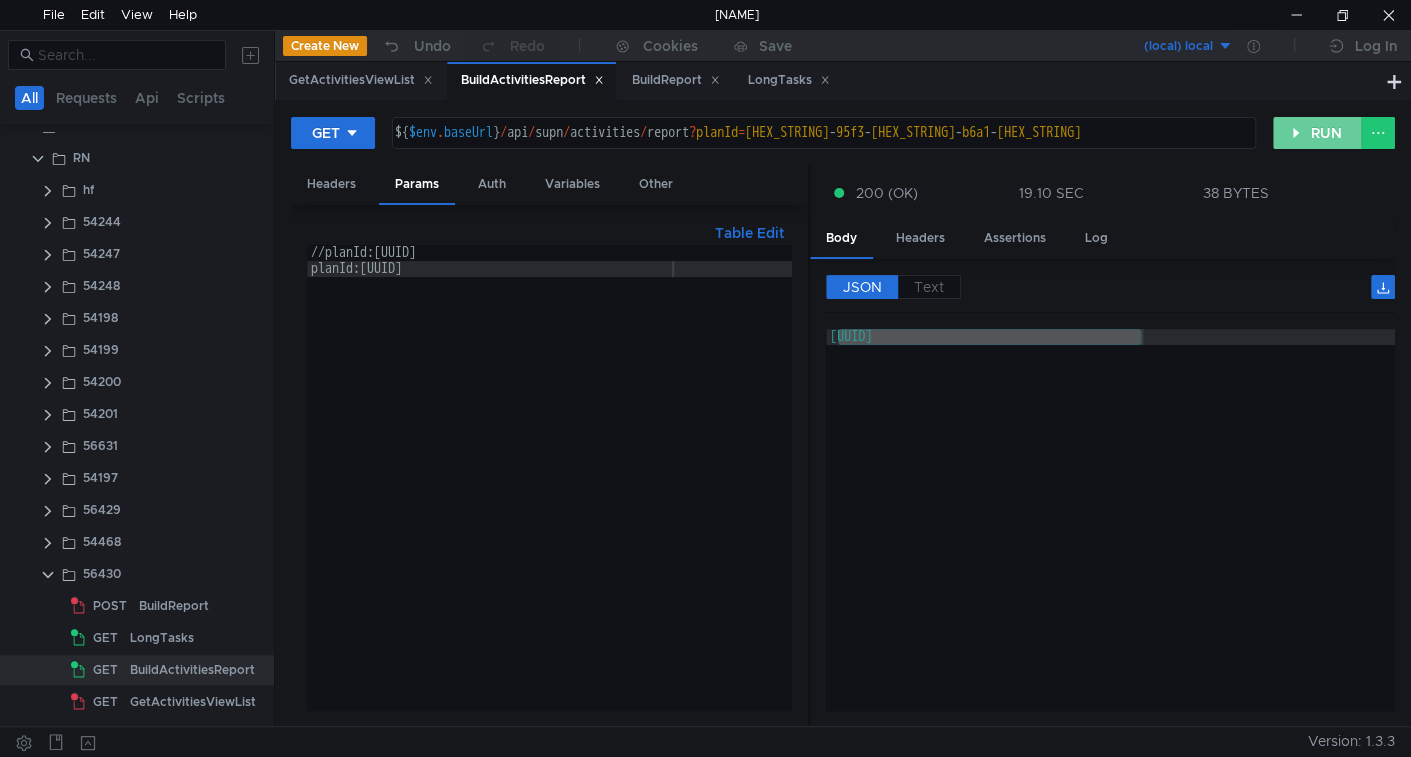 drag, startPoint x: 1304, startPoint y: 135, endPoint x: 1194, endPoint y: 227, distance: 143.40154 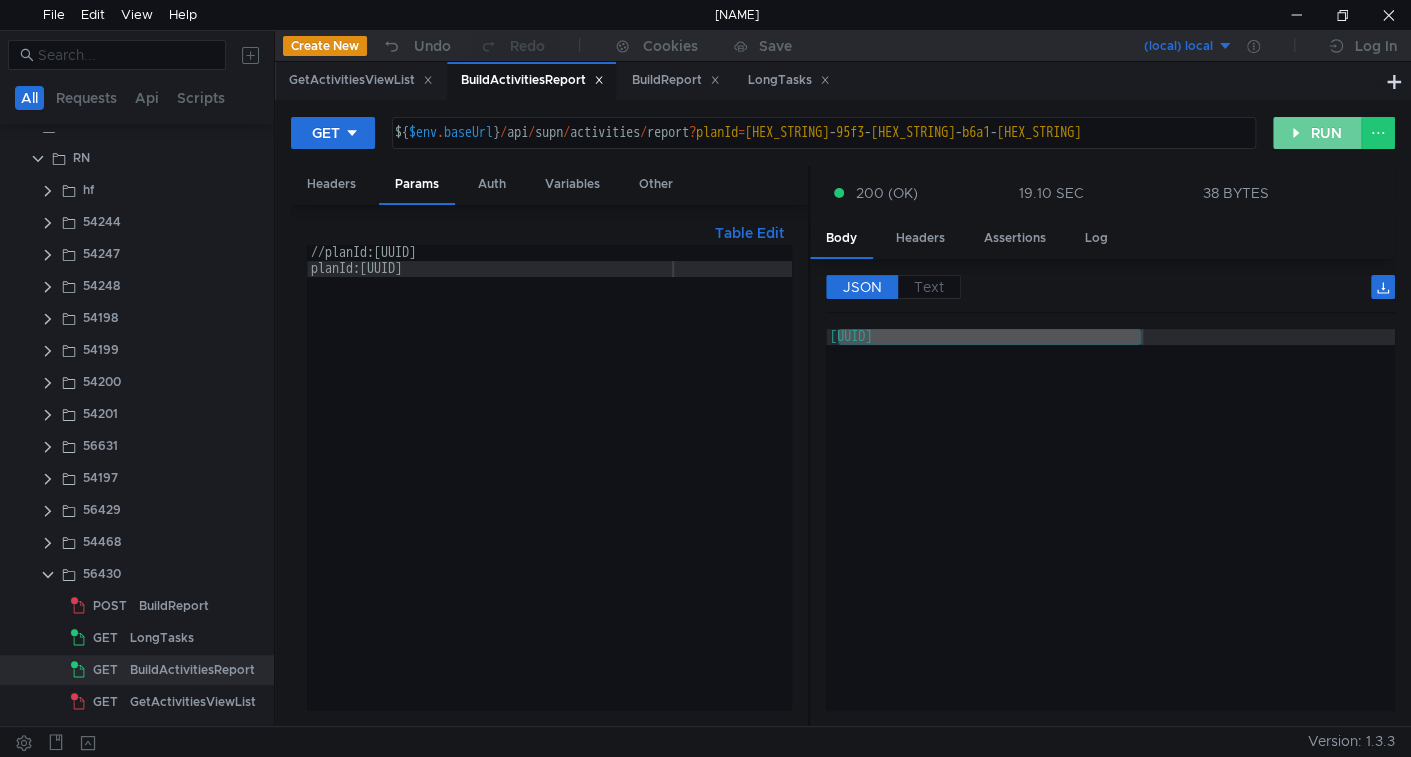click on "RUN" at bounding box center (1317, 133) 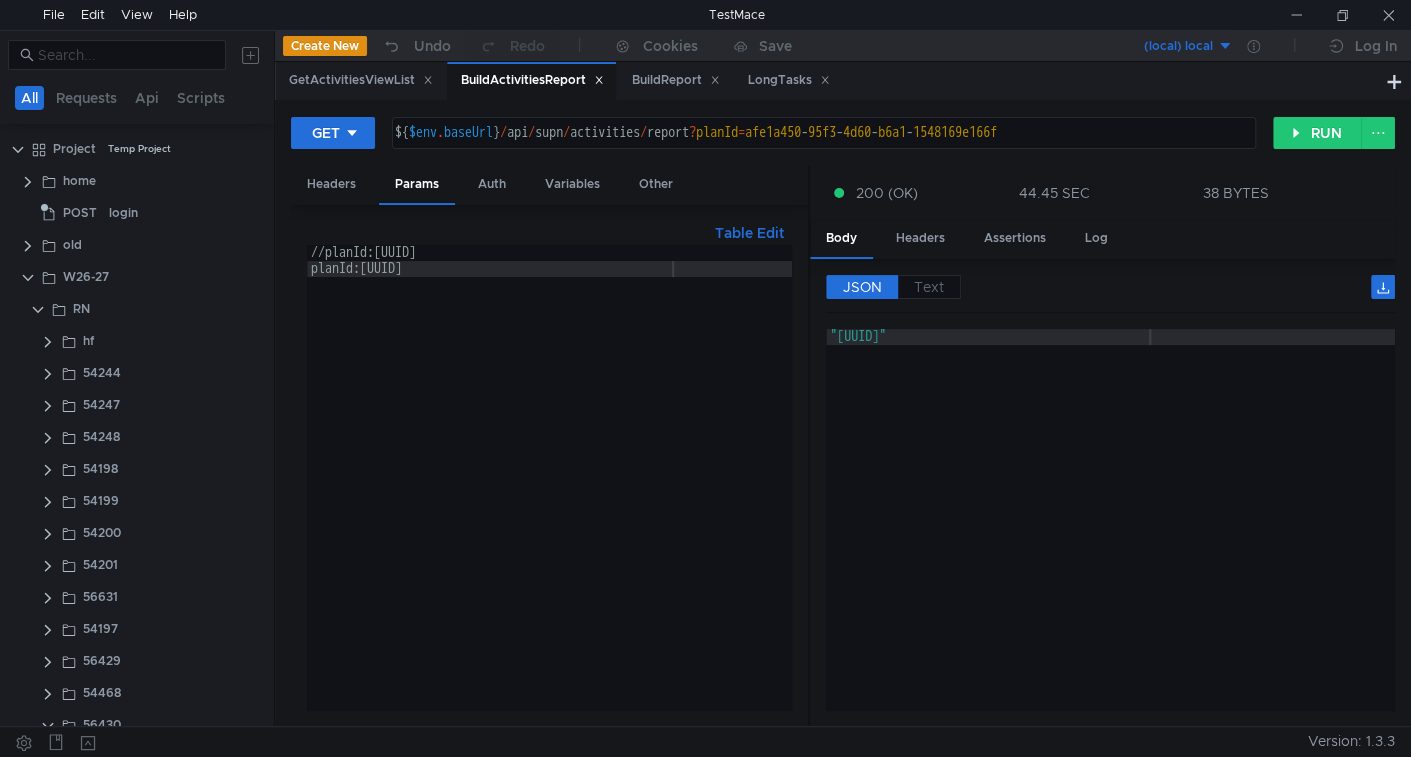 scroll, scrollTop: 0, scrollLeft: 0, axis: both 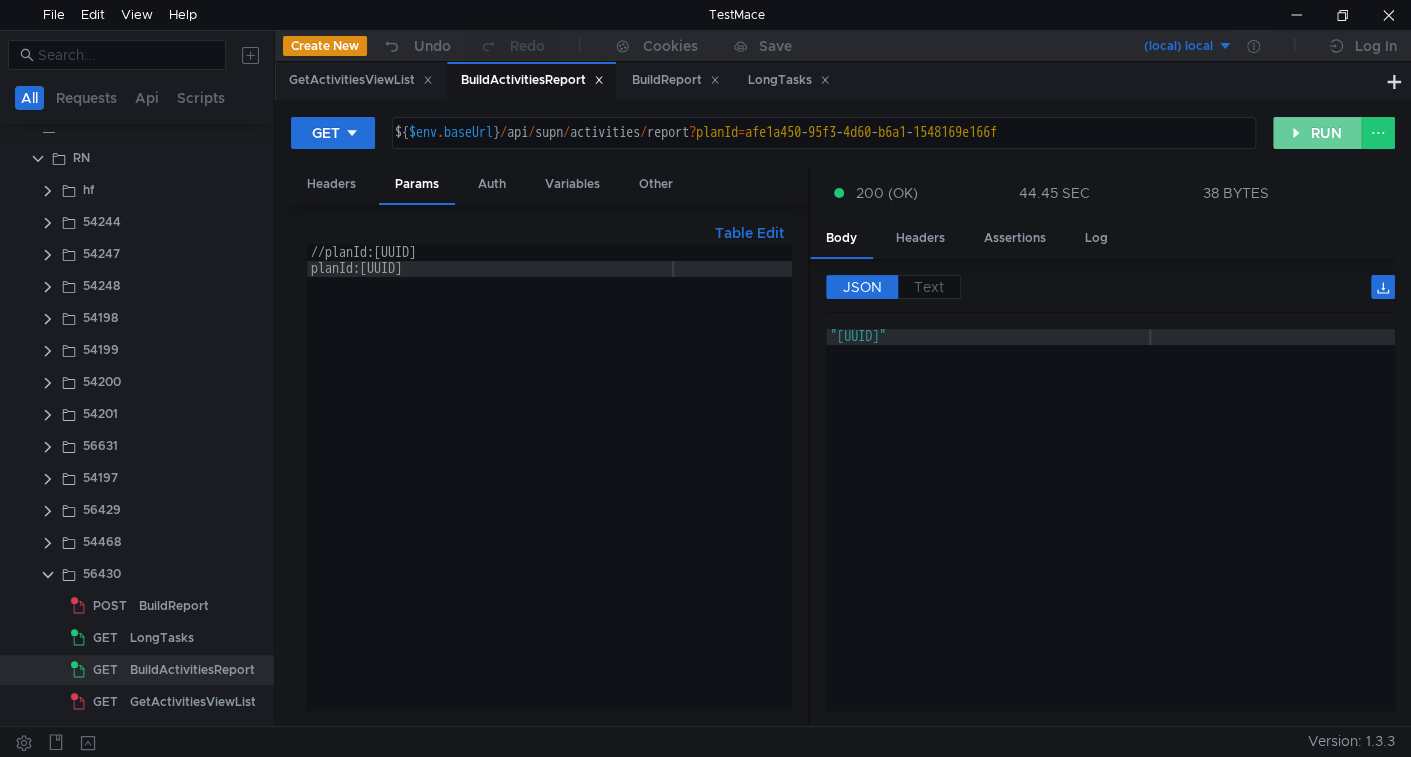 click on "RUN" at bounding box center (1317, 133) 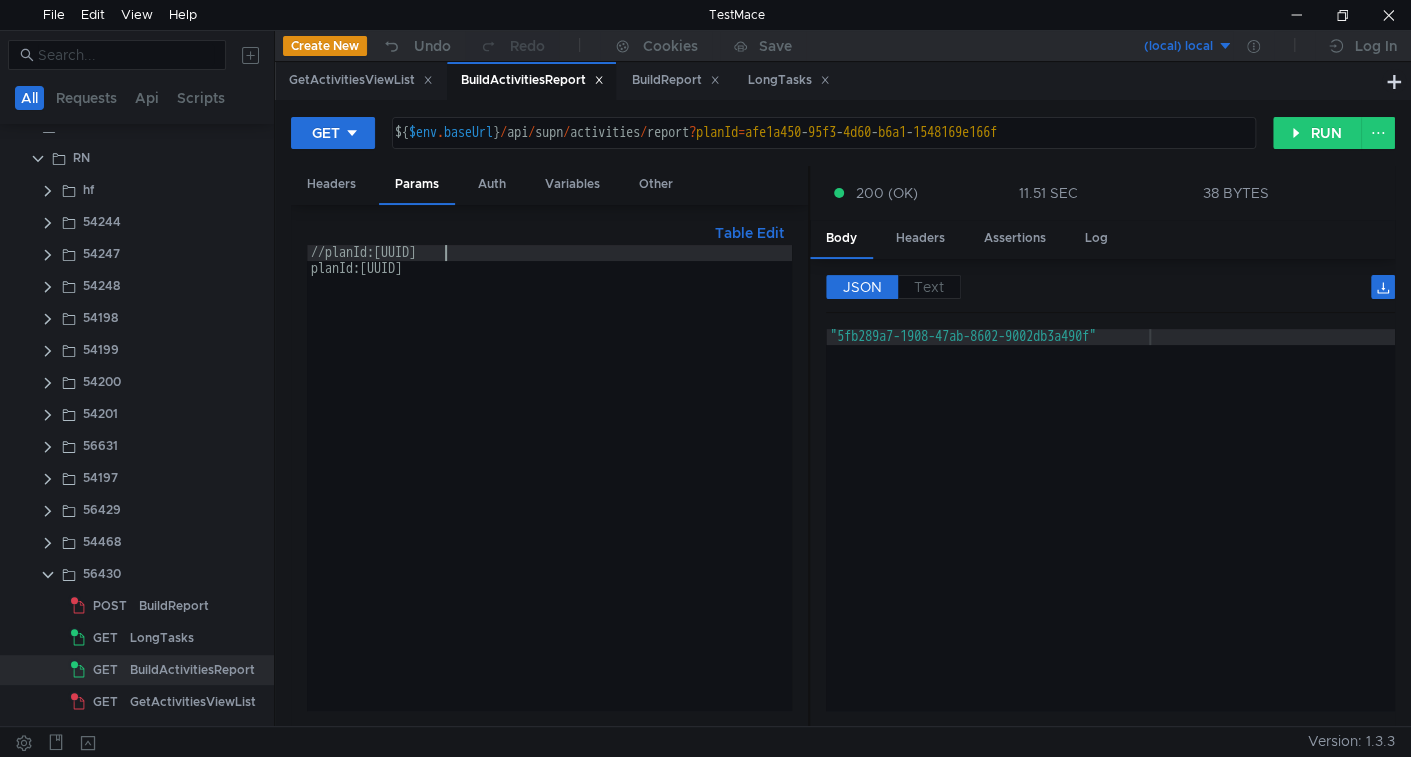 click on "old planId:[UUID] planId:[UUID]" at bounding box center [549, 493] 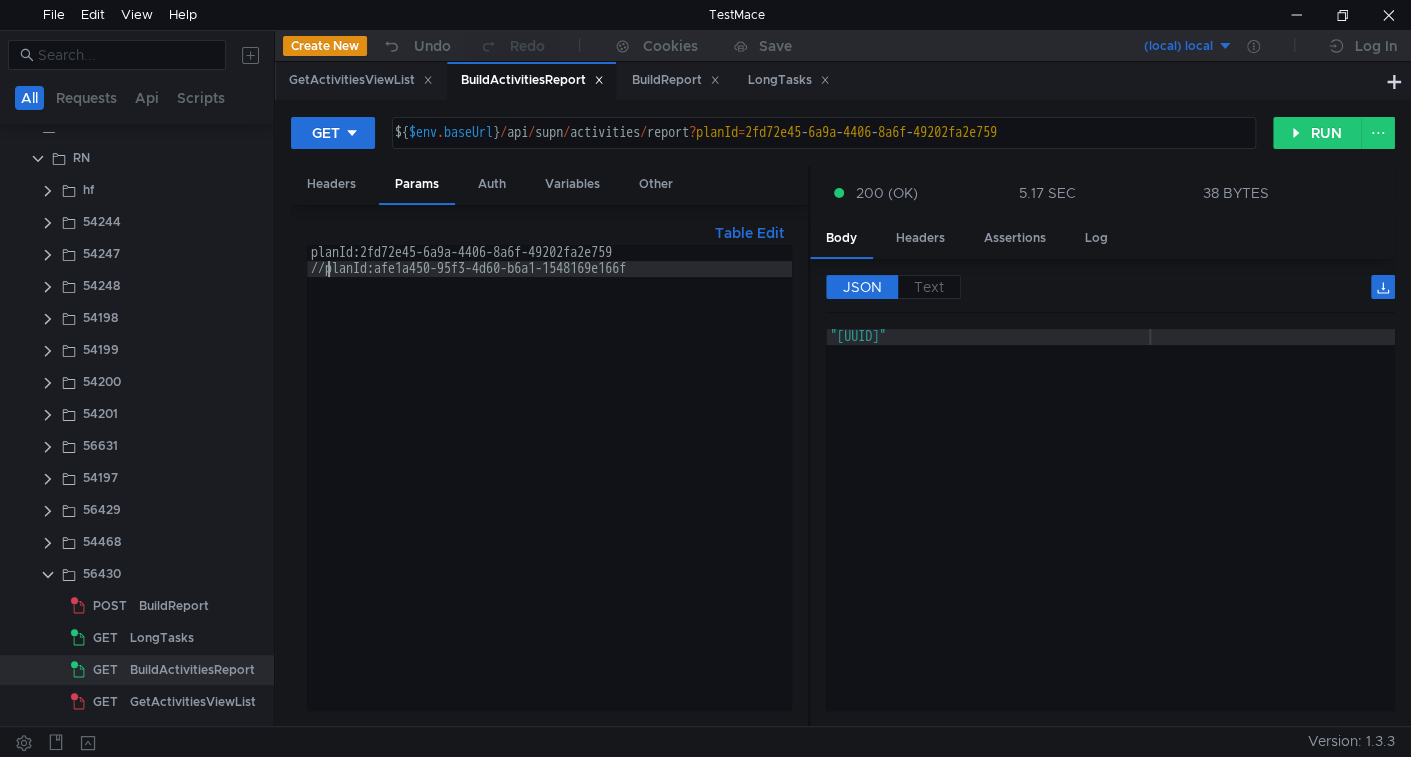 type on "//planId:afe1a450-95f3-4d60-b6a1-1548169e166f" 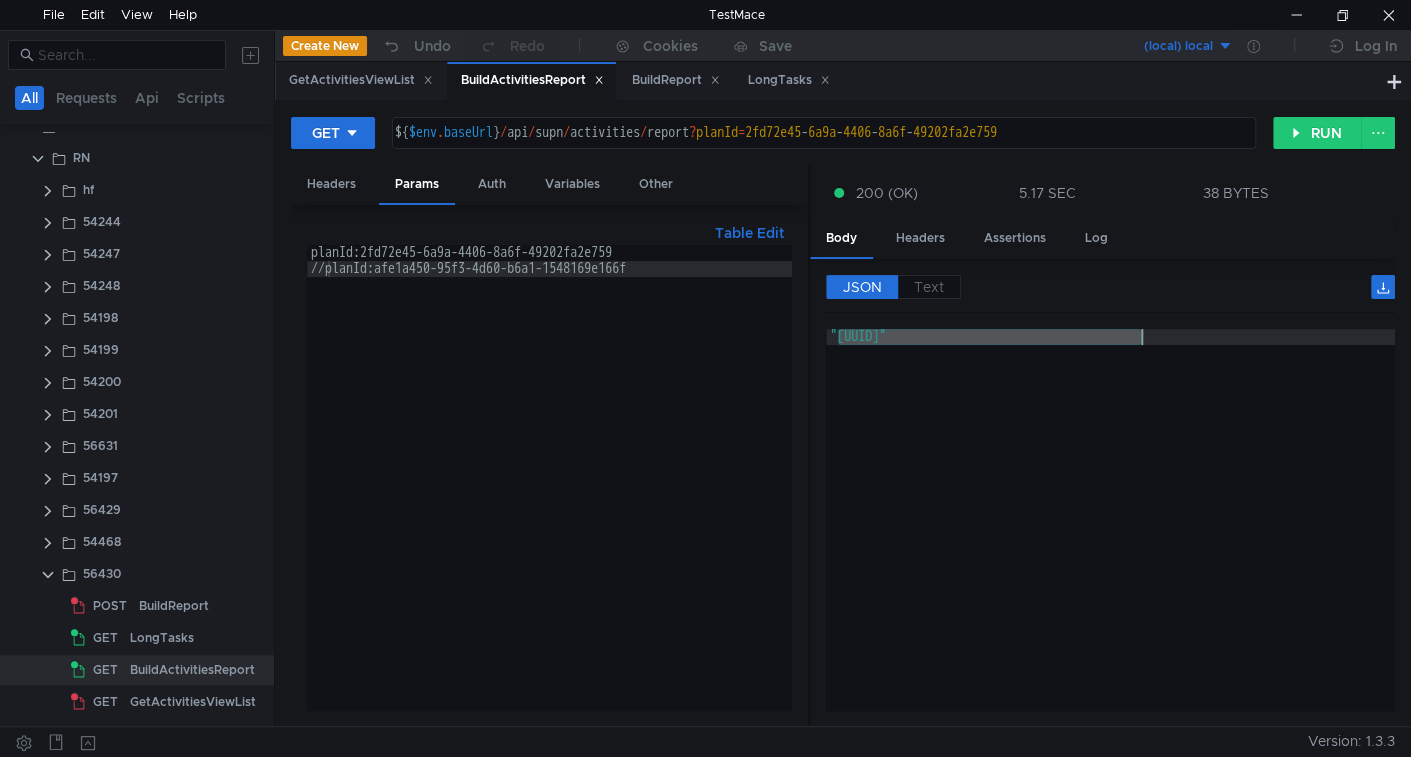 drag, startPoint x: 885, startPoint y: 335, endPoint x: 1081, endPoint y: 331, distance: 196.04082 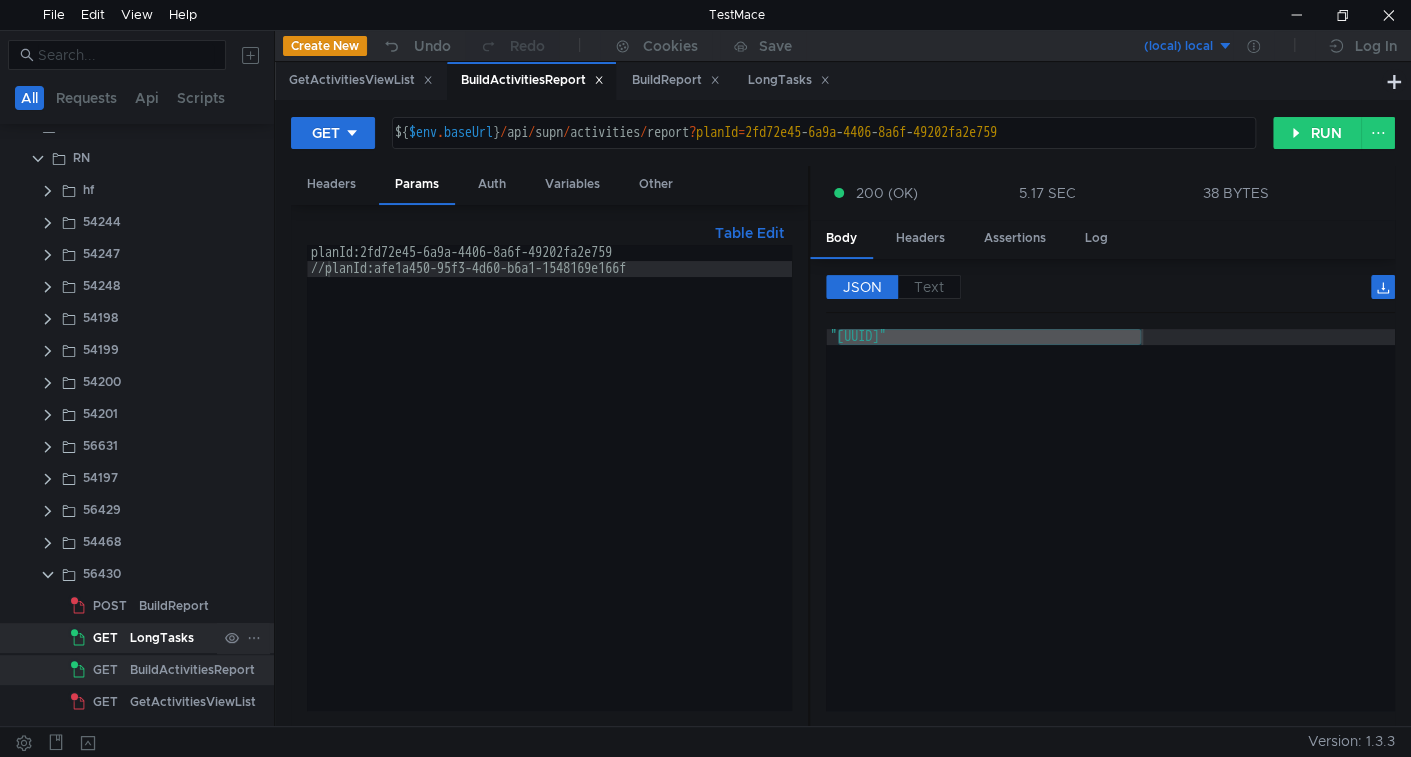 click on "LongTasks" at bounding box center [174, 606] 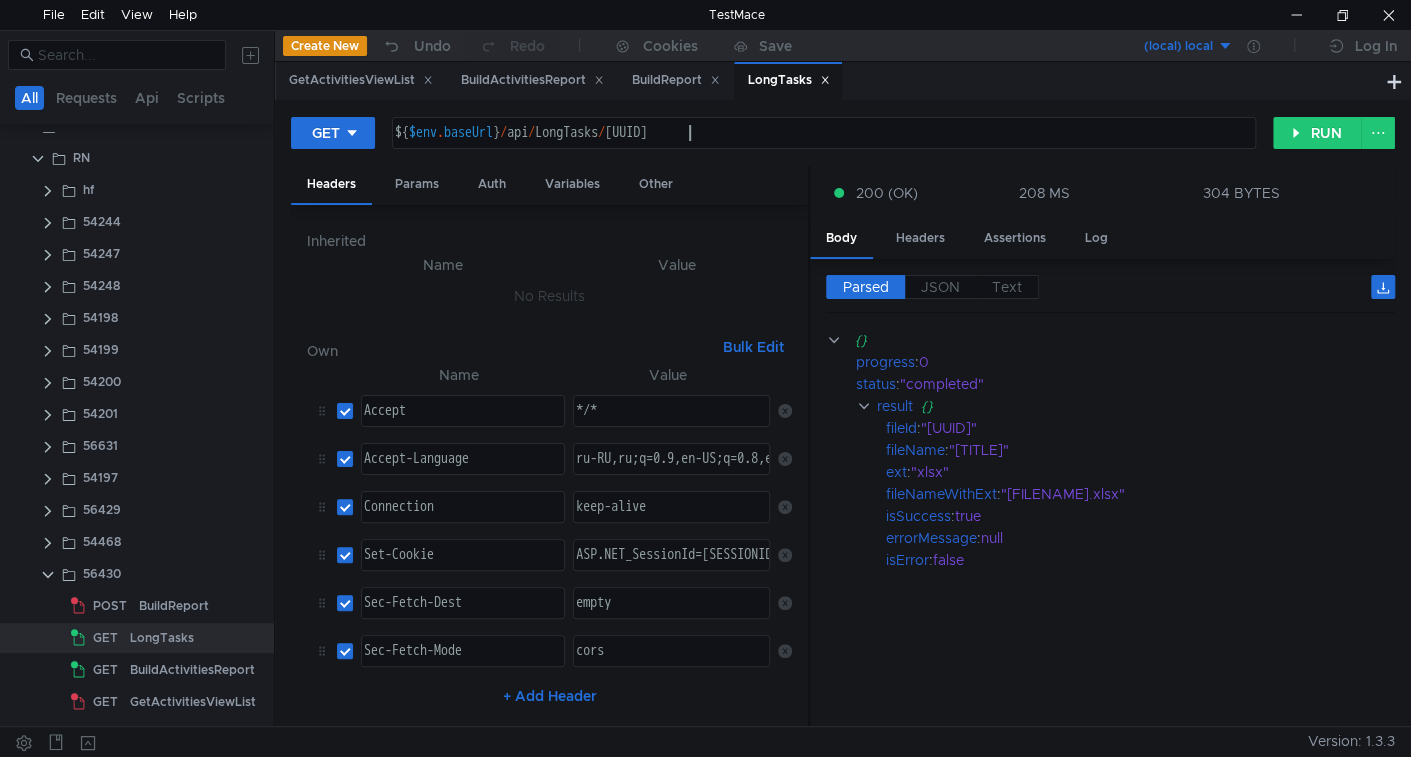 click on "${ $env . baseUrl } / api / LongTasks / [UUID]" at bounding box center (822, 149) 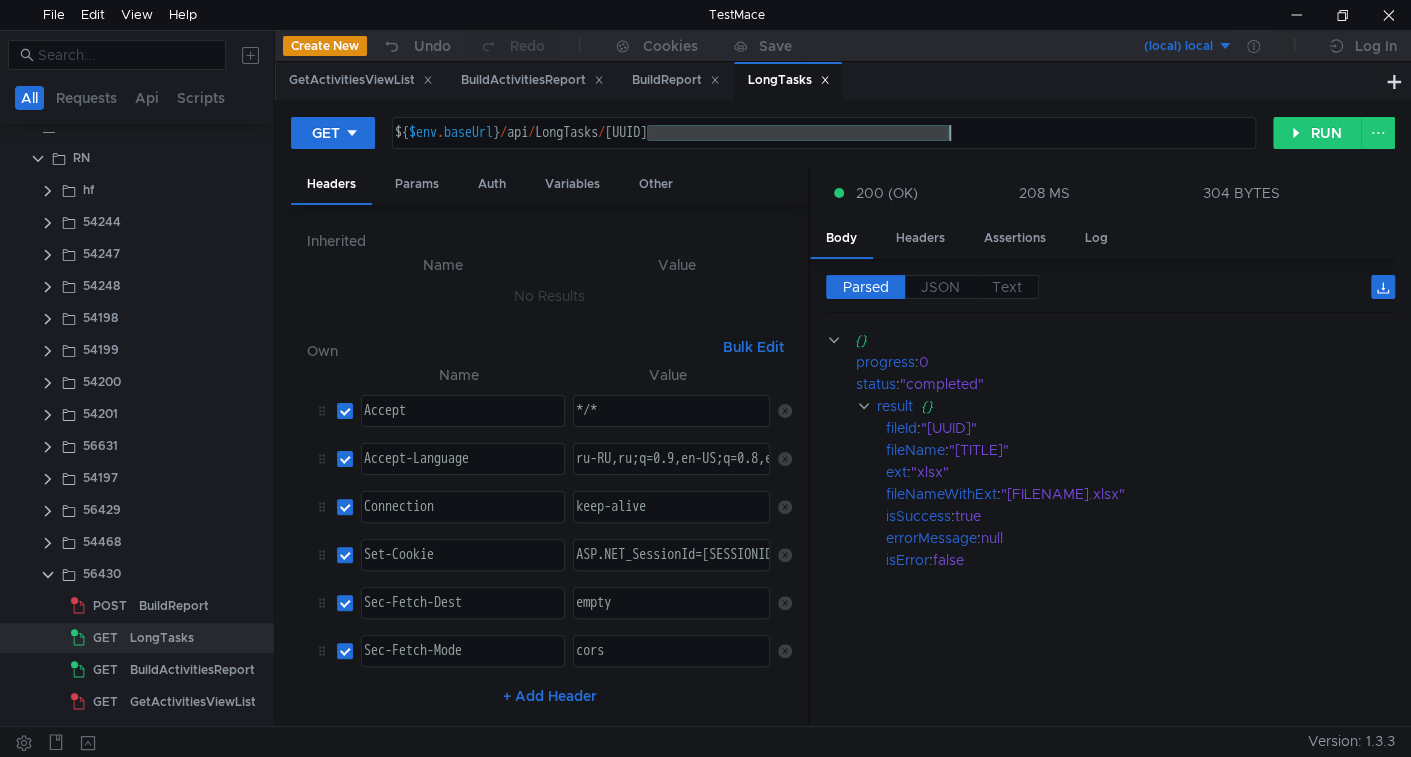 drag, startPoint x: 691, startPoint y: 135, endPoint x: 903, endPoint y: 135, distance: 212 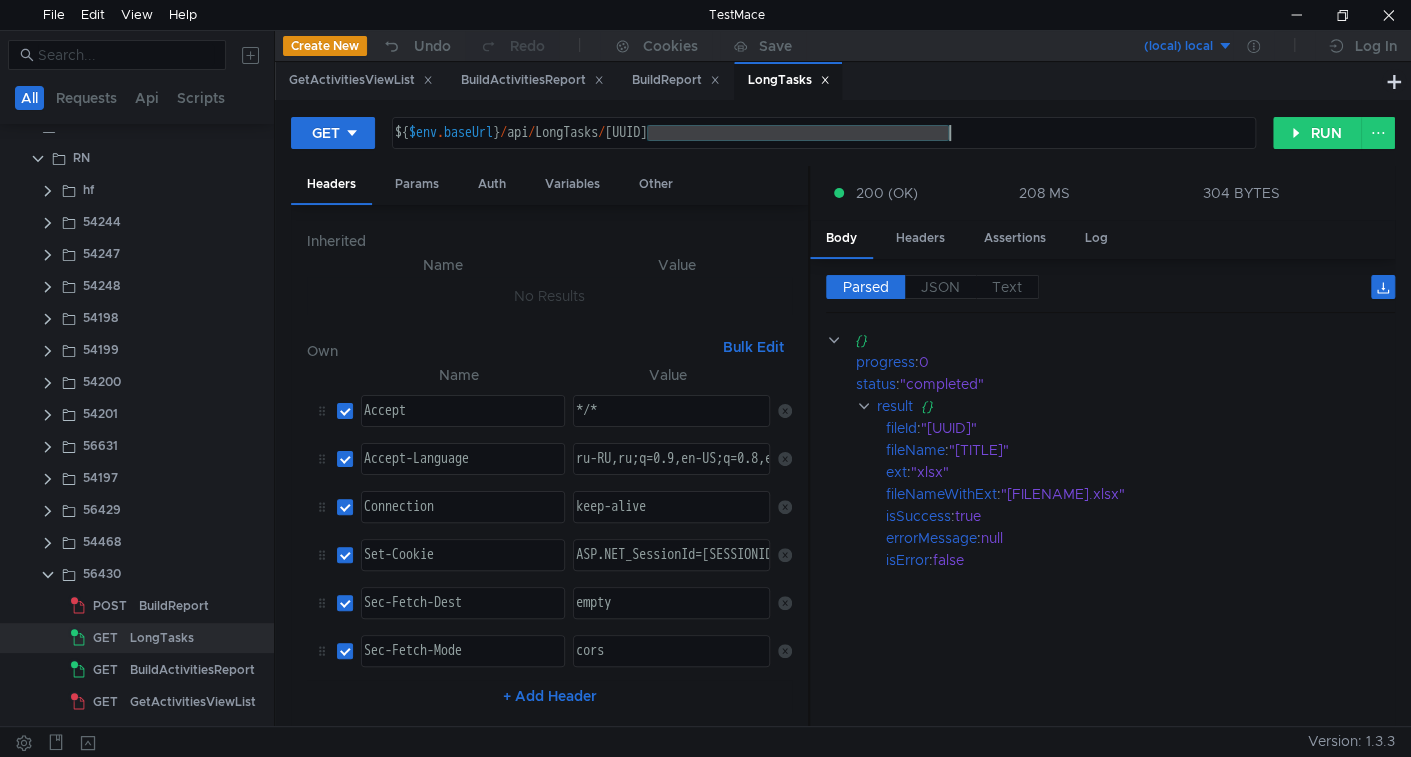 click on "${ $env . baseUrl } / api / LongTasks / [UUID]" at bounding box center (822, 149) 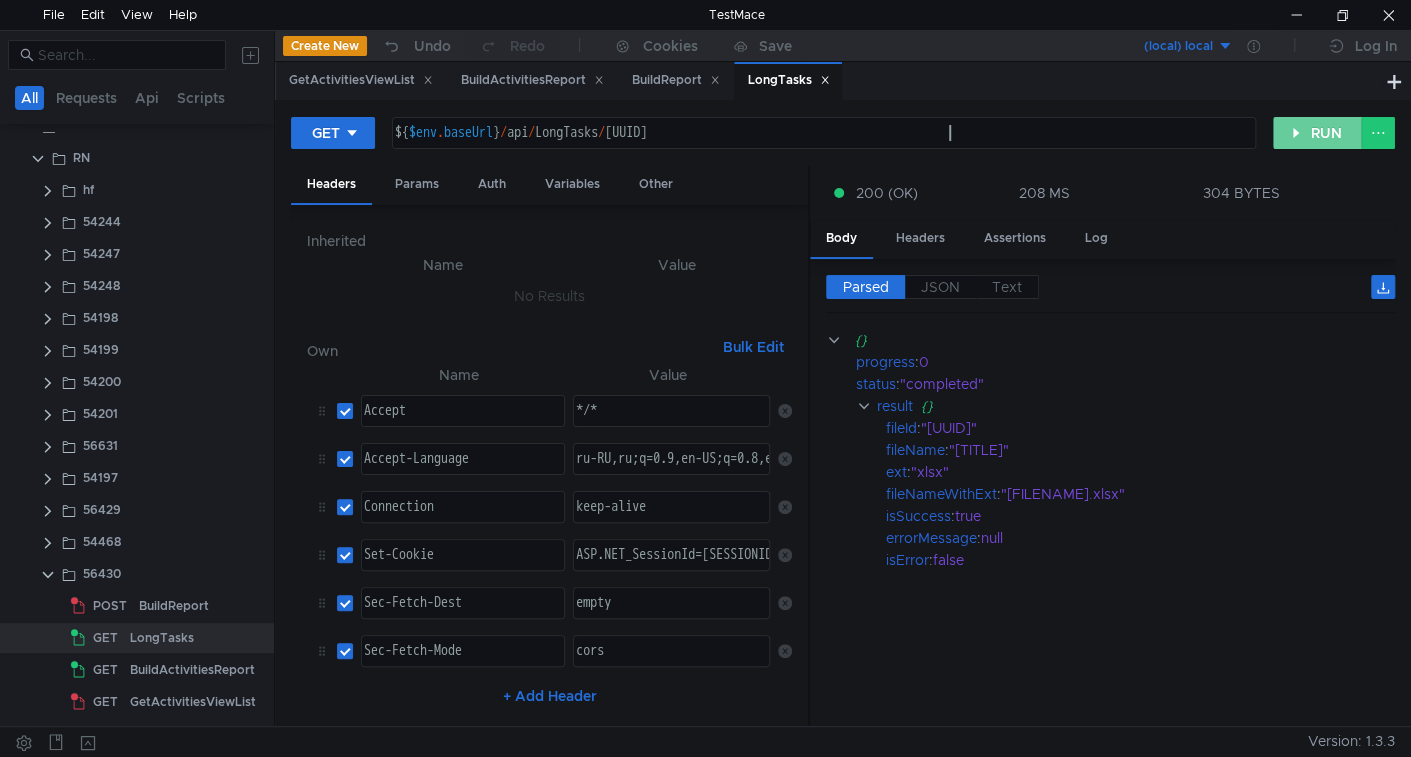 drag, startPoint x: 1310, startPoint y: 140, endPoint x: 1173, endPoint y: 195, distance: 147.62791 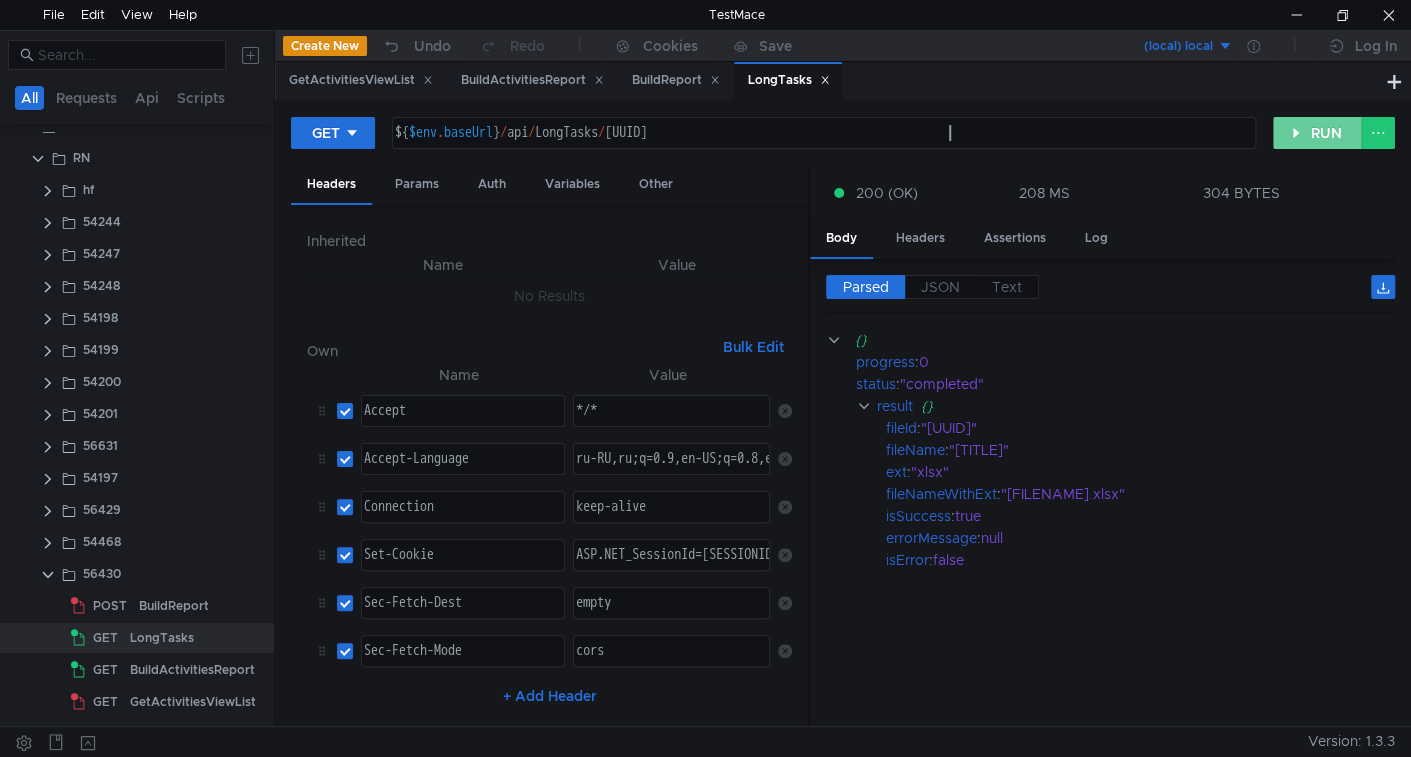 click on "RUN" at bounding box center [1317, 133] 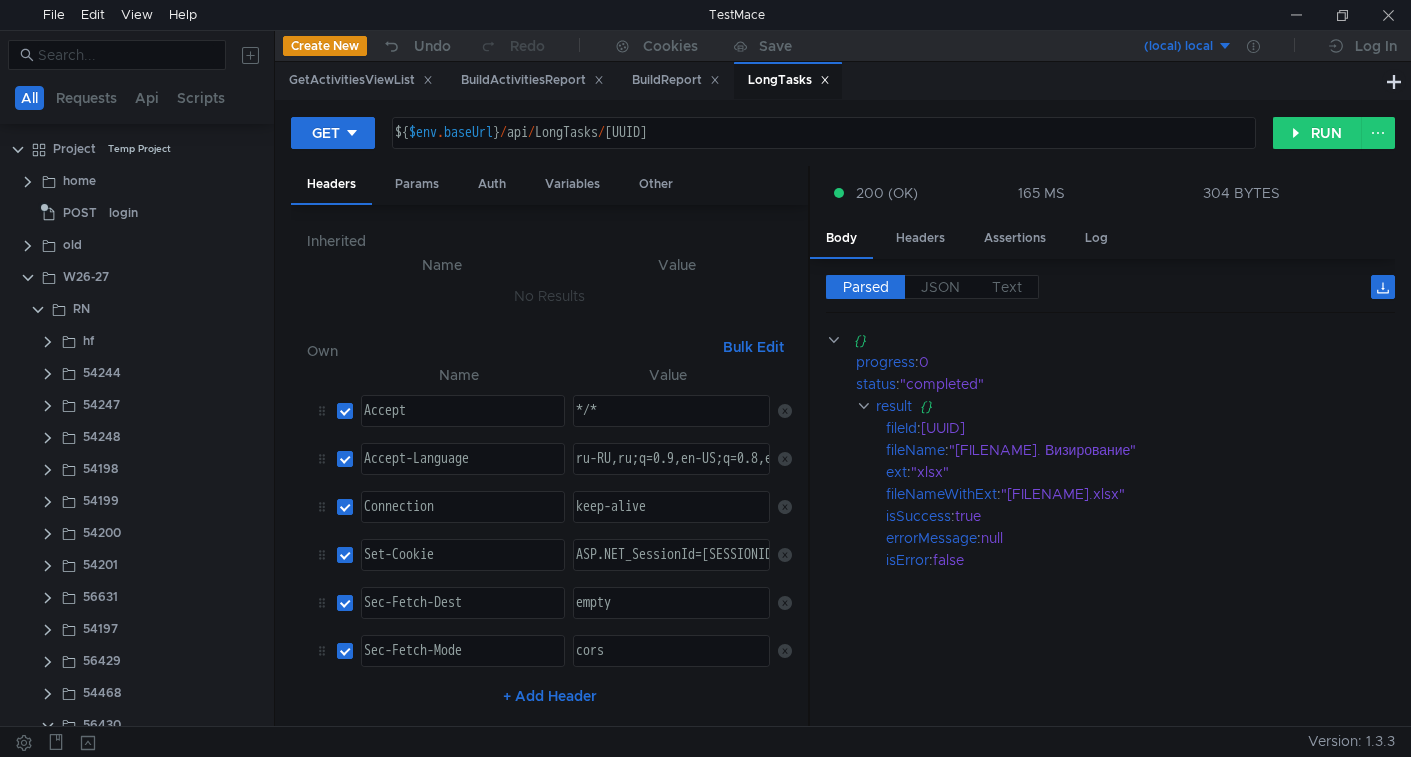 scroll, scrollTop: 0, scrollLeft: 0, axis: both 